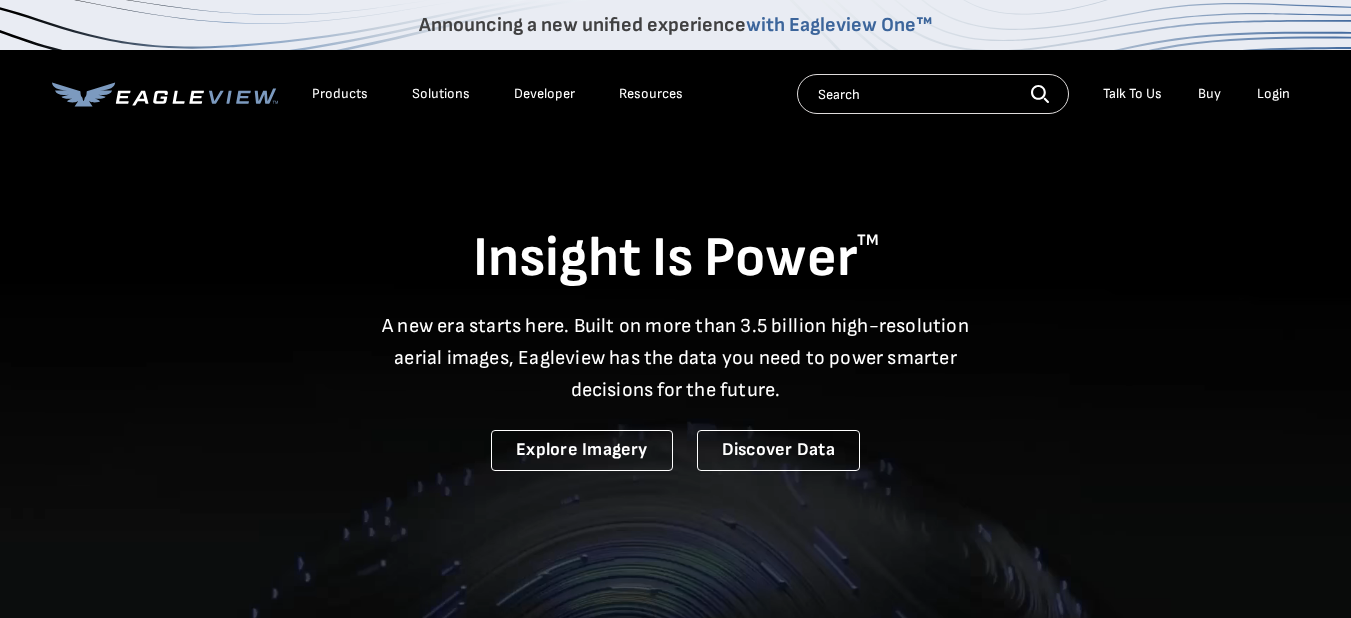 scroll, scrollTop: 0, scrollLeft: 0, axis: both 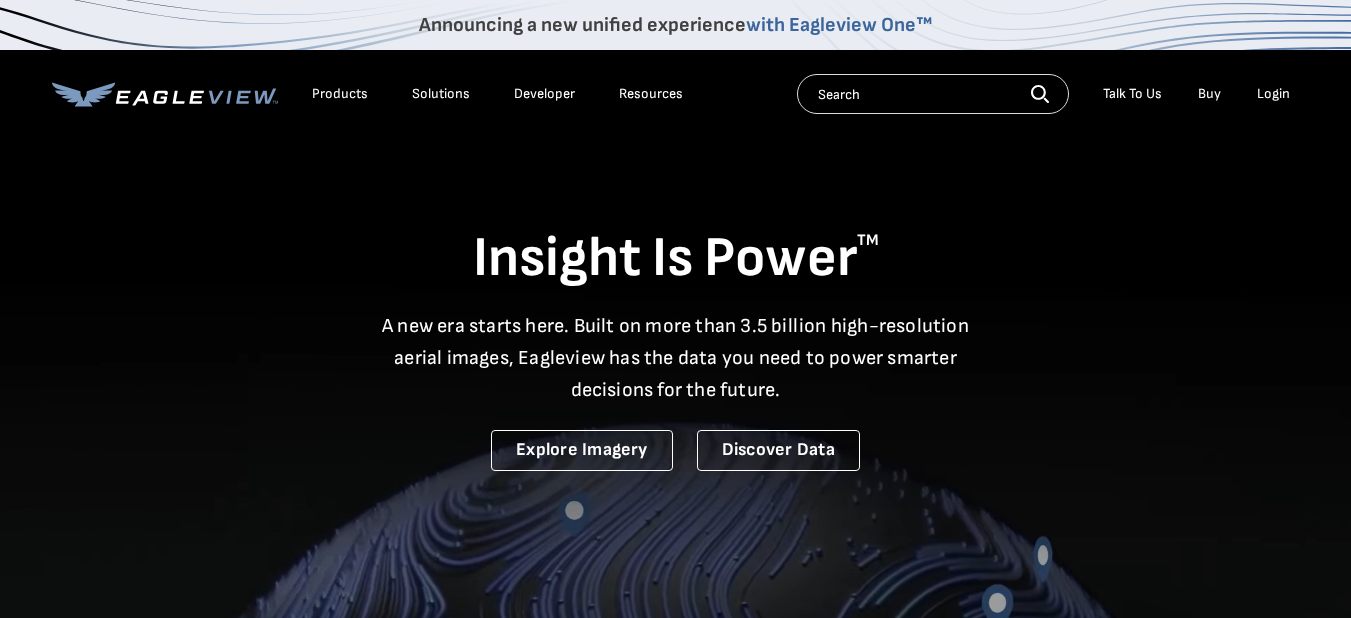 click on "Login" at bounding box center (1273, 94) 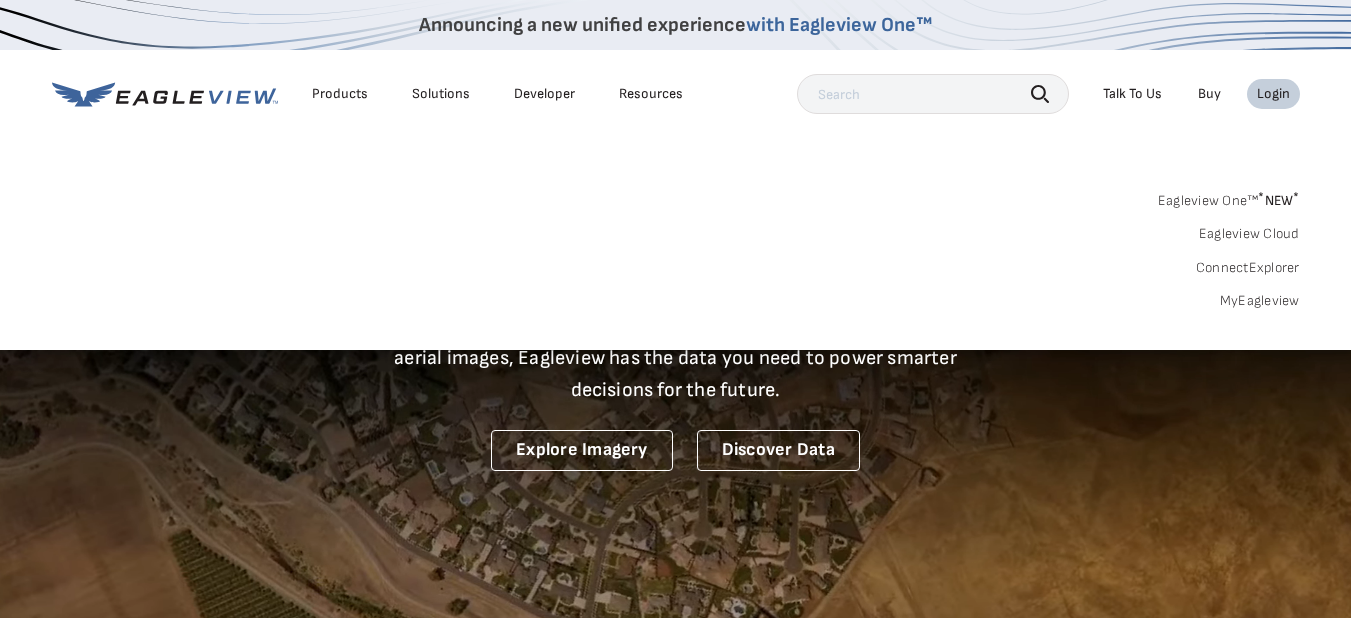 click on "MyEagleview" at bounding box center (1260, 301) 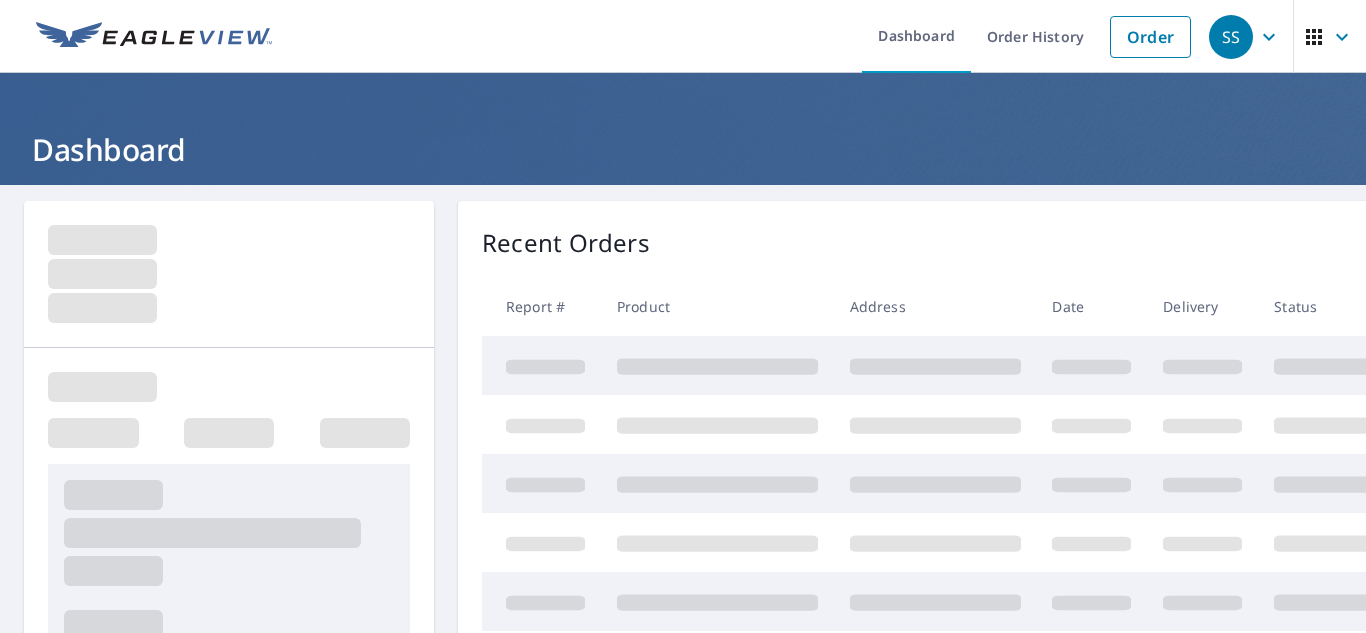 scroll, scrollTop: 0, scrollLeft: 0, axis: both 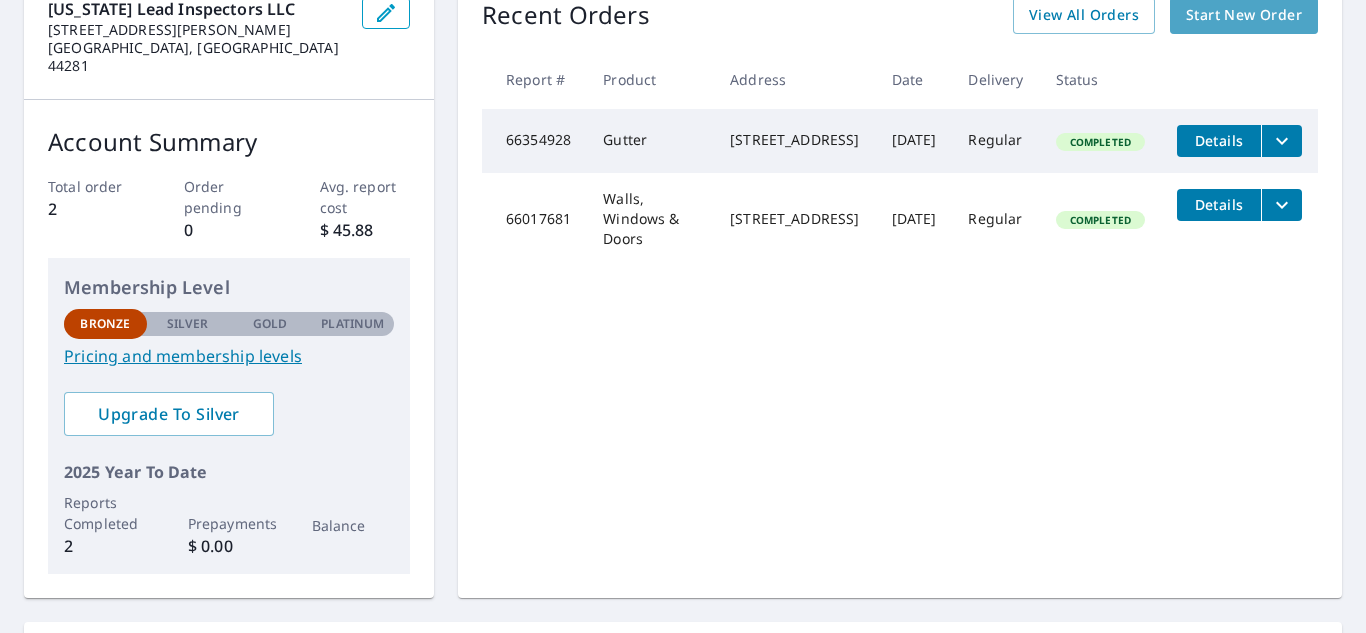 click on "Start New Order" at bounding box center [1244, 15] 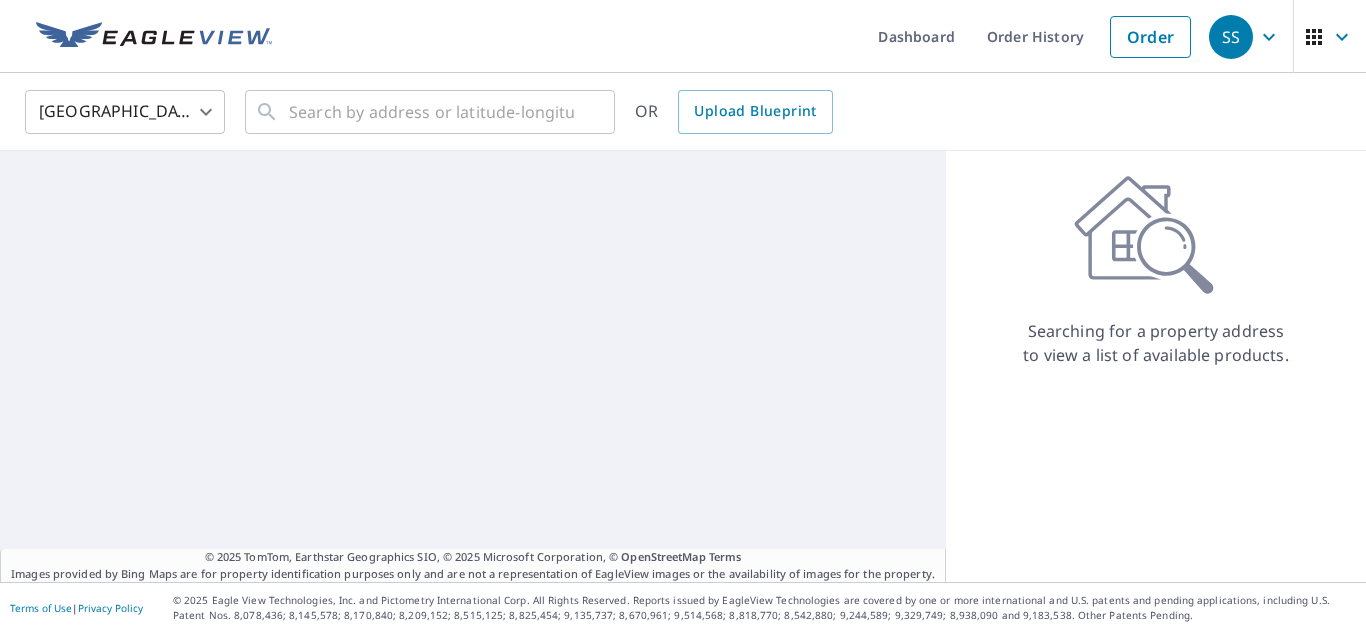 scroll, scrollTop: 0, scrollLeft: 0, axis: both 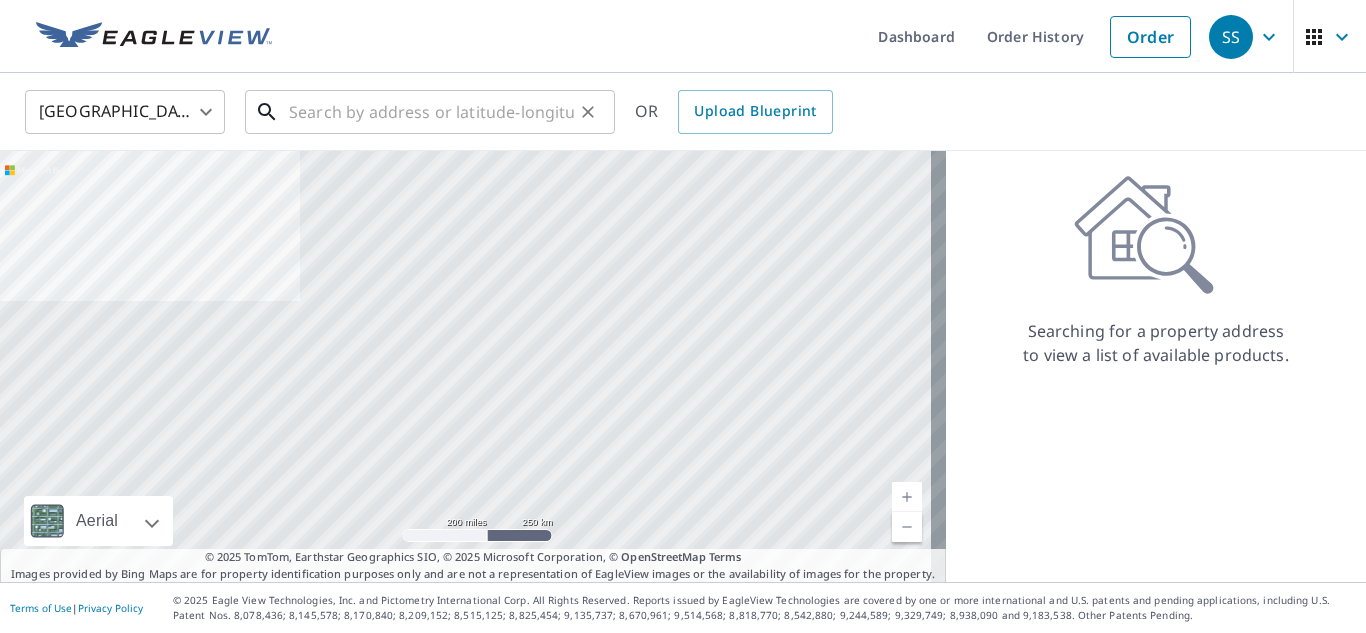 click at bounding box center [431, 112] 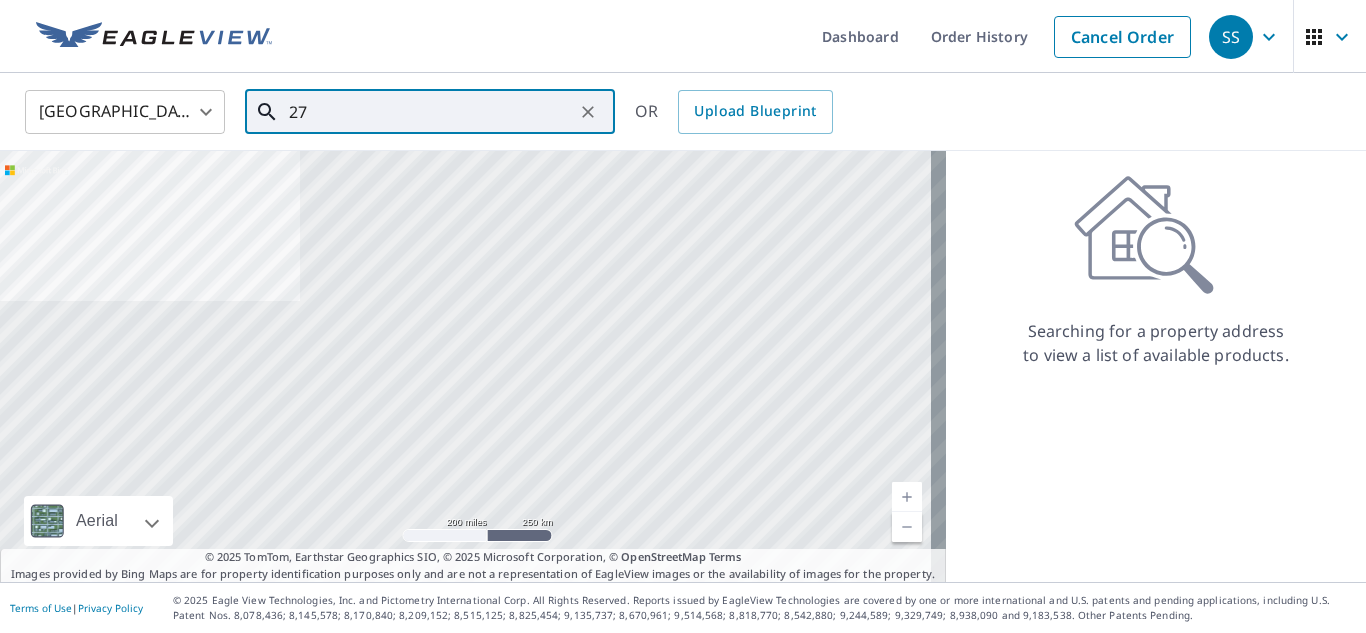 type on "2" 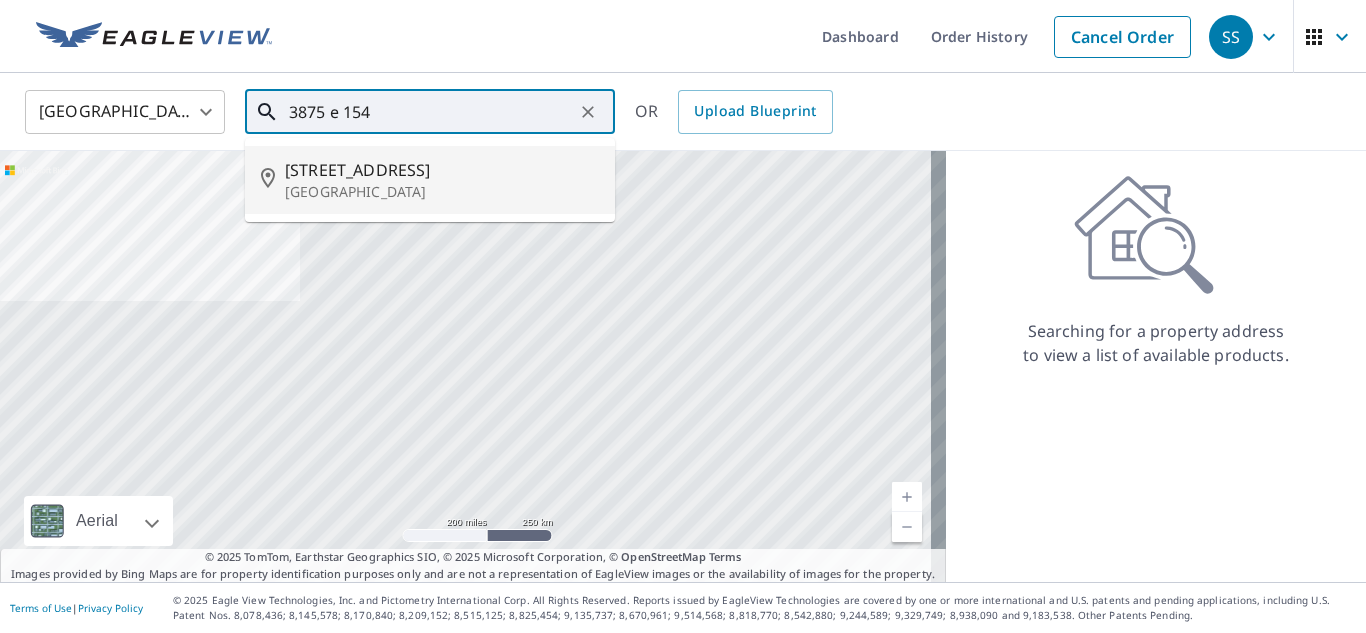 click on "[GEOGRAPHIC_DATA]" at bounding box center [442, 192] 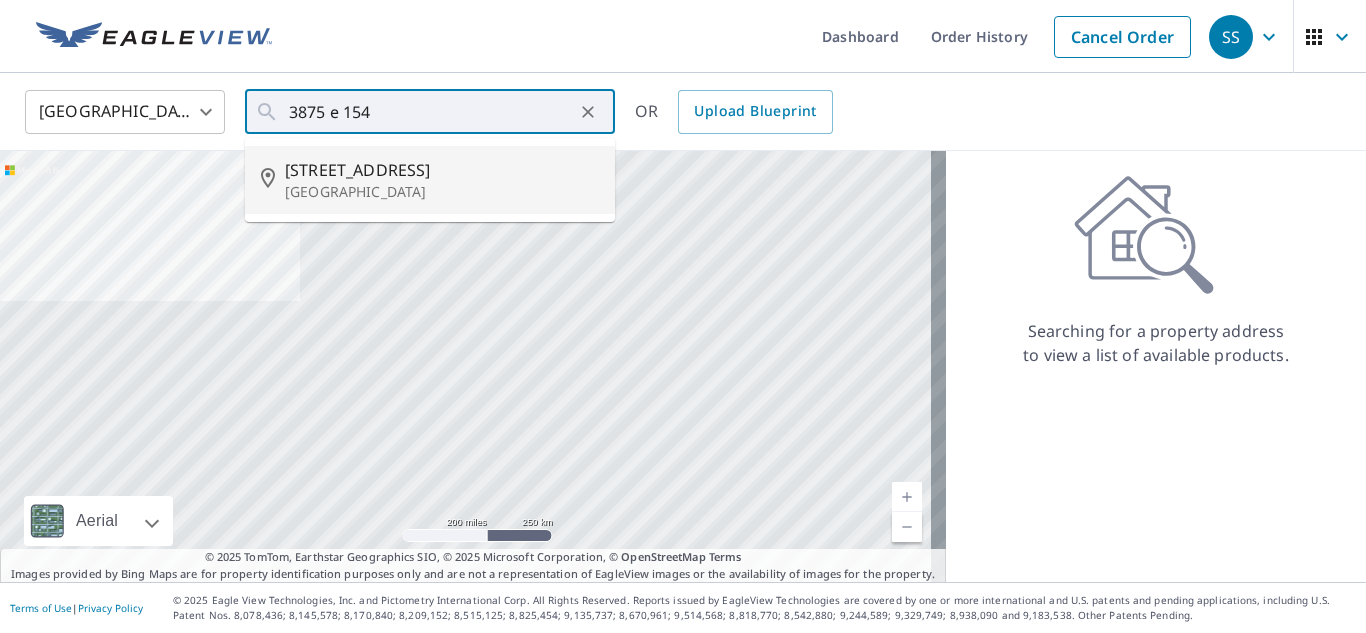 type on "[STREET_ADDRESS]" 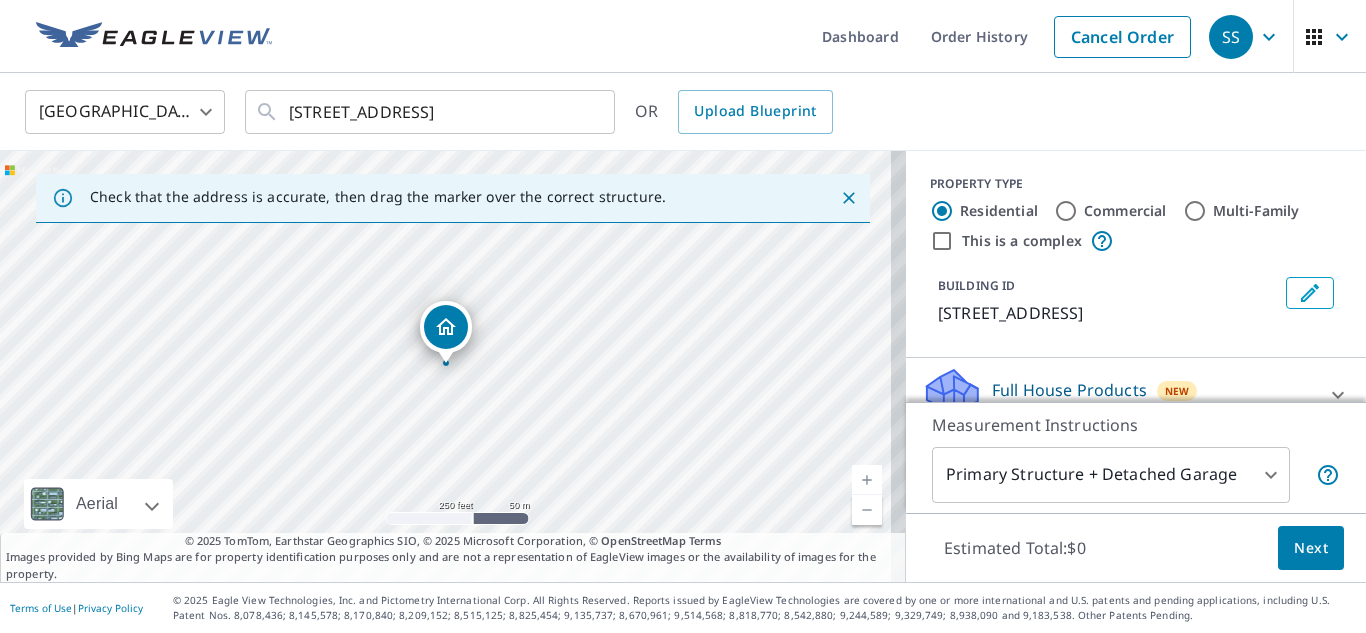 click on "SS SS
Dashboard Order History Cancel Order SS United States [GEOGRAPHIC_DATA] ​ [STREET_ADDRESS] ​ OR Upload Blueprint Check that the address is accurate, then drag the marker over the correct structure. [STREET_ADDRESS] Road A standard road map Aerial A detailed look from above Labels Labels 250 feet 50 m © 2025 TomTom, © Vexcel Imaging, © 2025 Microsoft Corporation,  © OpenStreetMap Terms © 2025 TomTom, Earthstar Geographics SIO, © 2025 Microsoft Corporation, ©   OpenStreetMap   Terms Images provided by Bing Maps are for property identification purposes only and are not a representation of EagleView images or the availability of images for the property. PROPERTY TYPE Residential Commercial Multi-Family This is a complex BUILDING ID [STREET_ADDRESS] Full House Products New Full House™ $105 Roof Products New Premium $32.75 - $87 QuickSquares™ $18 Gutter $13.75 Bid Perfect™ $18 Solar Products New Inform Essentials+ $63.25 Inform Advanced" at bounding box center (683, 316) 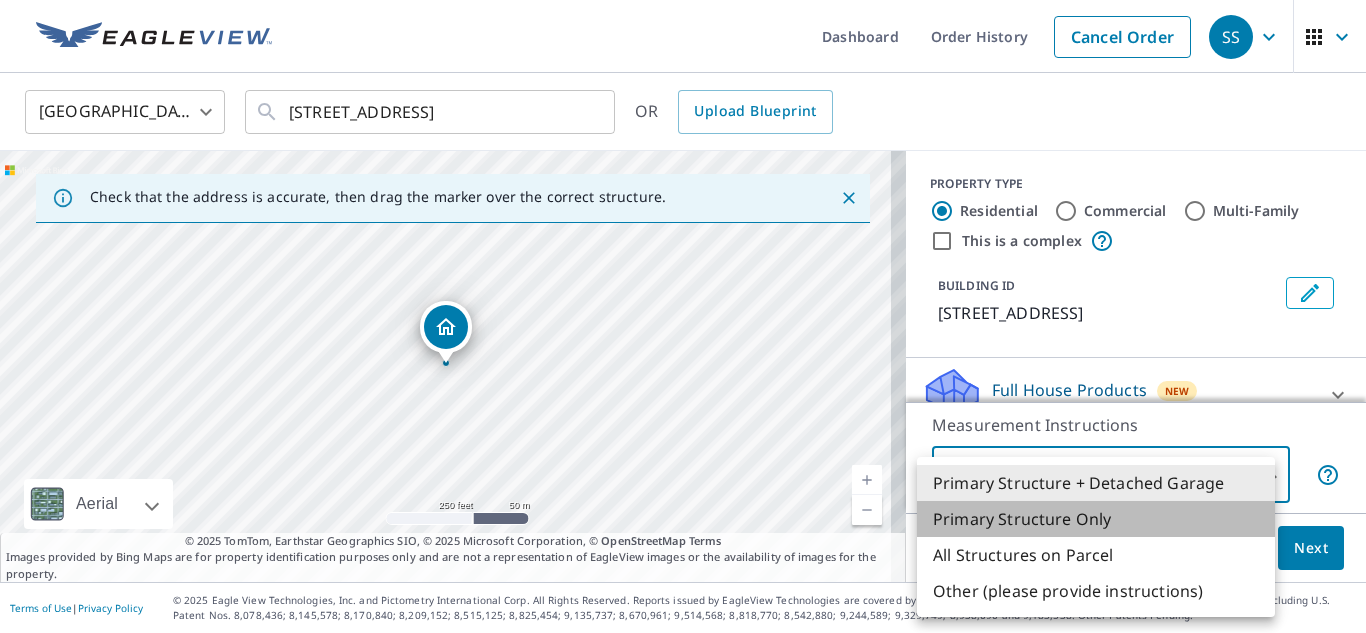 click on "Primary Structure Only" at bounding box center (1096, 519) 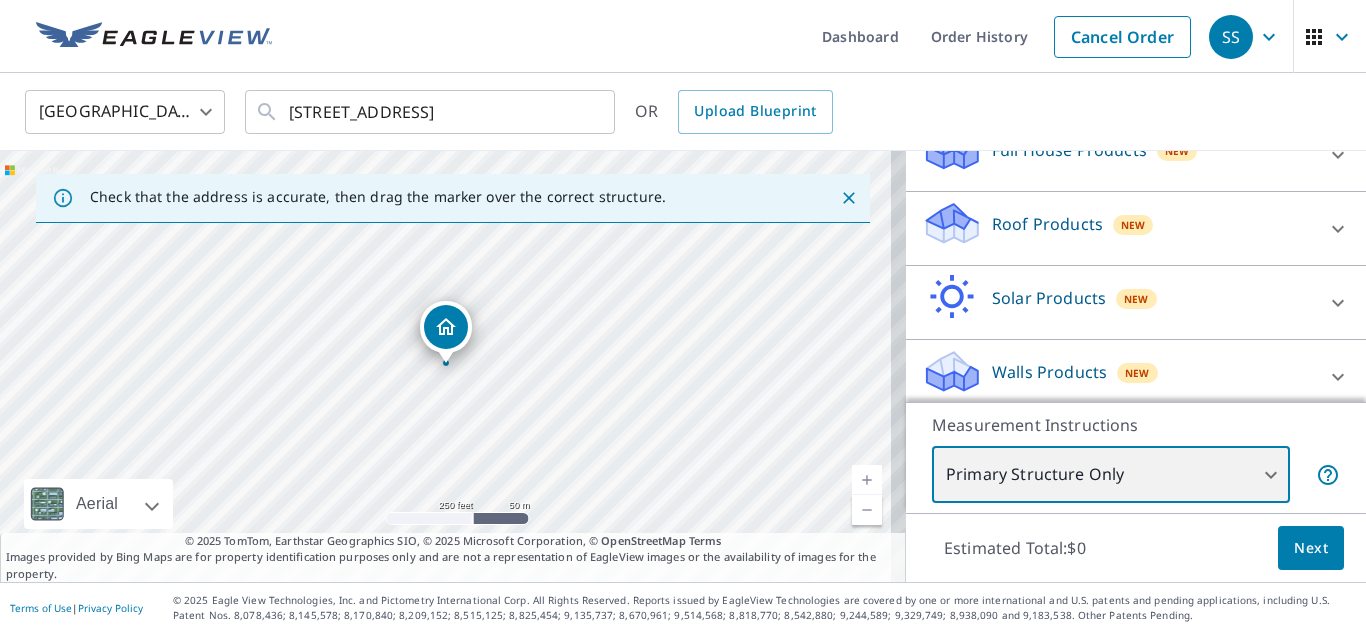 scroll, scrollTop: 252, scrollLeft: 0, axis: vertical 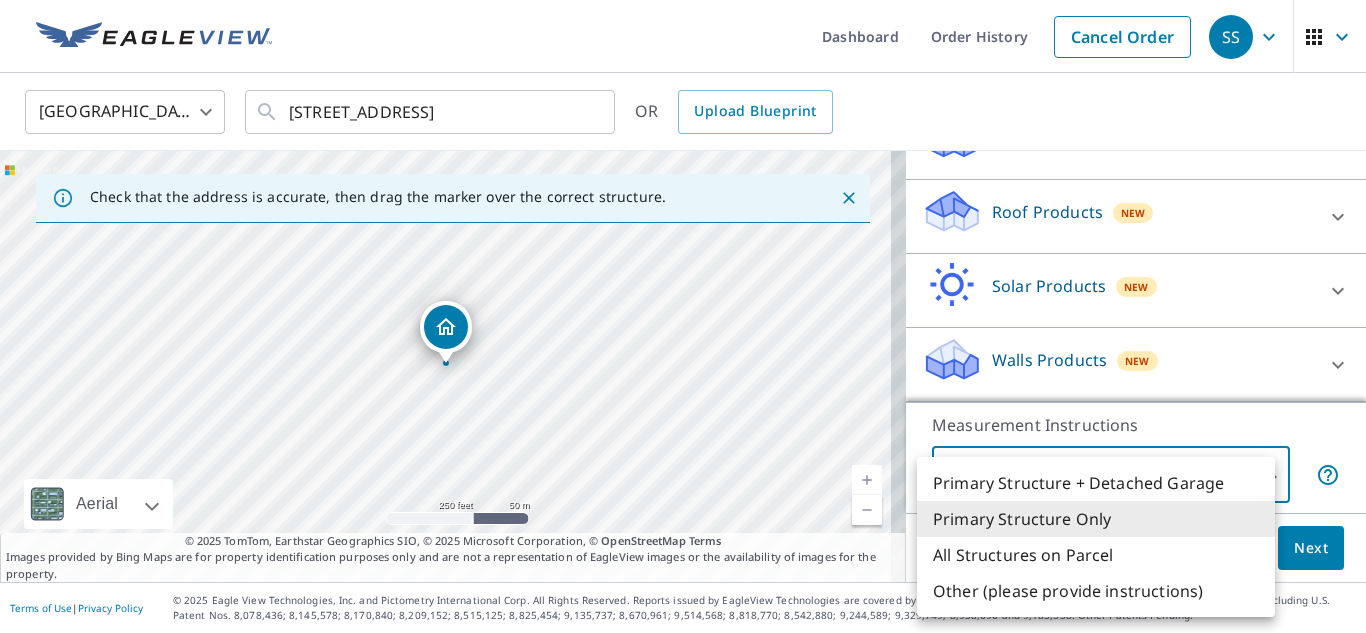 click on "SS SS
Dashboard Order History Cancel Order SS United States [GEOGRAPHIC_DATA] ​ [STREET_ADDRESS] ​ OR Upload Blueprint Check that the address is accurate, then drag the marker over the correct structure. [STREET_ADDRESS] Road A standard road map Aerial A detailed look from above Labels Labels 250 feet 50 m © 2025 TomTom, © Vexcel Imaging, © 2025 Microsoft Corporation,  © OpenStreetMap Terms © 2025 TomTom, Earthstar Geographics SIO, © 2025 Microsoft Corporation, ©   OpenStreetMap   Terms Images provided by Bing Maps are for property identification purposes only and are not a representation of EagleView images or the availability of images for the property. PROPERTY TYPE Residential Commercial Multi-Family This is a complex BUILDING ID [STREET_ADDRESS] Full House Products New Full House™ $105 Roof Products New Premium $32.75 - $87 QuickSquares™ $18 Gutter $13.75 Bid Perfect™ $18 Solar Products New Inform Essentials+ $63.25 Inform Advanced" at bounding box center (683, 316) 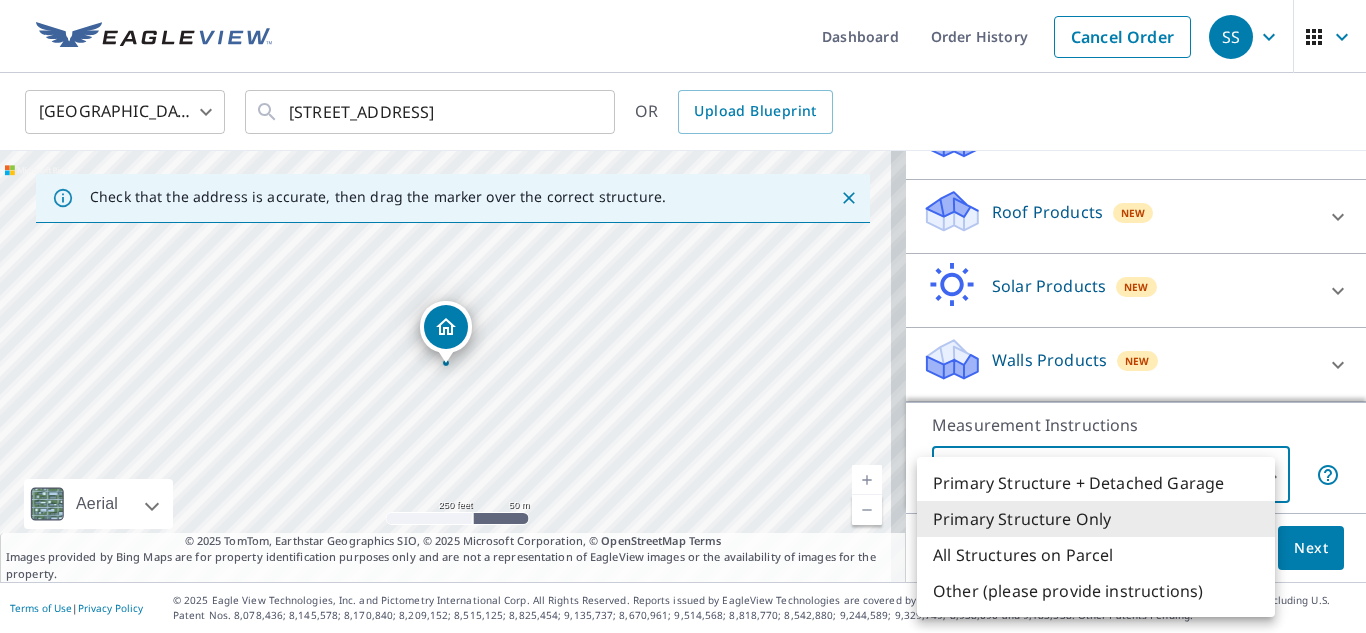 click on "All Structures on Parcel" at bounding box center (1096, 555) 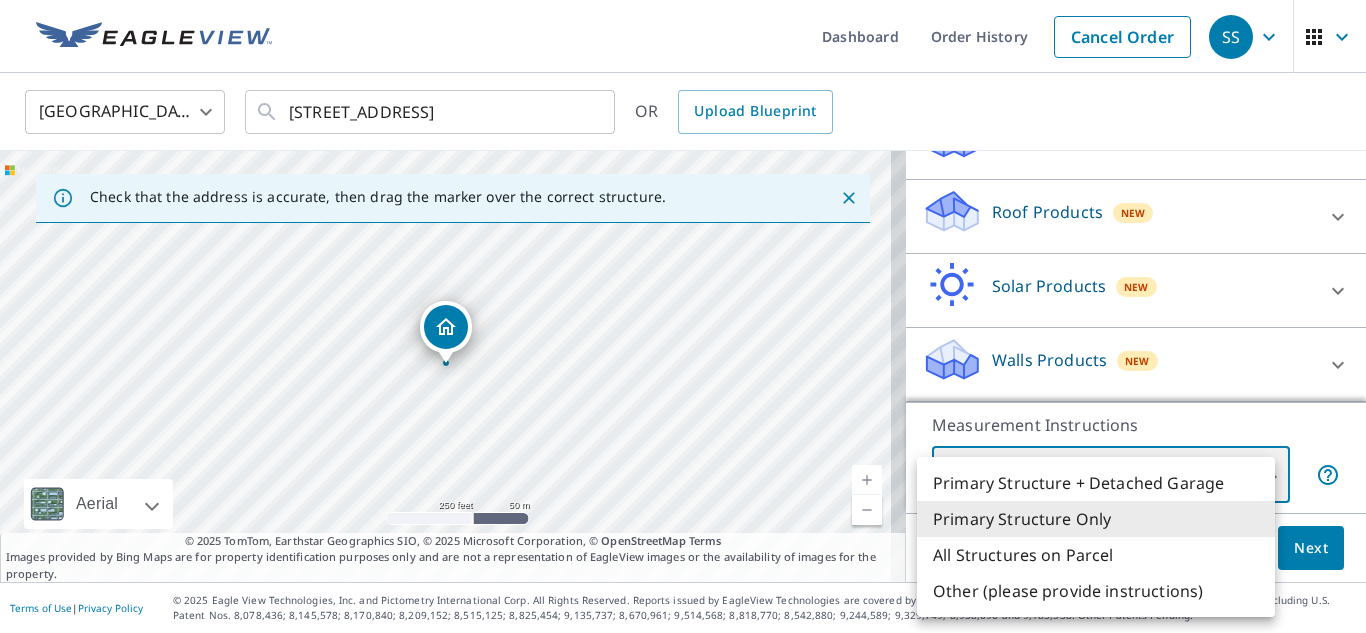 type on "3" 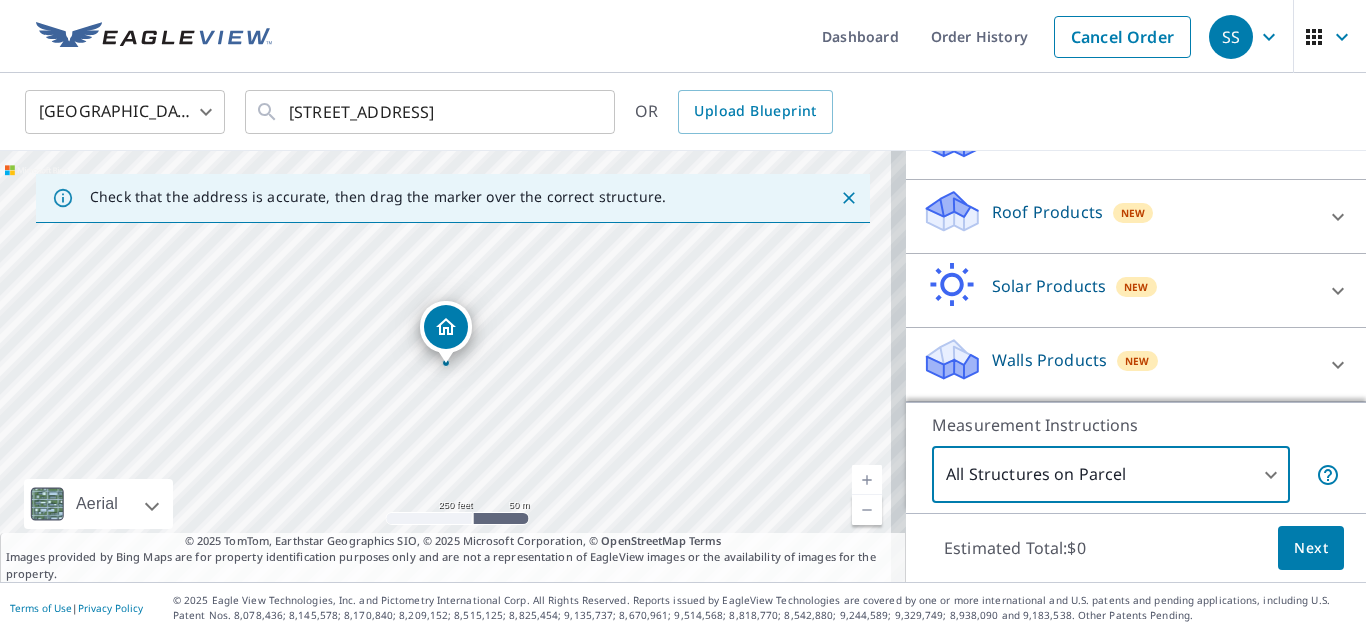 click on "Roof Products New" at bounding box center [1118, 216] 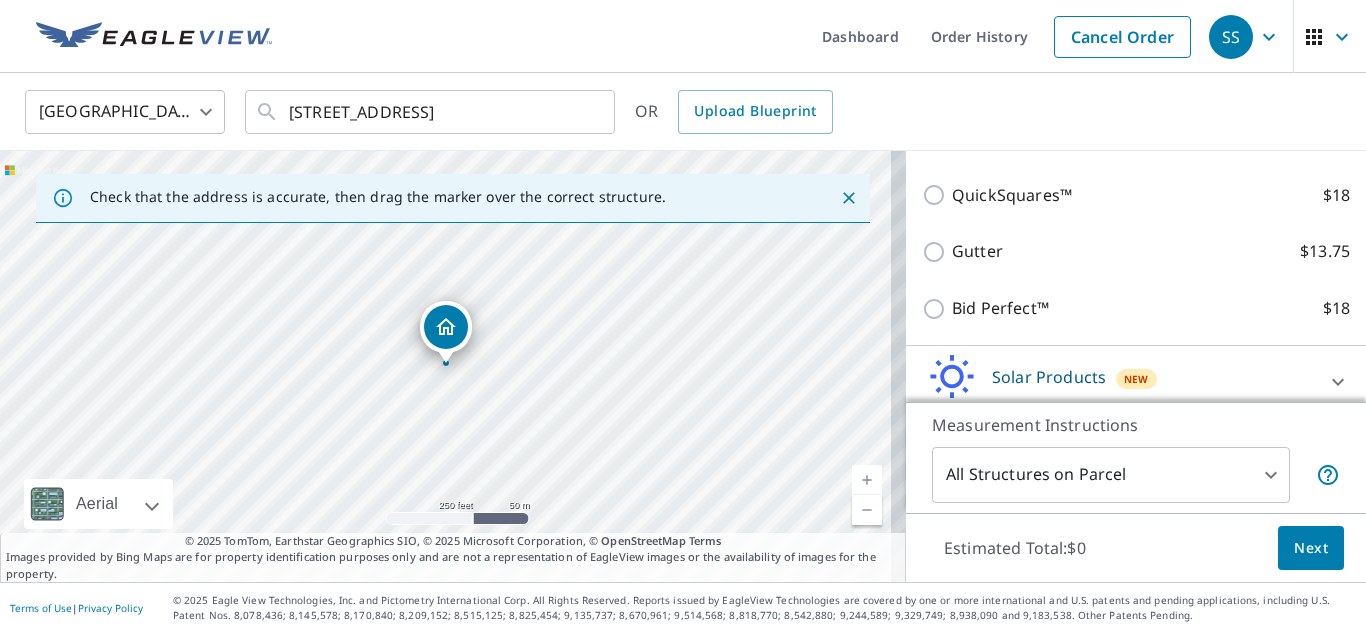 scroll, scrollTop: 352, scrollLeft: 0, axis: vertical 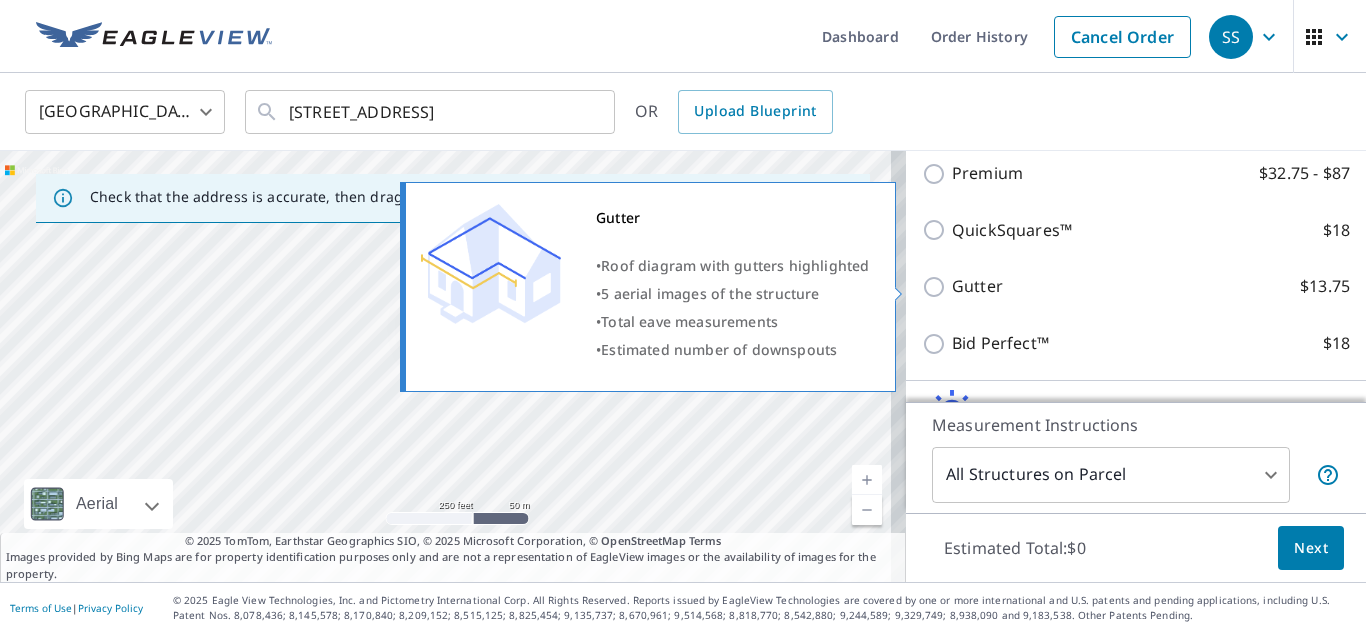click on "Gutter $13.75" at bounding box center (937, 287) 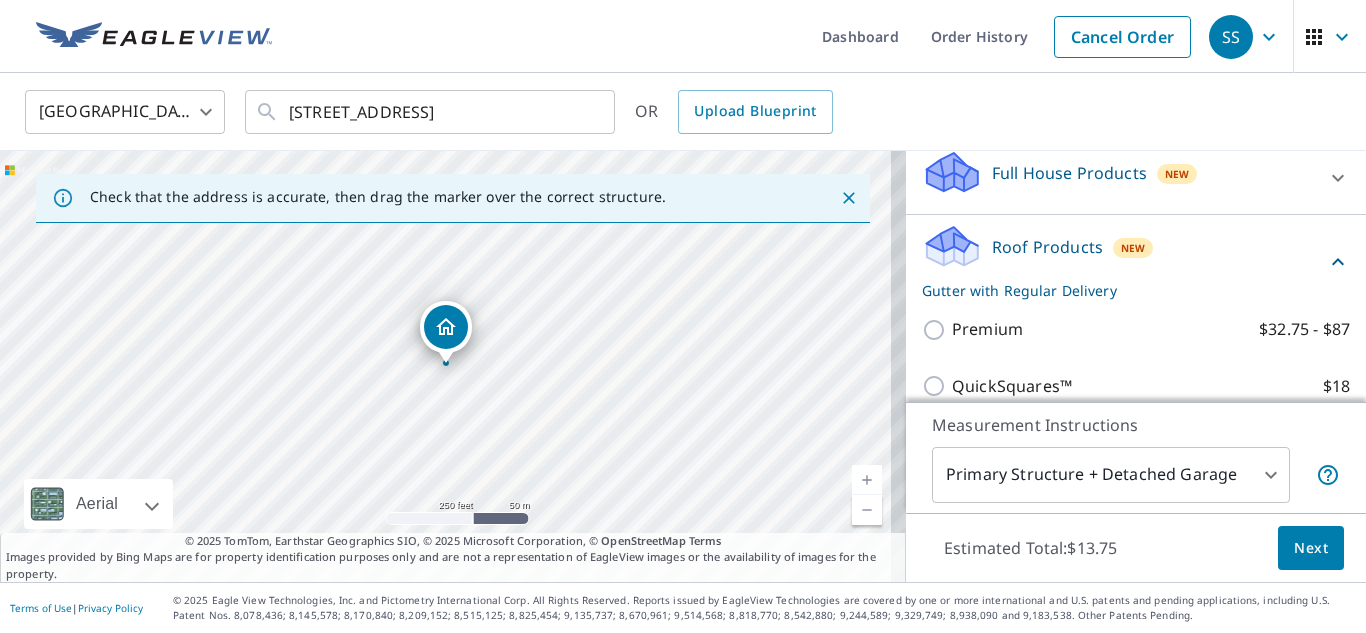 scroll, scrollTop: 173, scrollLeft: 0, axis: vertical 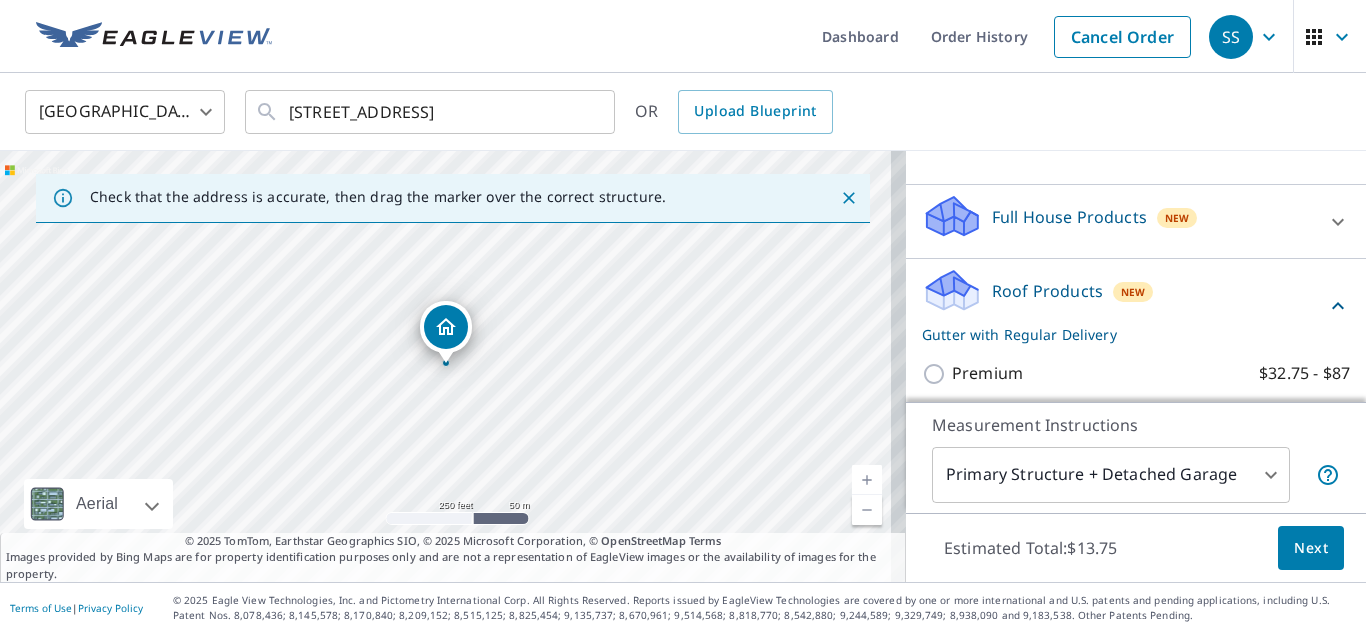 click on "Full House Products New" at bounding box center [1118, 221] 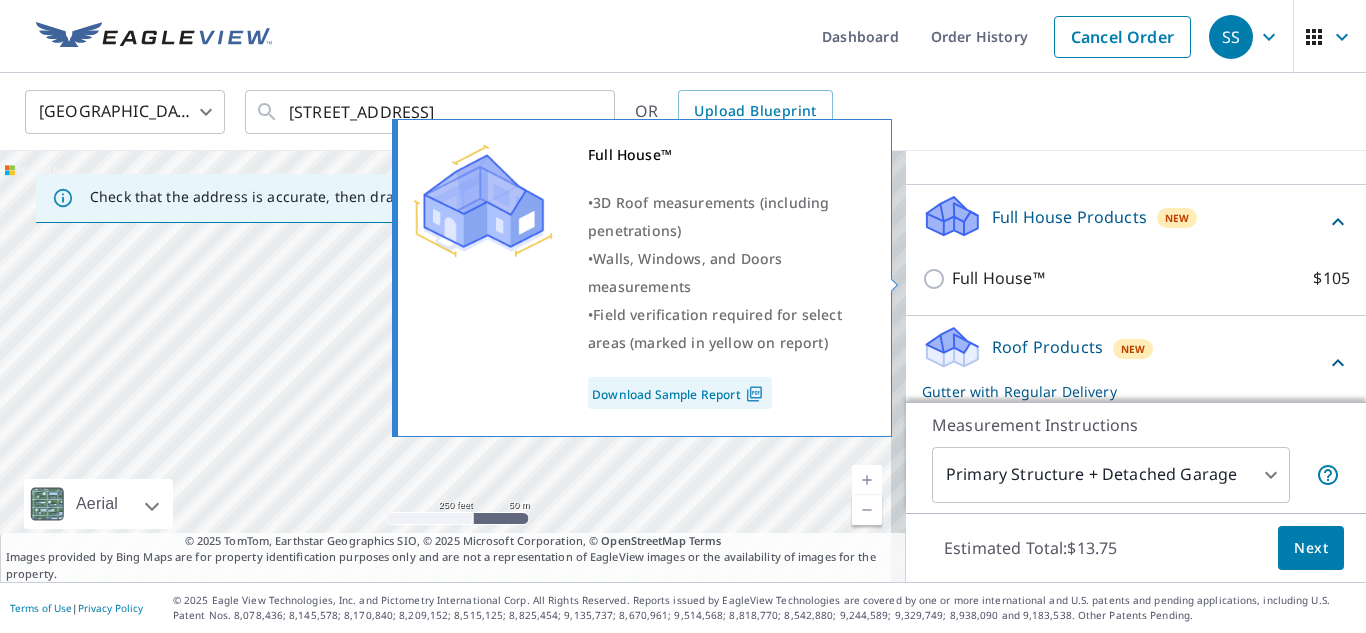 click on "Full House™" at bounding box center [998, 278] 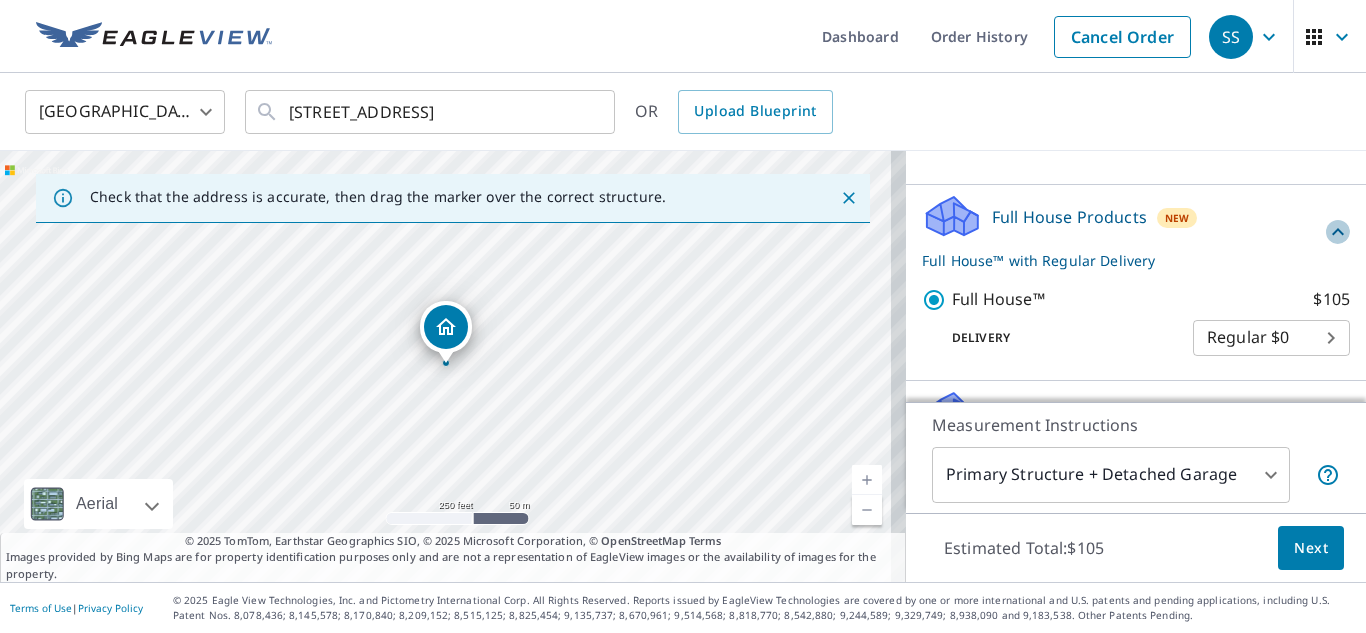 click 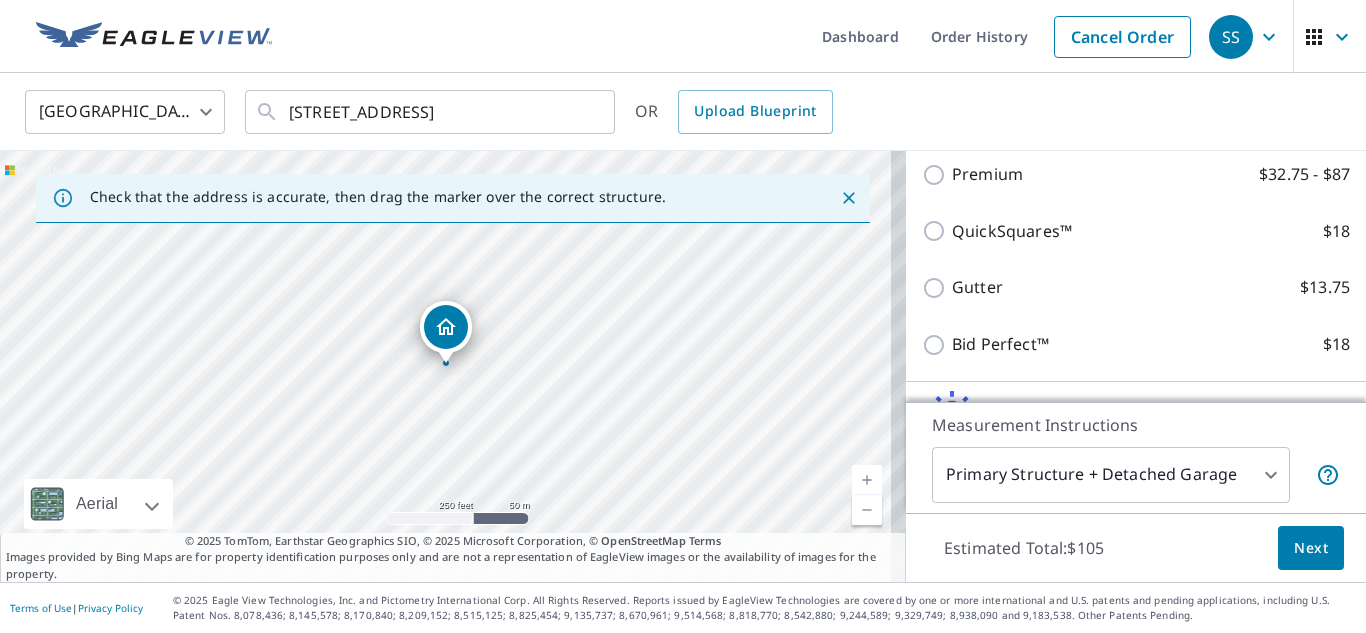 scroll, scrollTop: 373, scrollLeft: 0, axis: vertical 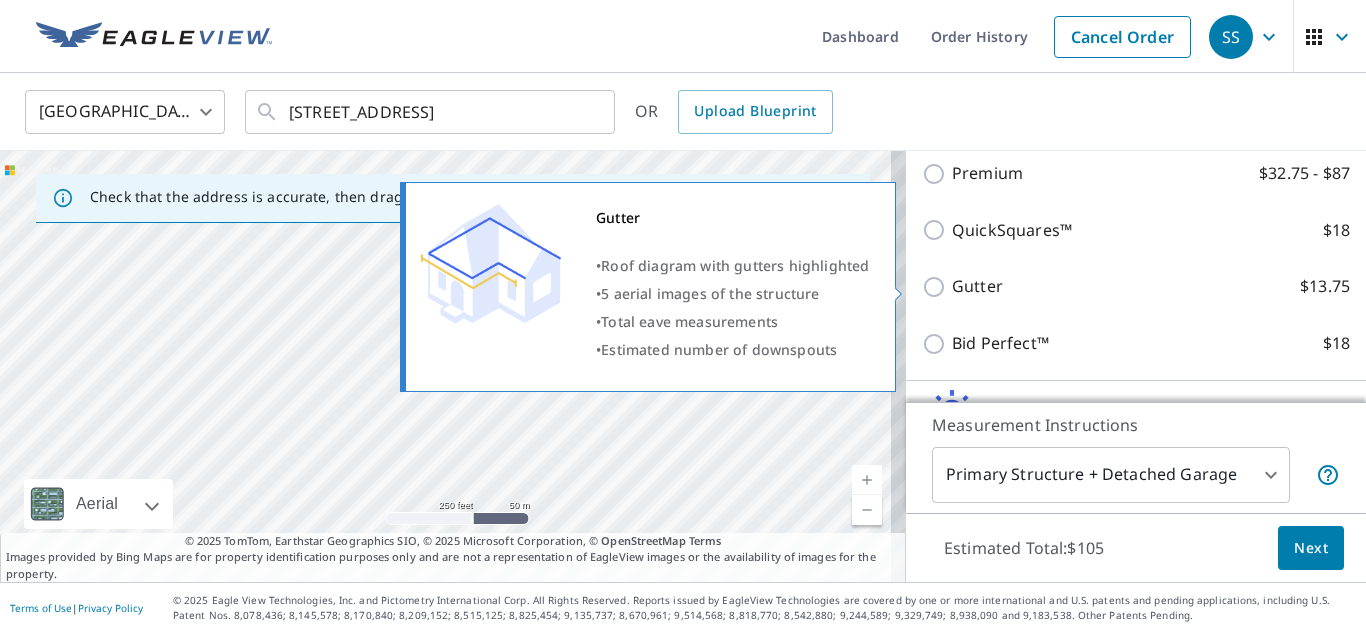 click on "Gutter $13.75" at bounding box center (937, 287) 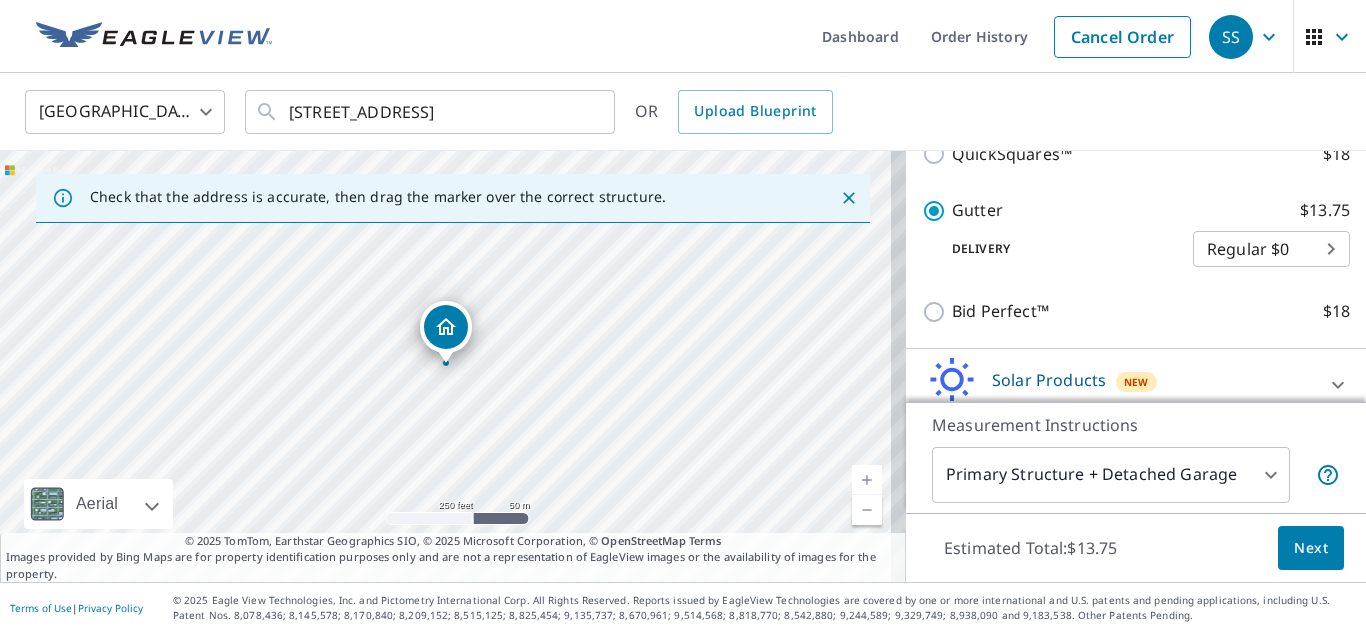 scroll, scrollTop: 544, scrollLeft: 0, axis: vertical 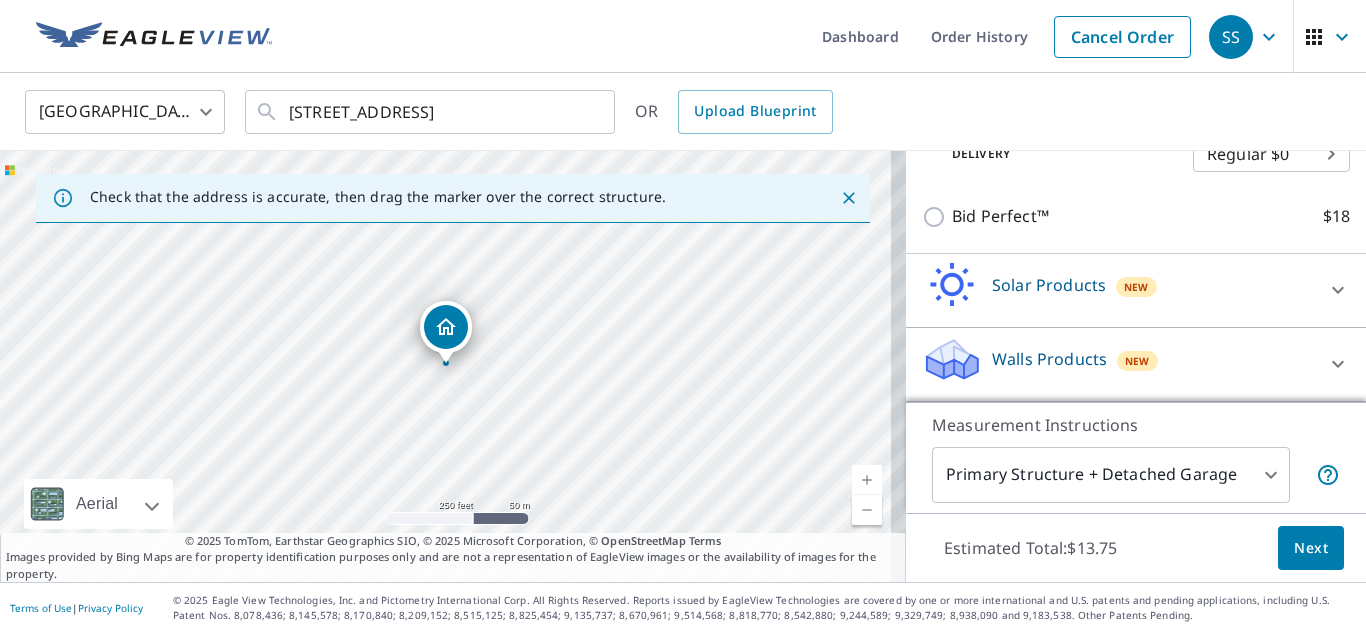 click on "Solar Products" at bounding box center (1049, 285) 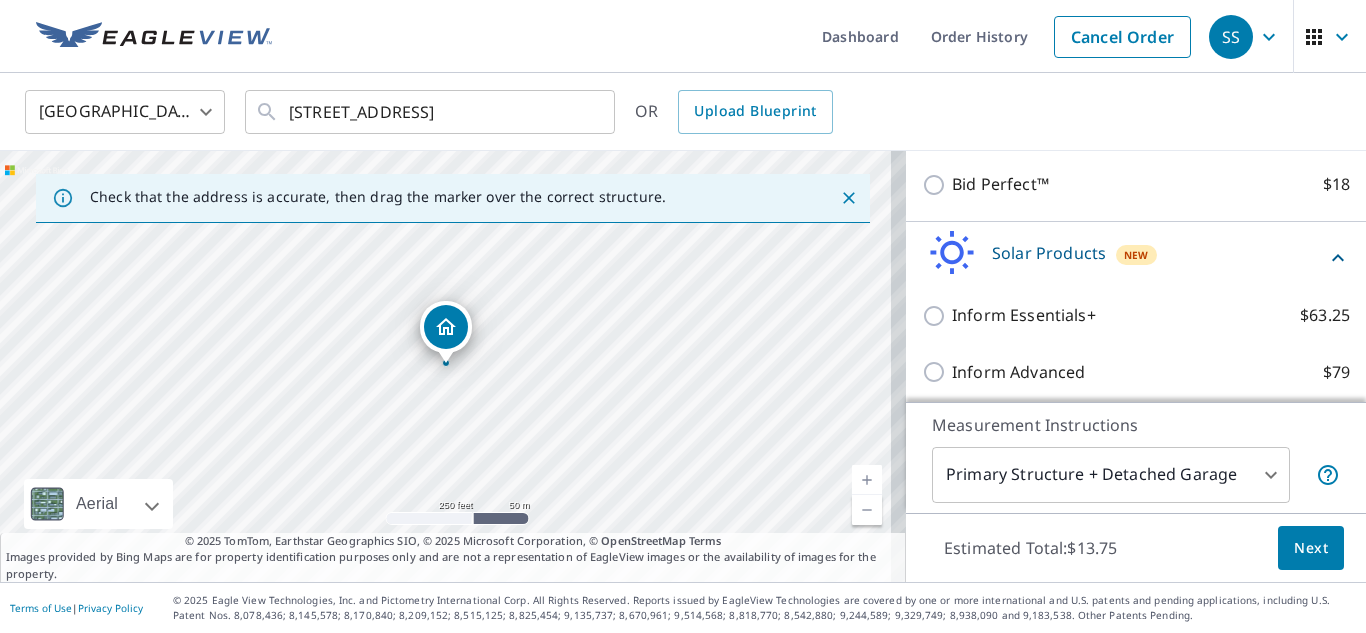 scroll, scrollTop: 544, scrollLeft: 0, axis: vertical 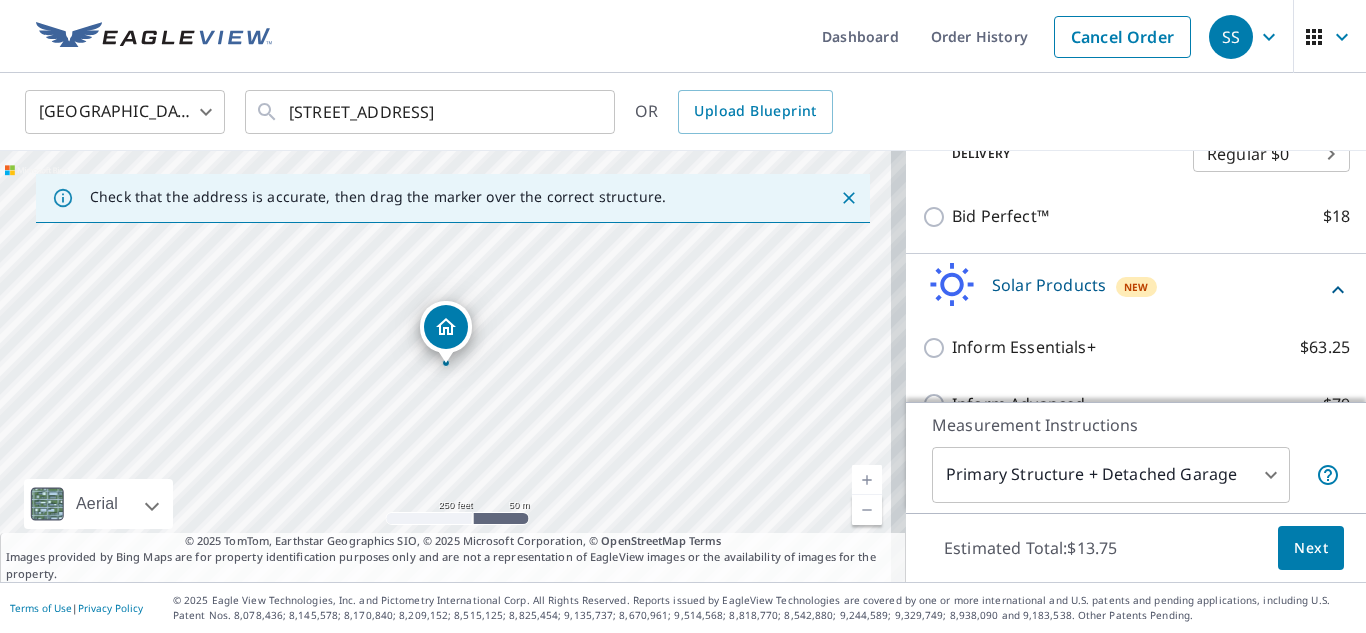click on "Solar Products" at bounding box center (1049, 285) 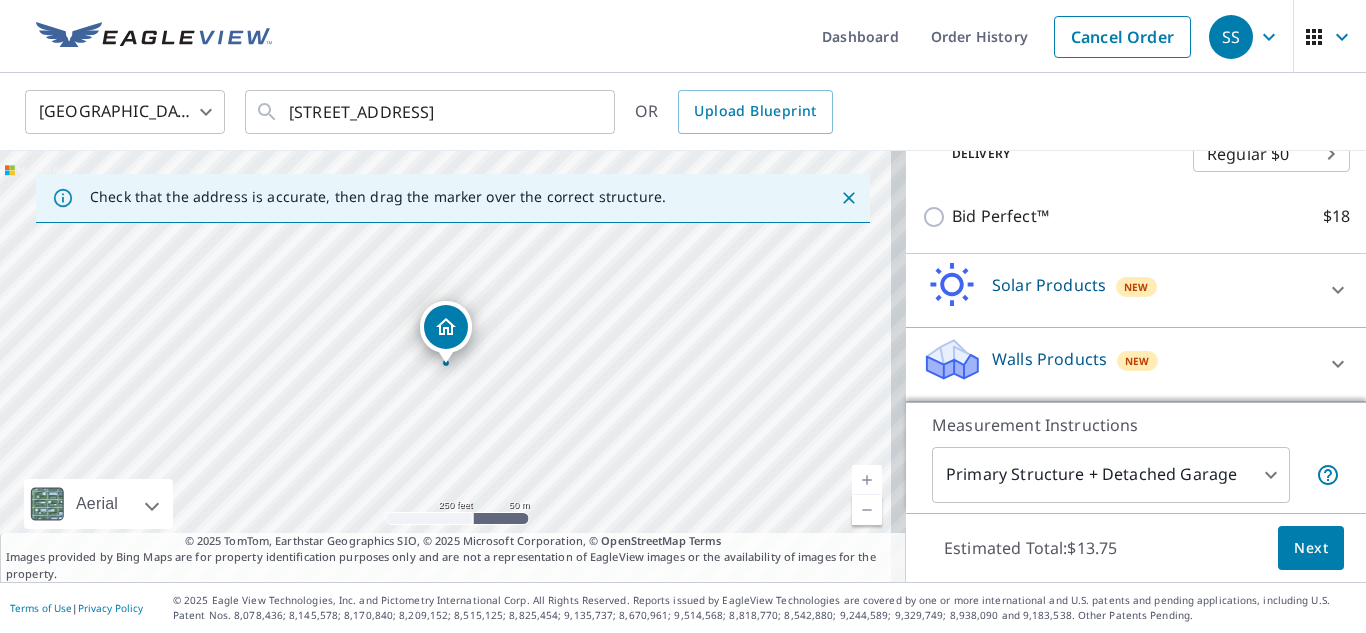 click on "Walls Products" at bounding box center (1049, 359) 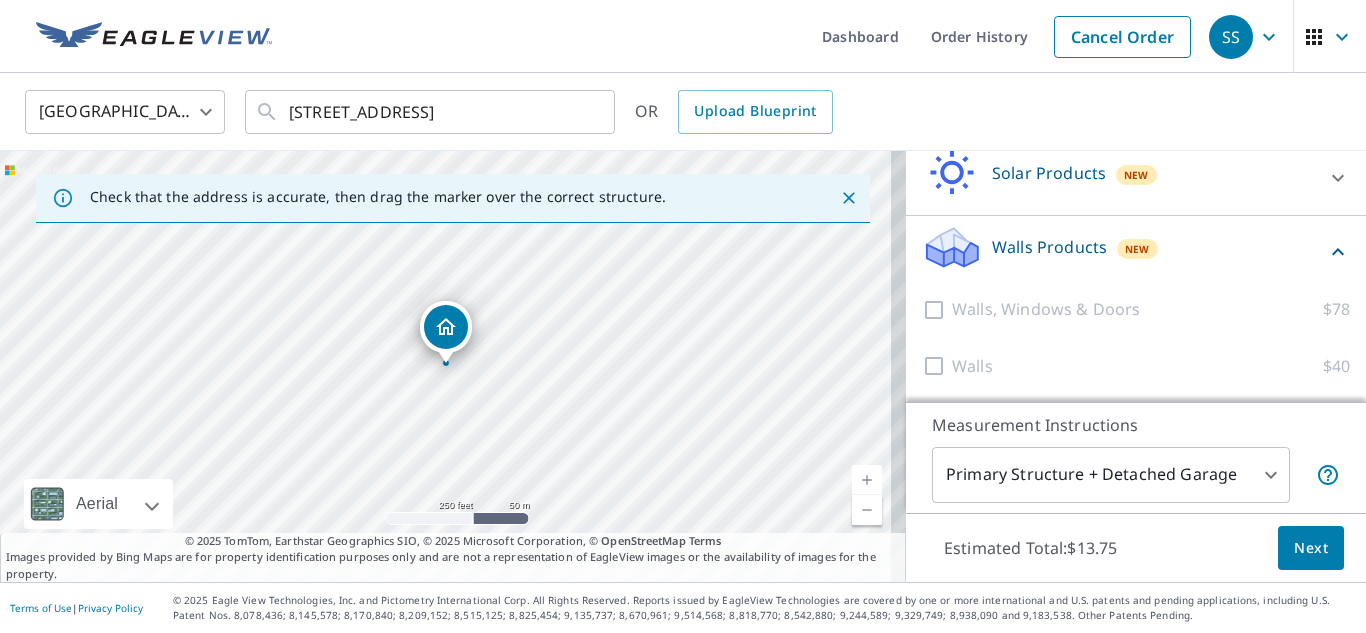 scroll, scrollTop: 657, scrollLeft: 0, axis: vertical 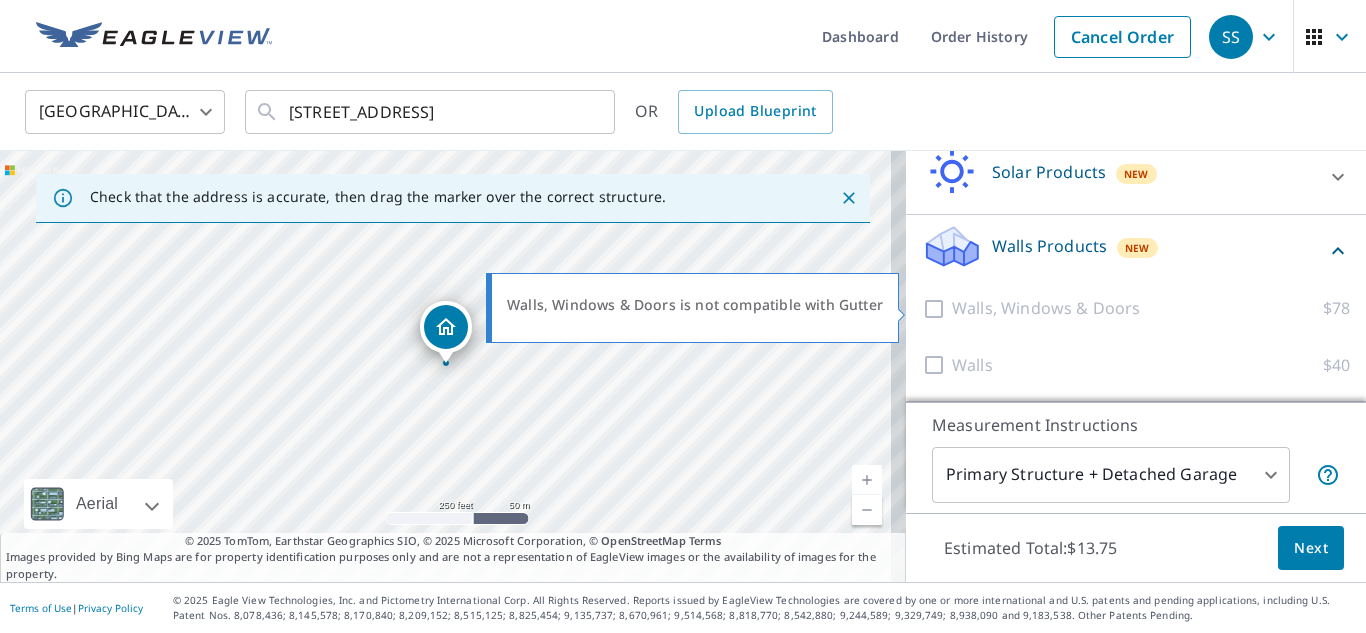 click at bounding box center [937, 308] 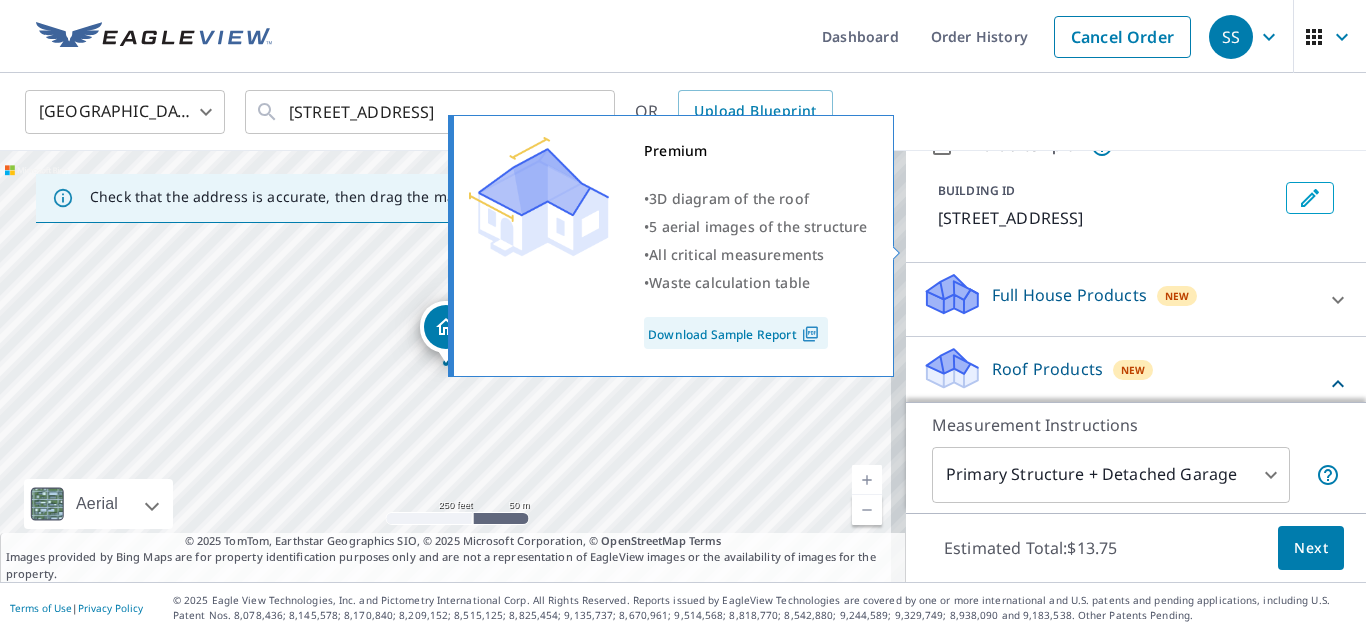 scroll, scrollTop: 0, scrollLeft: 0, axis: both 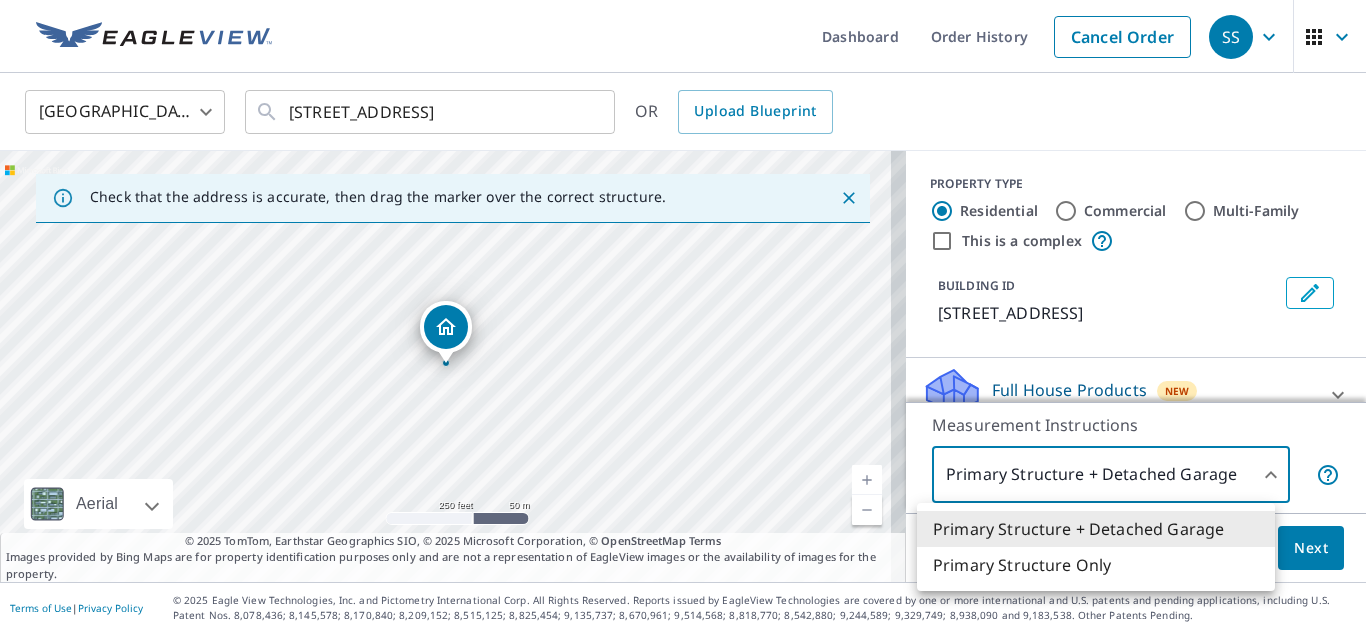 click on "SS SS
Dashboard Order History Cancel Order SS United States US ​ 3875 E 154th St Cleveland, OH 44128 ​ OR Upload Blueprint Check that the address is accurate, then drag the marker over the correct structure. 3875 E 154th St Cleveland, OH 44128 Aerial Road A standard road map Aerial A detailed look from above Labels Labels 250 feet 50 m © 2025 TomTom, © Vexcel Imaging, © 2025 Microsoft Corporation,  © OpenStreetMap Terms © 2025 TomTom, Earthstar Geographics SIO, © 2025 Microsoft Corporation, ©   OpenStreetMap   Terms Images provided by Bing Maps are for property identification purposes only and are not a representation of EagleView images or the availability of images for the property. PROPERTY TYPE Residential Commercial Multi-Family This is a complex BUILDING ID 3875 E 154th St, Cleveland, OH, 44128 Full House Products New Full House™ $105 Roof Products New Gutter with Regular Delivery Premium $32.75 - $87 QuickSquares™ $18 Gutter $13.75 Delivery Regular $0 8 ​ Bid Perfect™ $18 New 1" at bounding box center [683, 316] 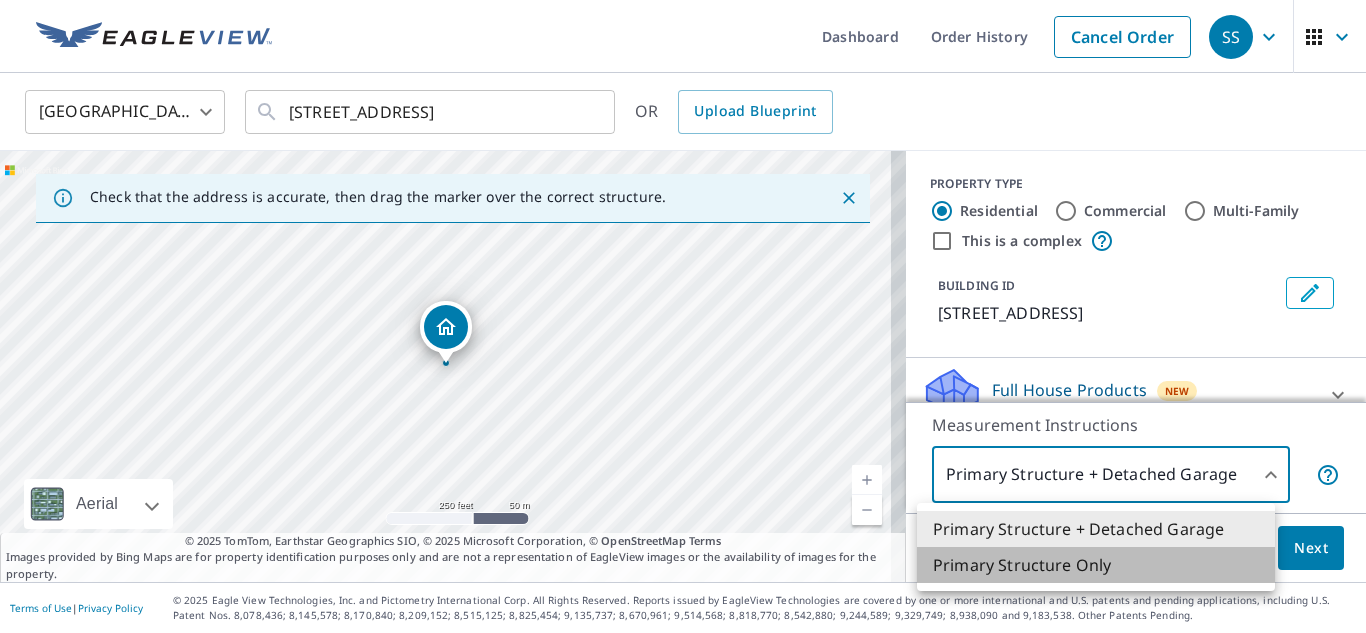 click on "Primary Structure Only" at bounding box center (1096, 565) 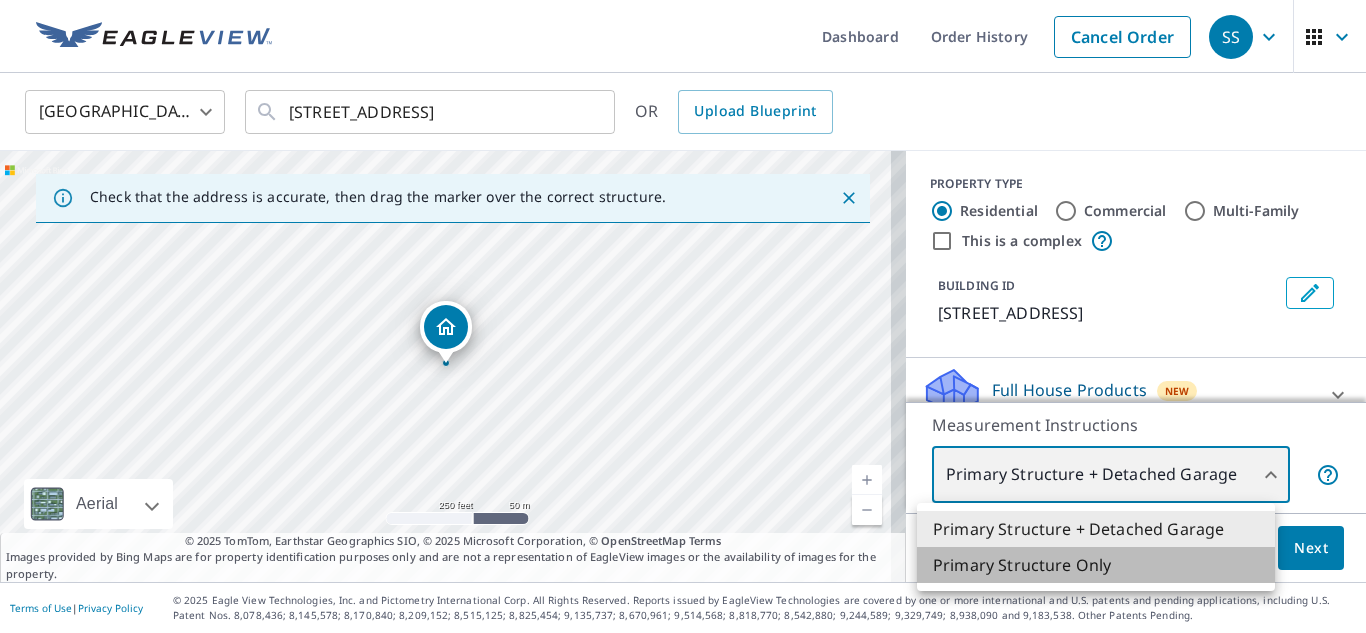 type on "2" 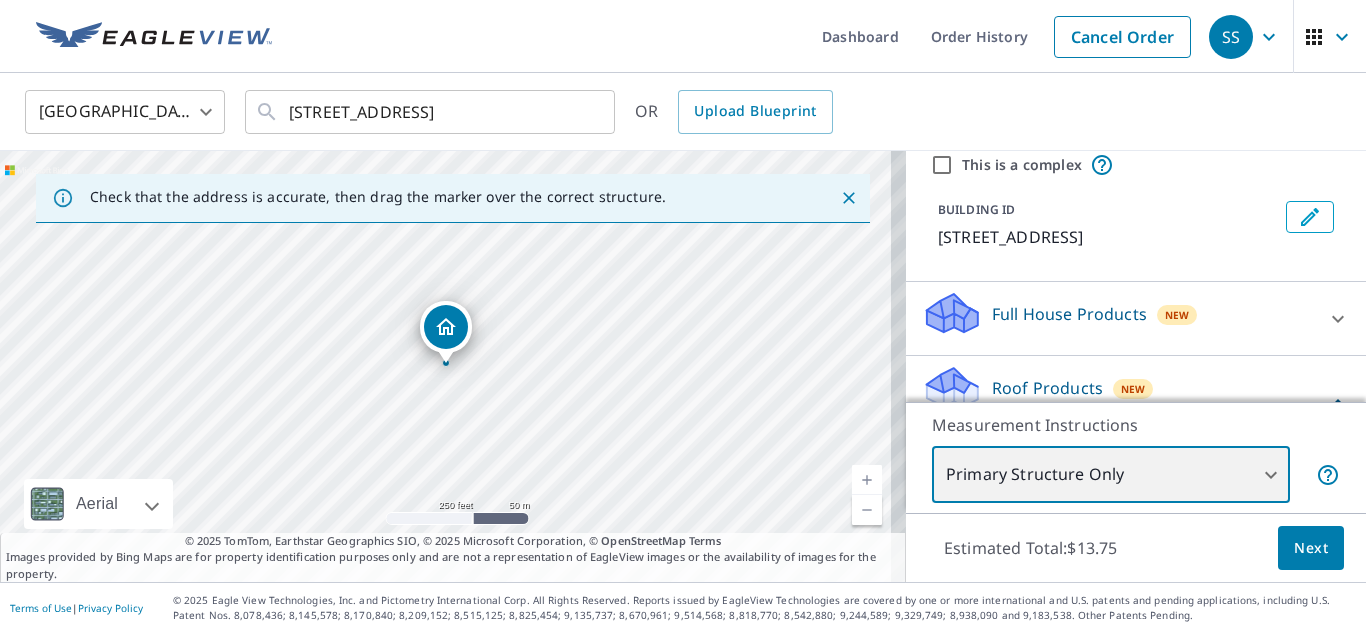 scroll, scrollTop: 200, scrollLeft: 0, axis: vertical 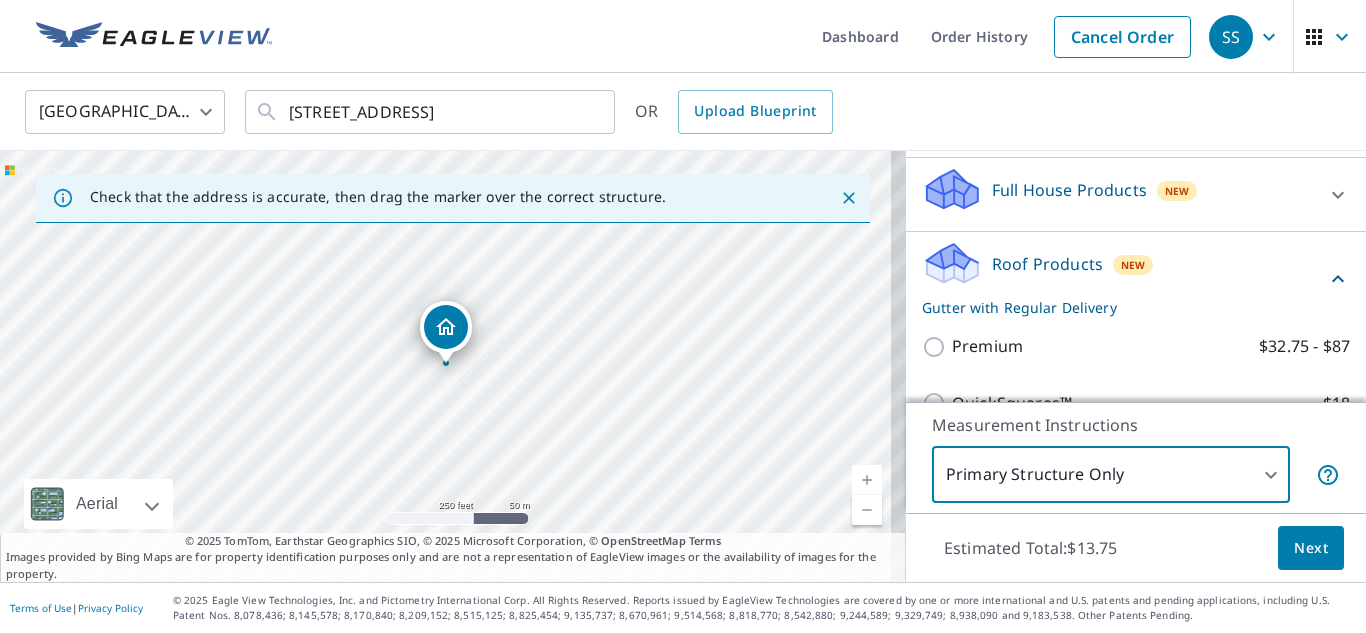 click on "Full House Products New" at bounding box center [1118, 194] 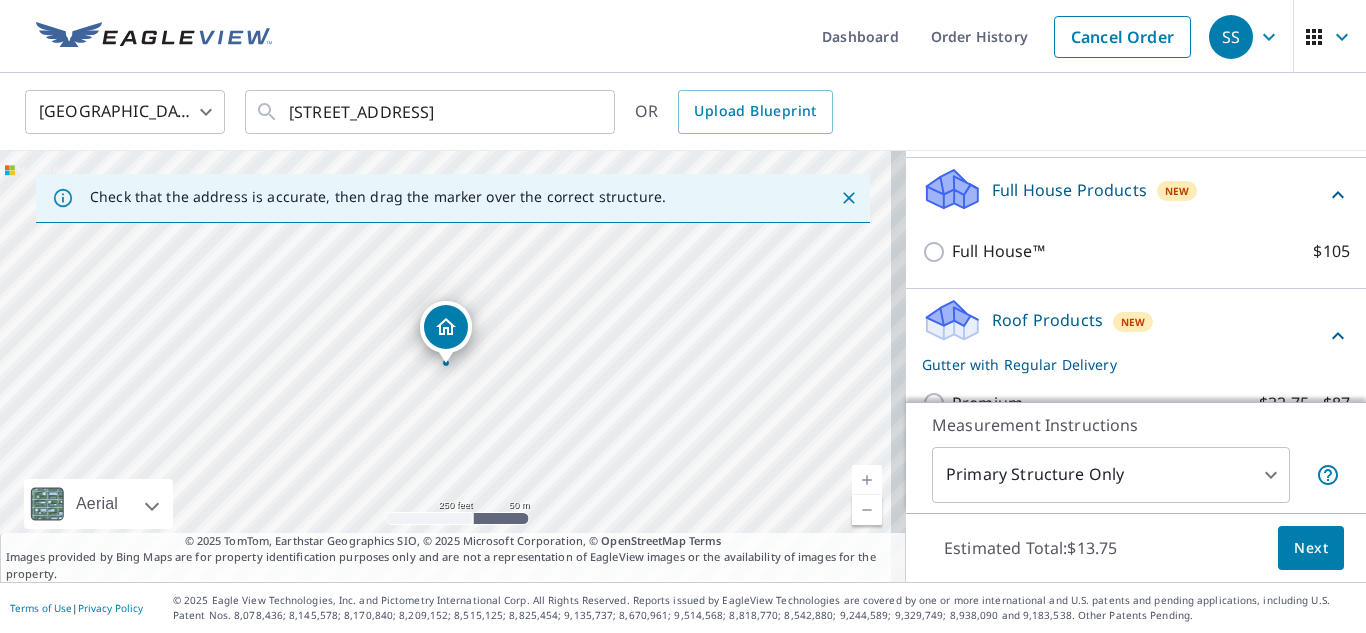 click on "Full House Products New" at bounding box center (1124, 194) 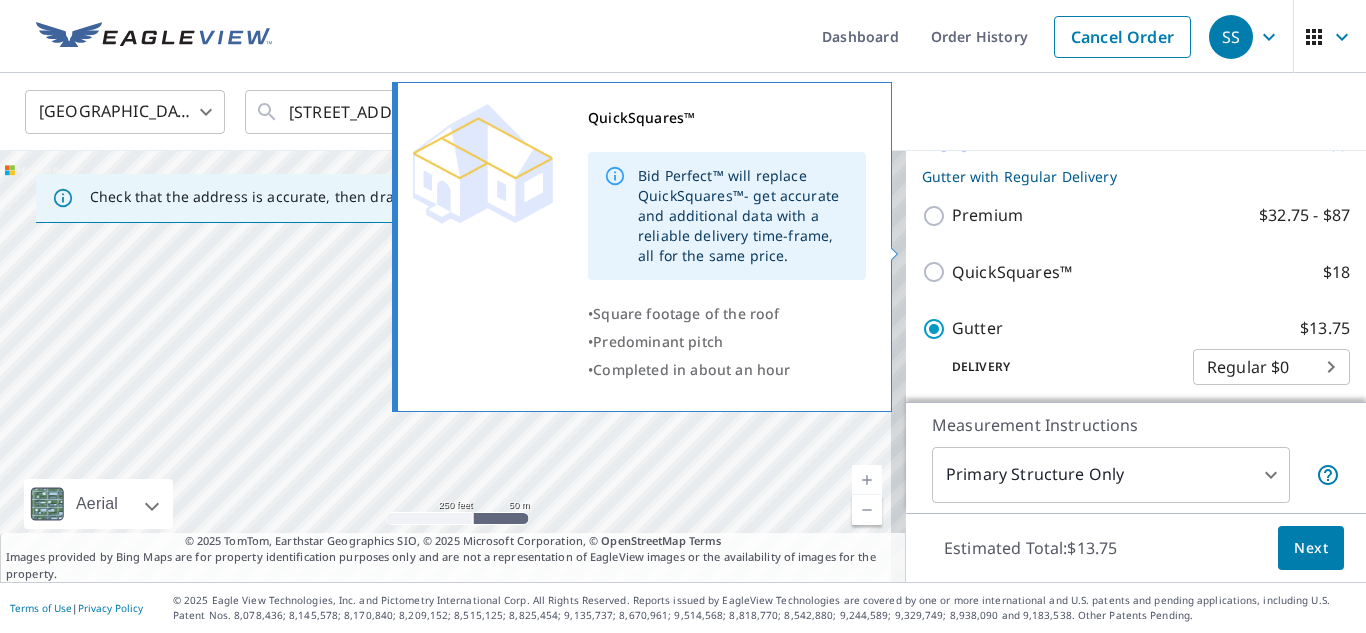 scroll, scrollTop: 257, scrollLeft: 0, axis: vertical 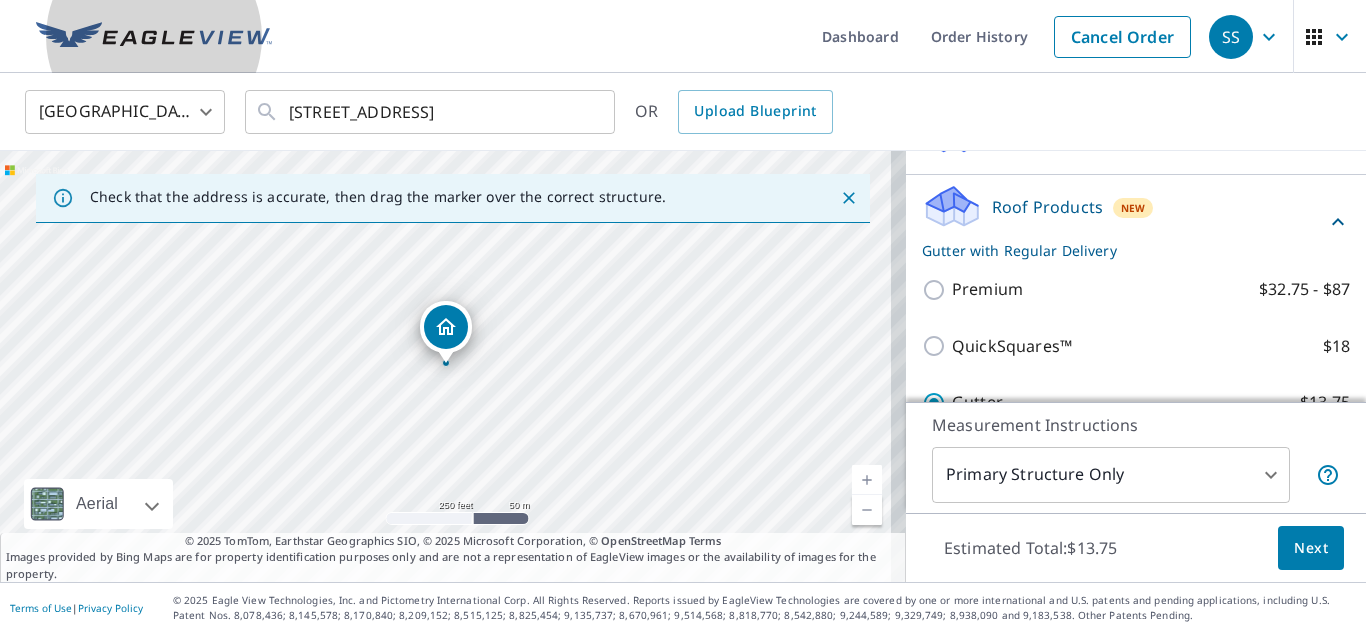 click at bounding box center [154, 36] 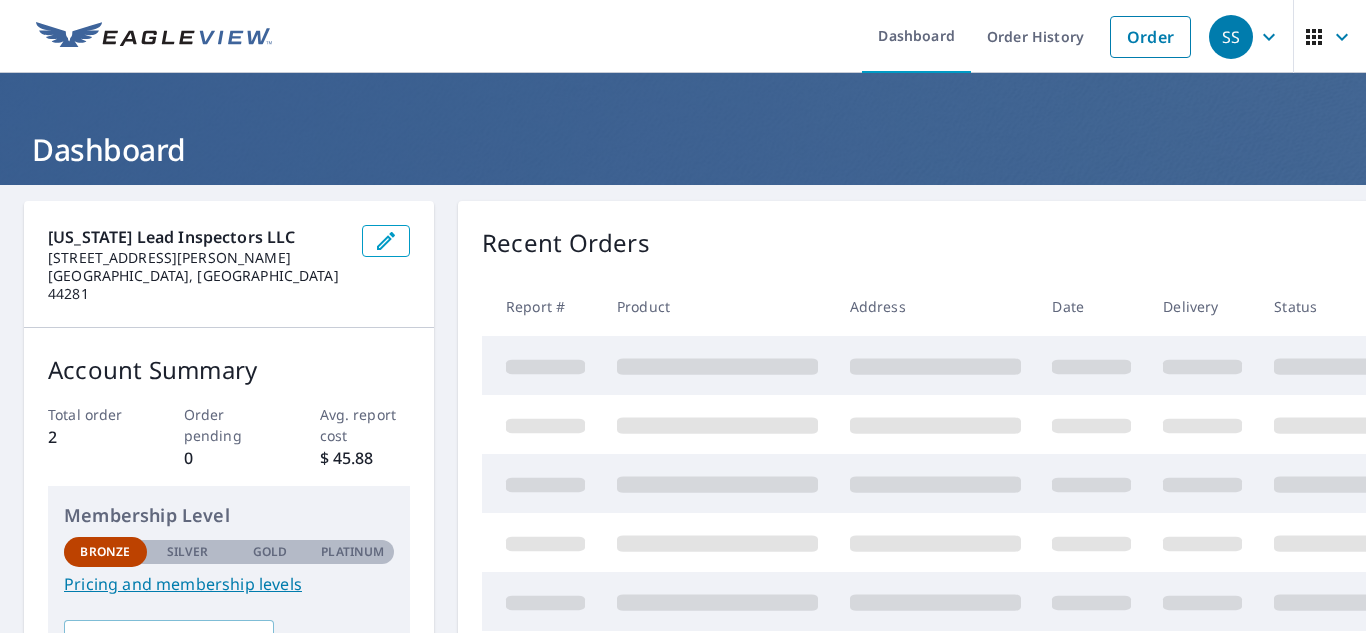 click 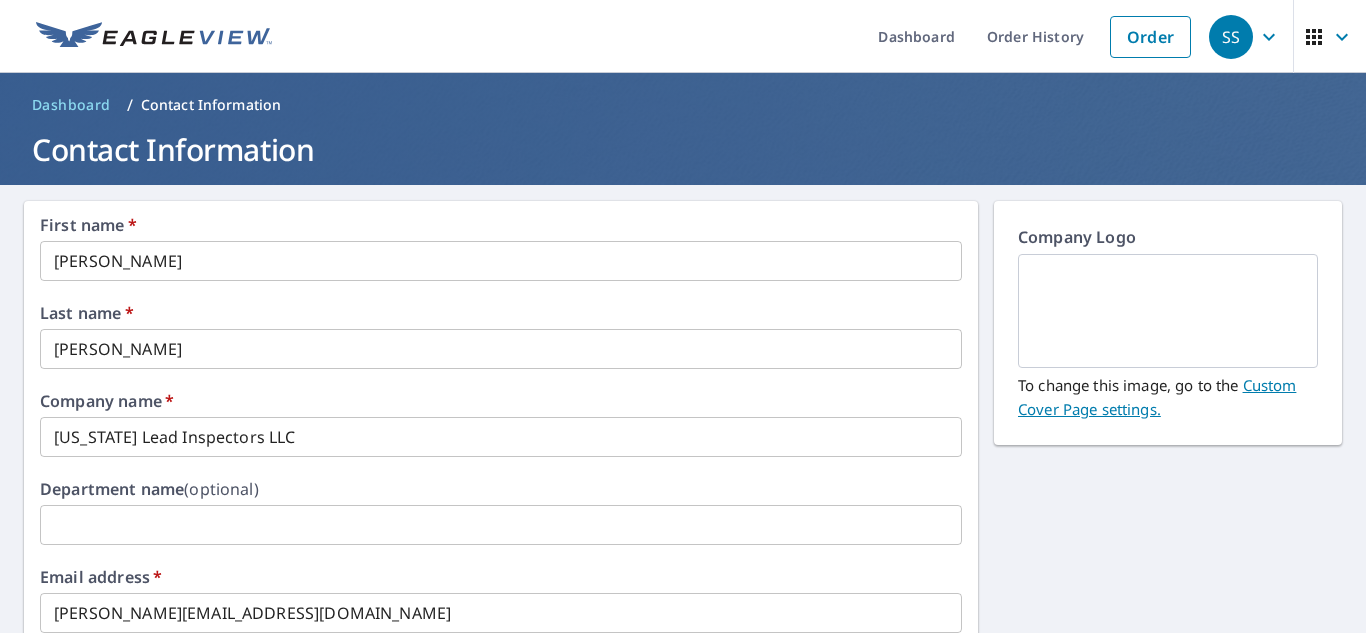 click at bounding box center (154, 37) 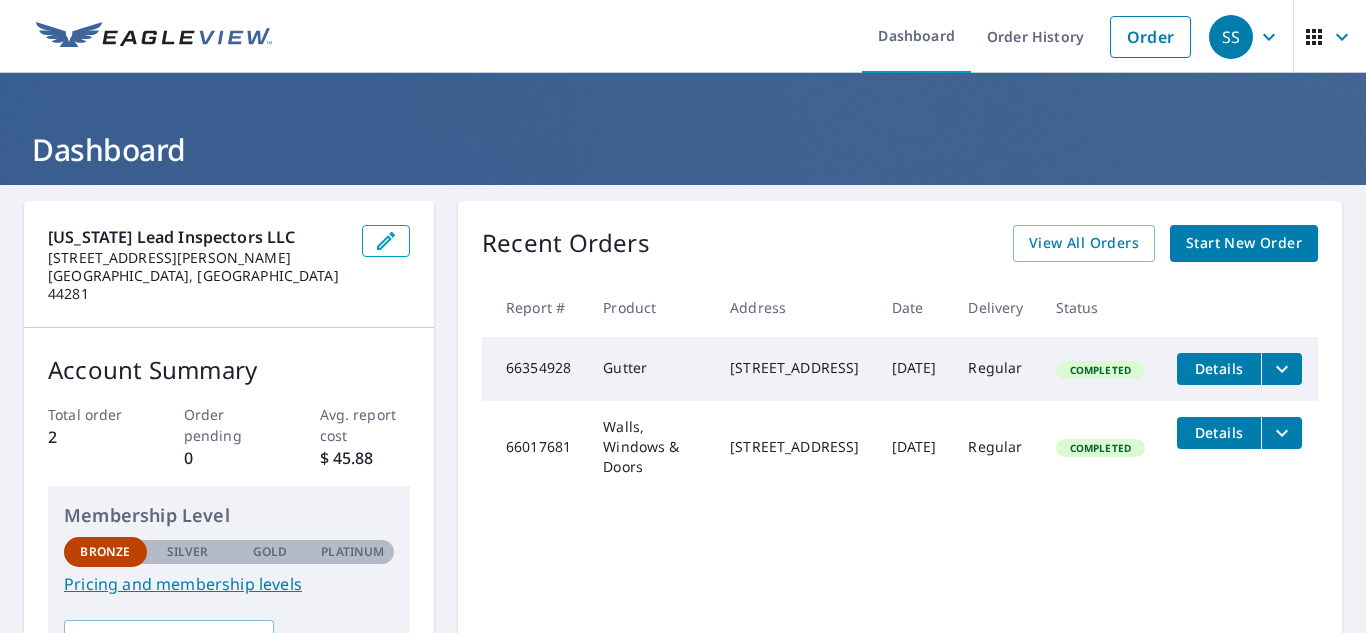 click on "Start New Order" at bounding box center (1244, 243) 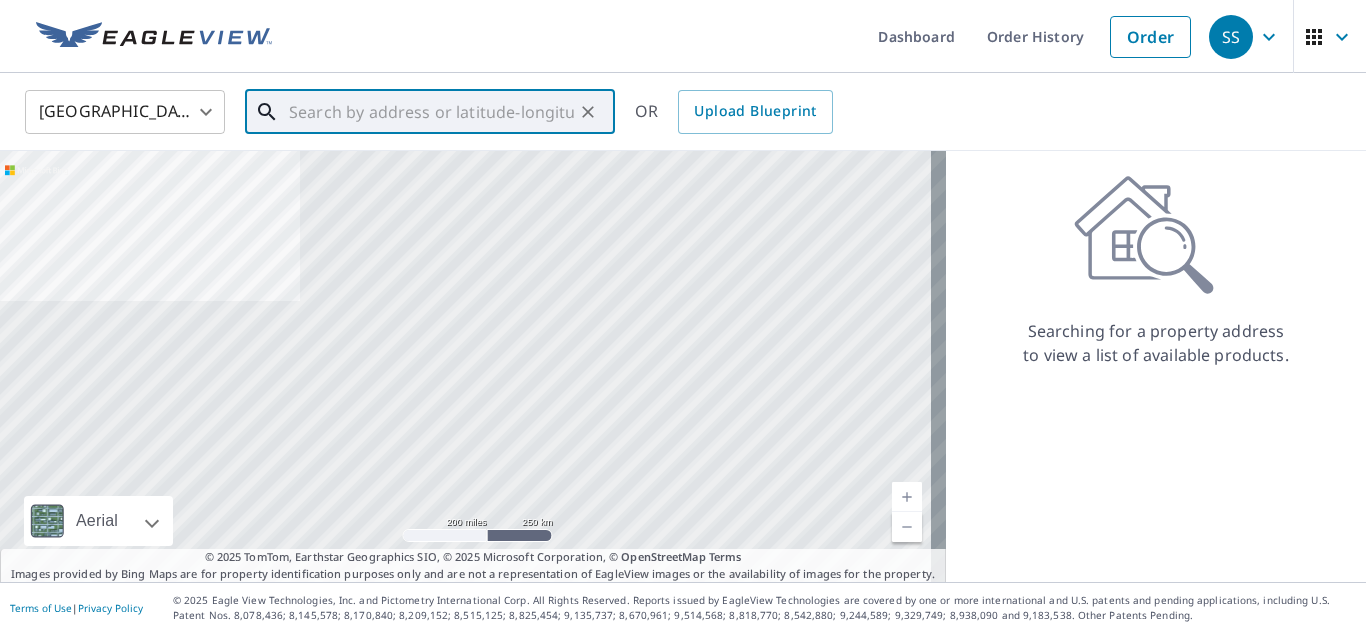 click at bounding box center [431, 112] 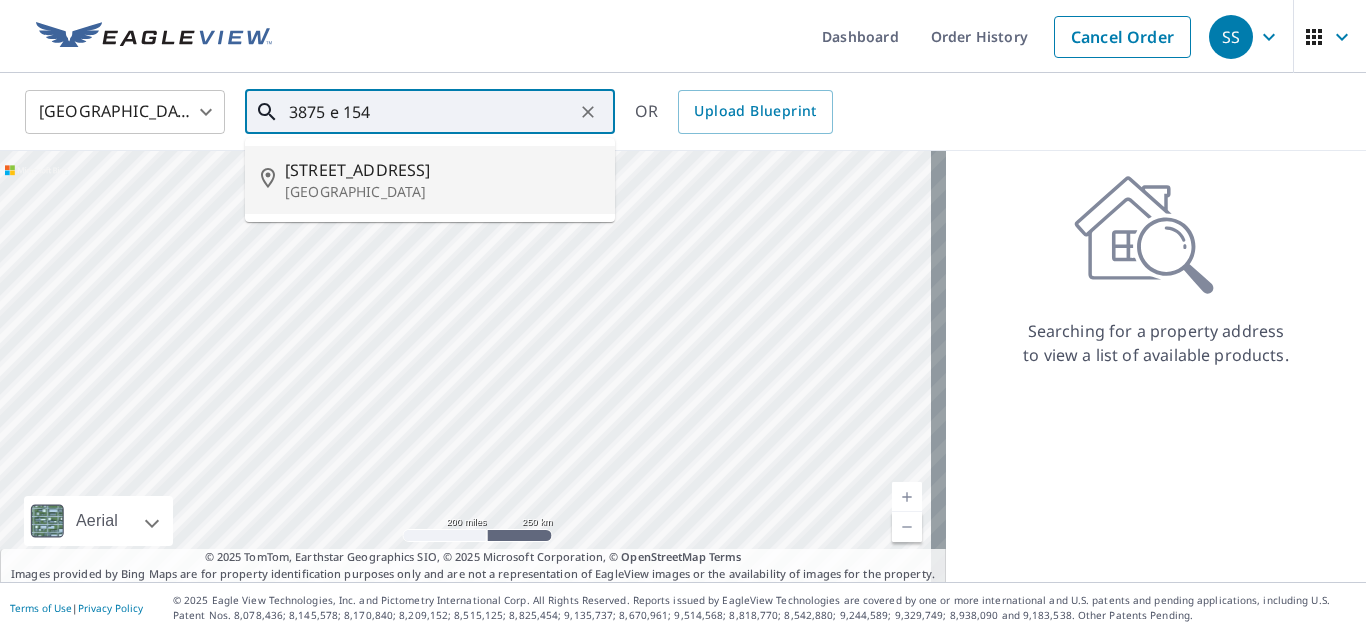 click on "[STREET_ADDRESS]" at bounding box center (442, 170) 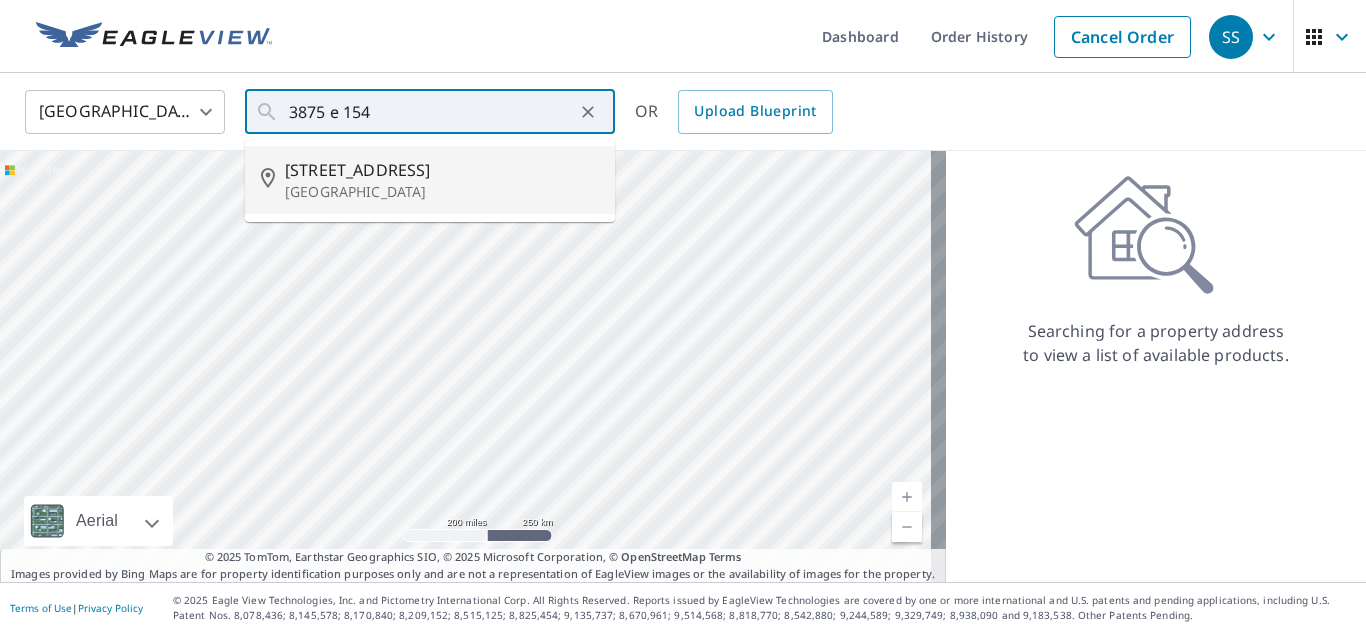 type on "[STREET_ADDRESS]" 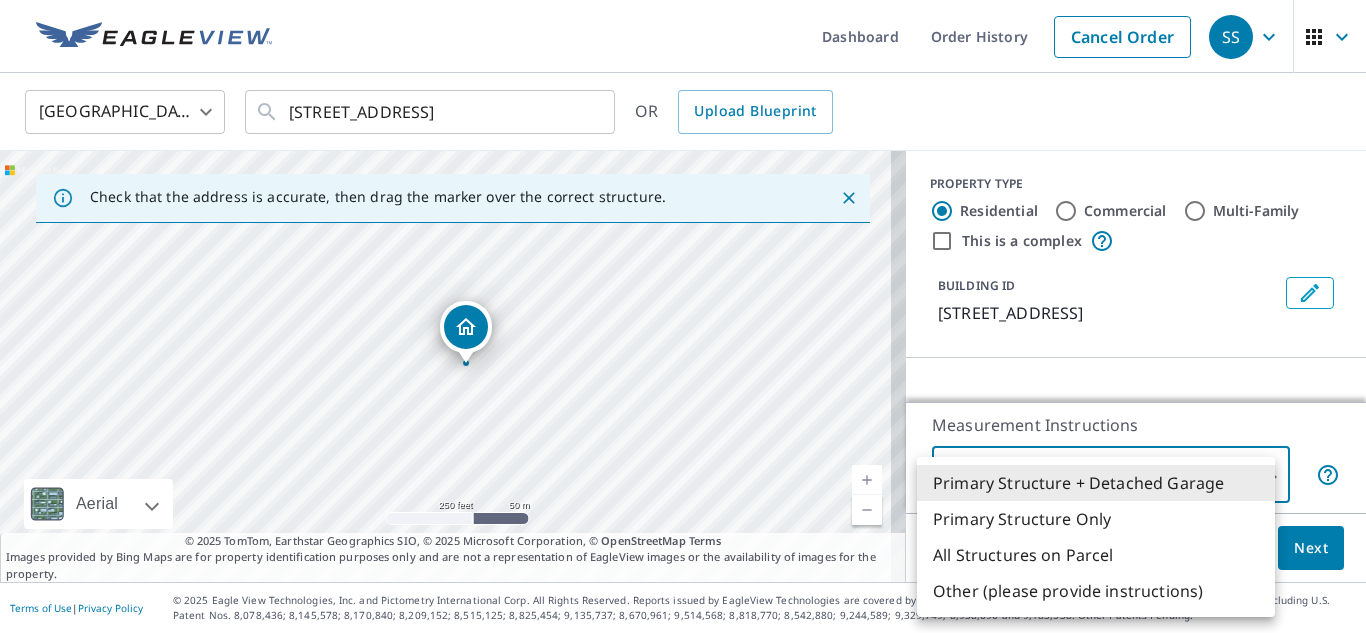 click on "SS SS
Dashboard Order History Cancel Order SS United States US ​ 3875 E 154th St Cleveland, OH 44128 ​ OR Upload Blueprint Check that the address is accurate, then drag the marker over the correct structure. 3875 E 154th St Cleveland, OH 44128 Aerial Road A standard road map Aerial A detailed look from above Labels Labels 250 feet 50 m © 2025 TomTom, © Vexcel Imaging, © 2025 Microsoft Corporation,  © OpenStreetMap Terms © 2025 TomTom, Earthstar Geographics SIO, © 2025 Microsoft Corporation, ©   OpenStreetMap   Terms Images provided by Bing Maps are for property identification purposes only and are not a representation of EagleView images or the availability of images for the property. PROPERTY TYPE Residential Commercial Multi-Family This is a complex BUILDING ID 3875 E 154th St, Cleveland, OH, 44128 Loading… Measurement Instructions Primary Structure + Detached Garage 1 ​ Estimated Total:  $0 Next Terms of Use  |  Privacy Policy" at bounding box center [683, 316] 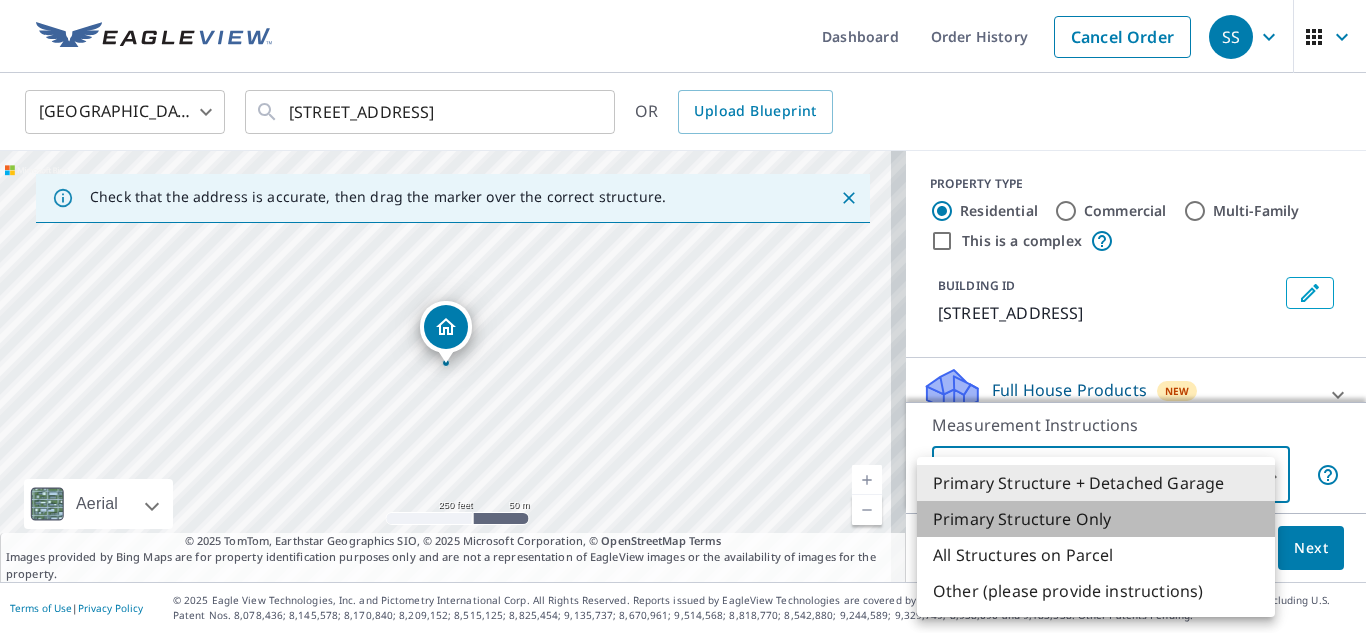 click on "Primary Structure Only" at bounding box center [1096, 519] 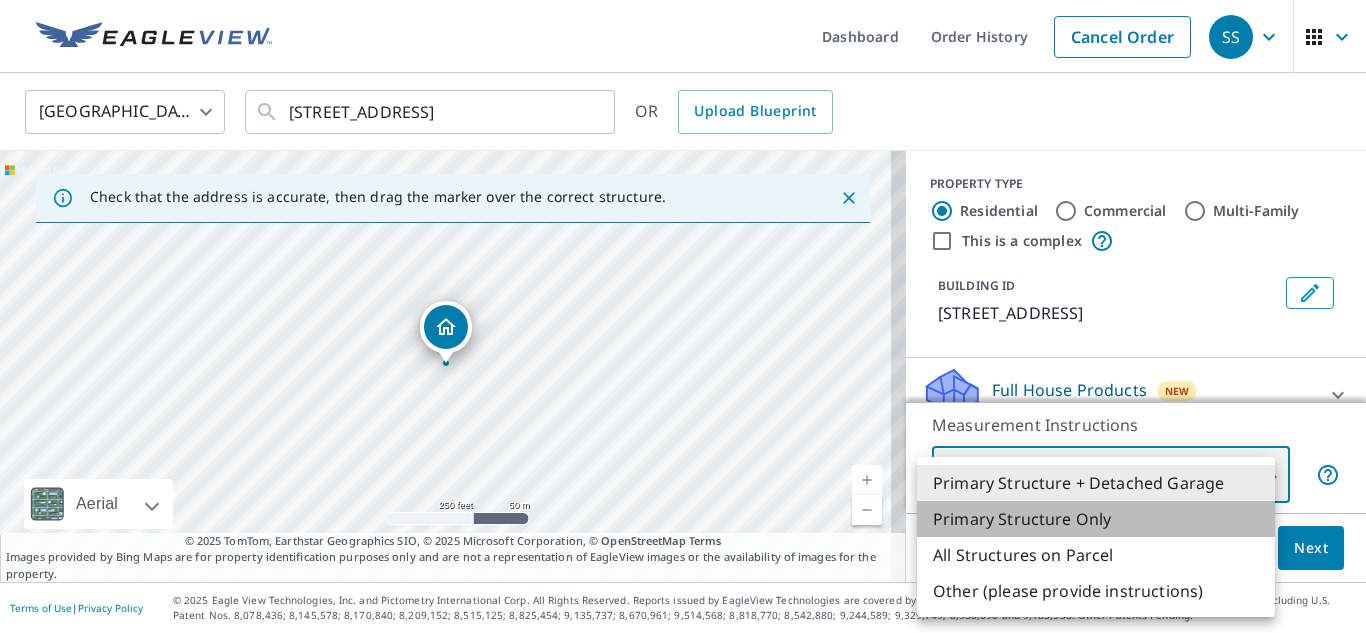 type on "2" 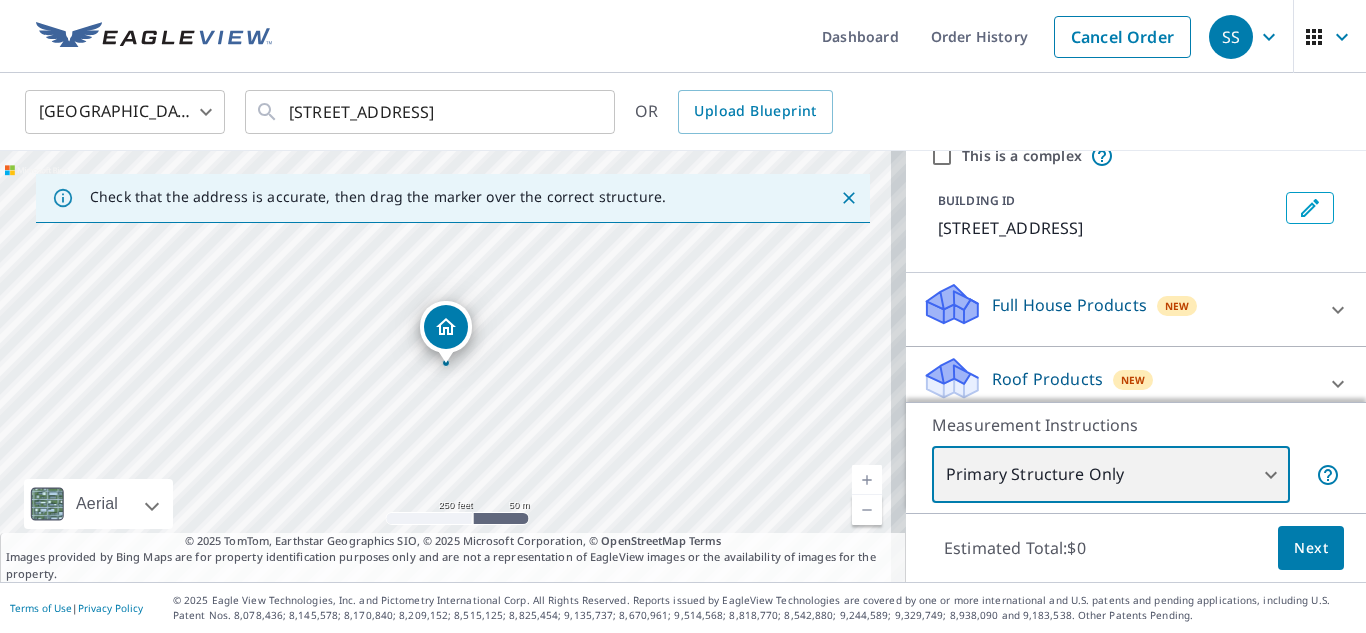 scroll, scrollTop: 252, scrollLeft: 0, axis: vertical 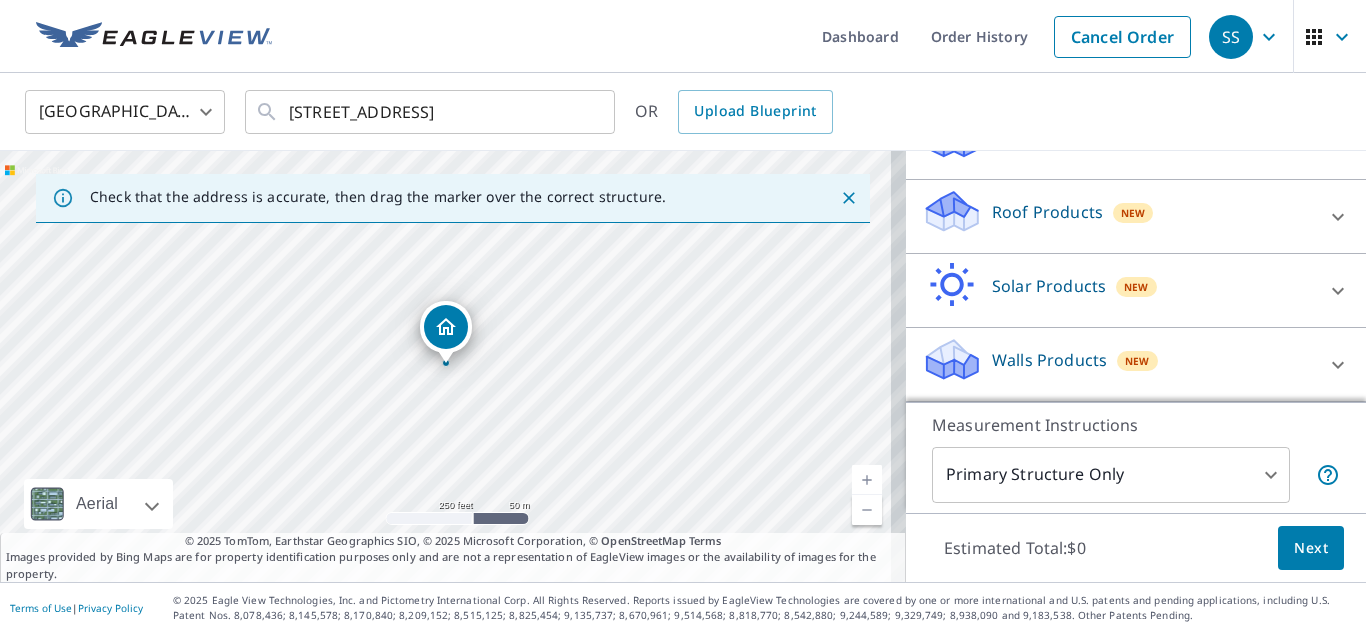 click on "Walls Products" at bounding box center [1049, 360] 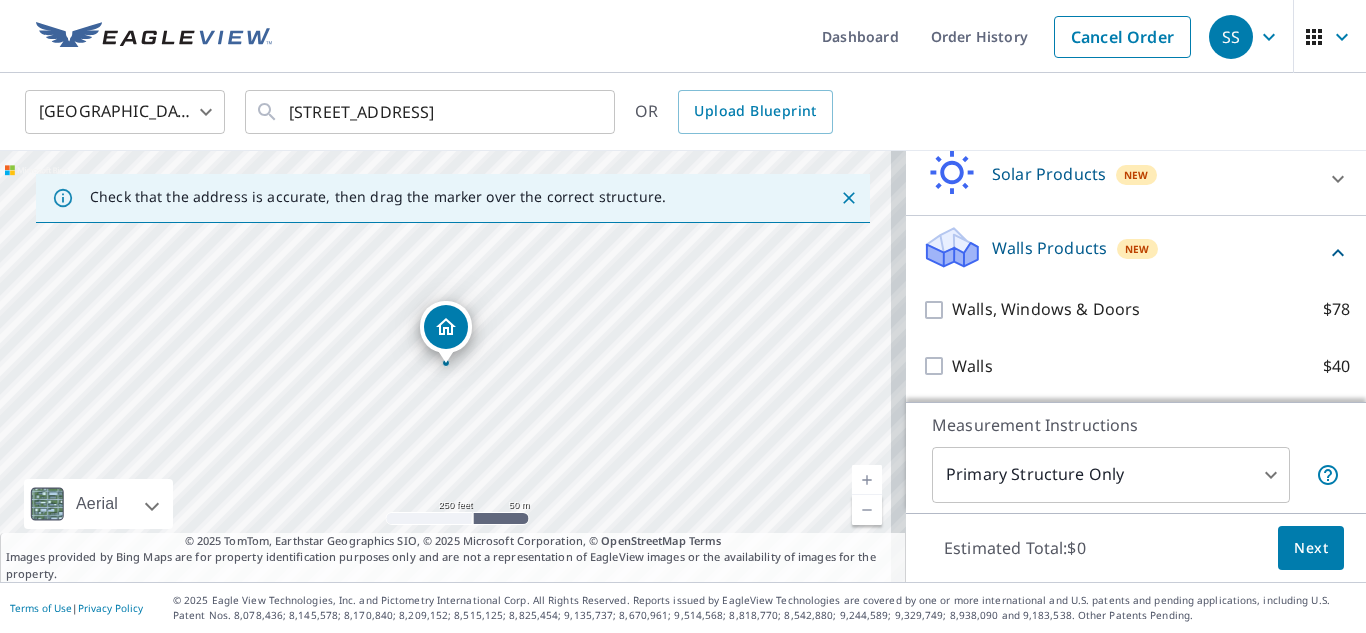 scroll, scrollTop: 365, scrollLeft: 0, axis: vertical 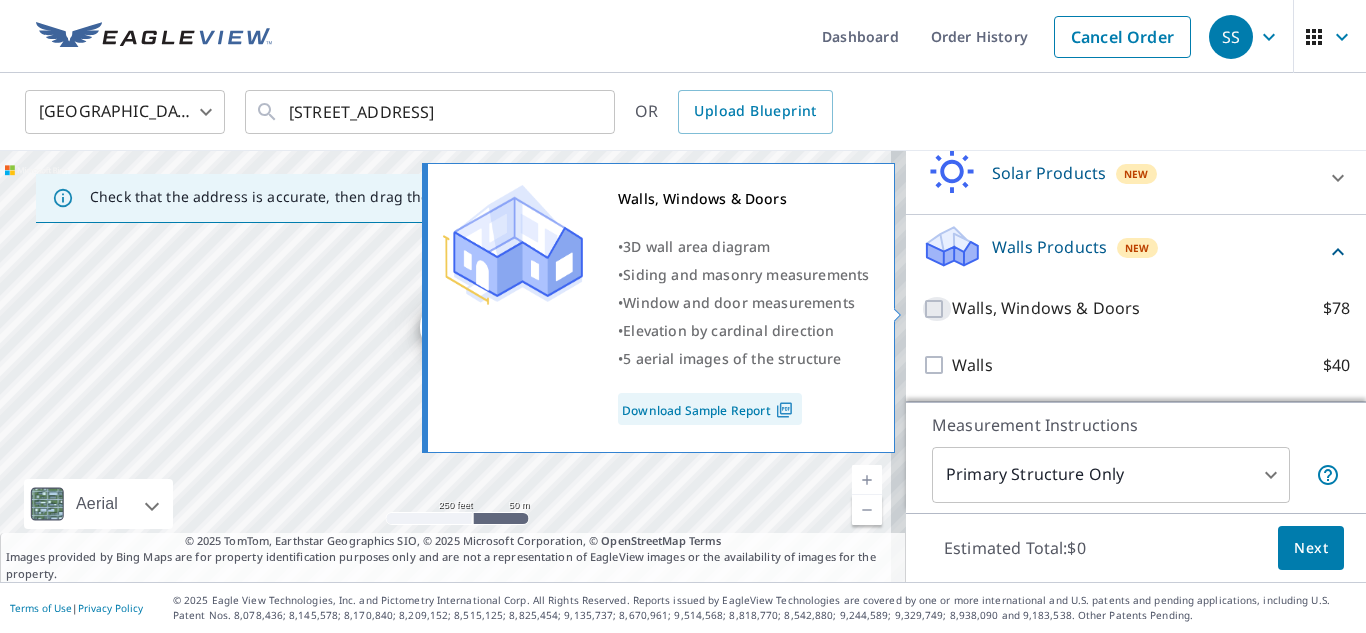 click on "Walls, Windows & Doors $78" at bounding box center [937, 309] 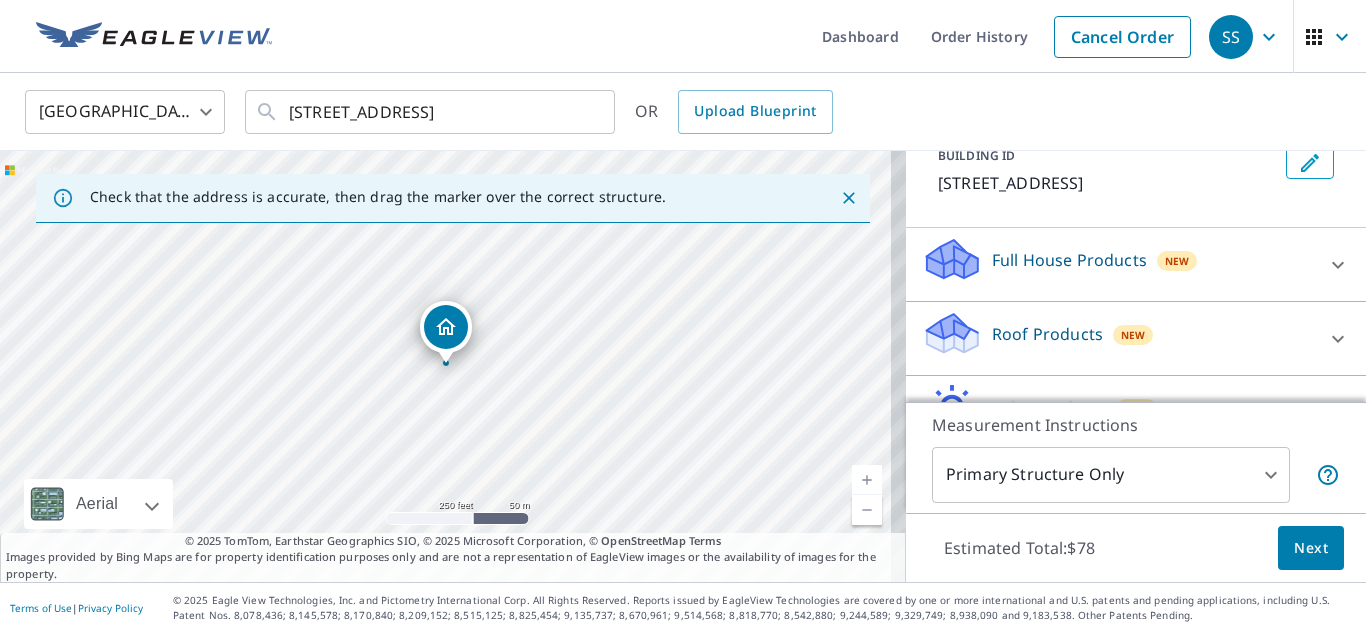 scroll, scrollTop: 230, scrollLeft: 0, axis: vertical 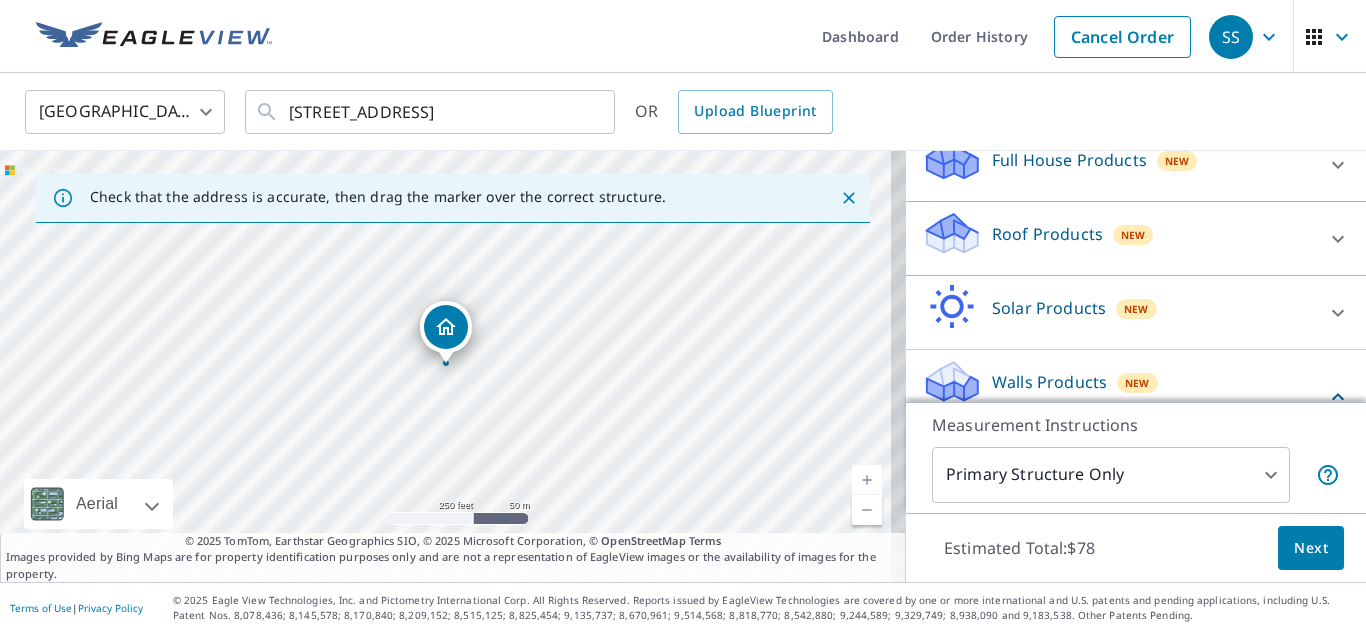 click on "Roof Products New" at bounding box center [1118, 238] 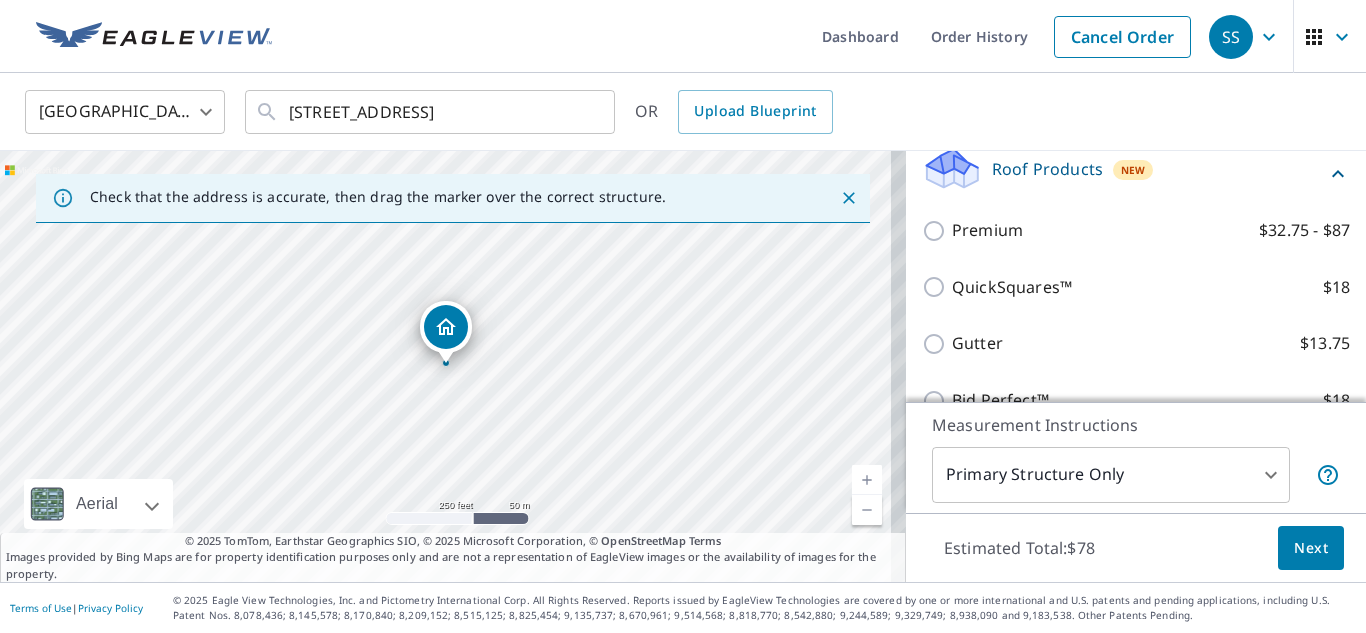 scroll, scrollTop: 330, scrollLeft: 0, axis: vertical 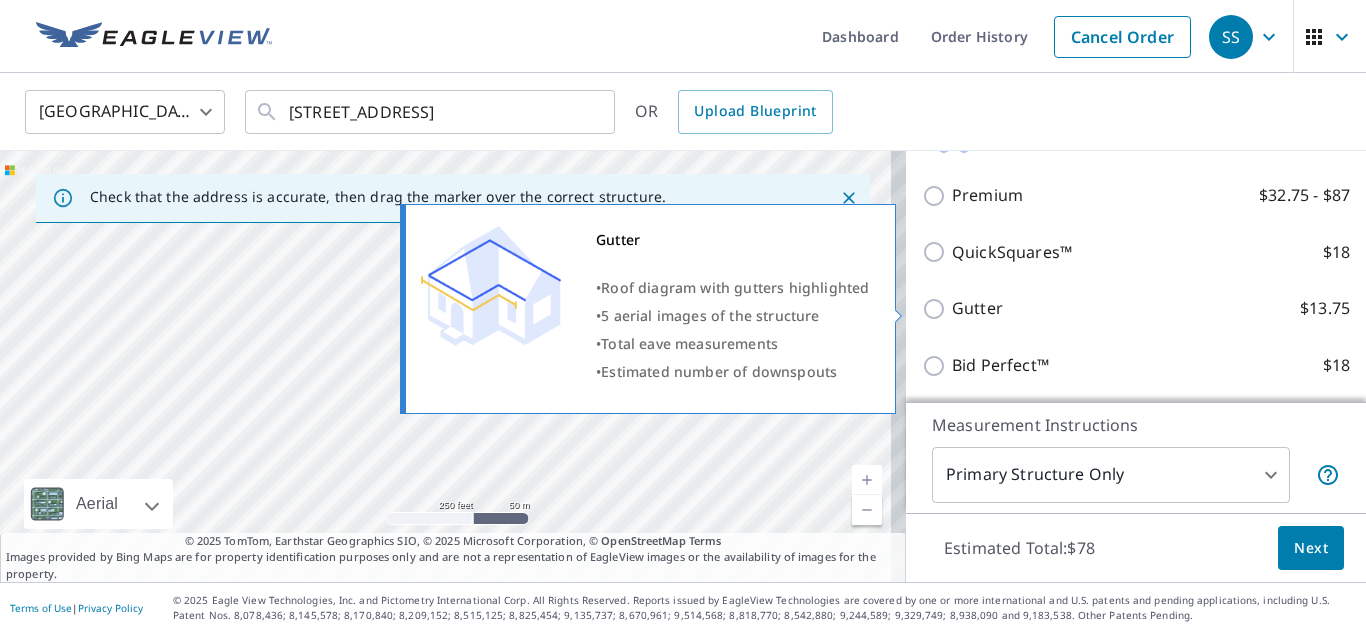 click on "Gutter $13.75" at bounding box center [937, 309] 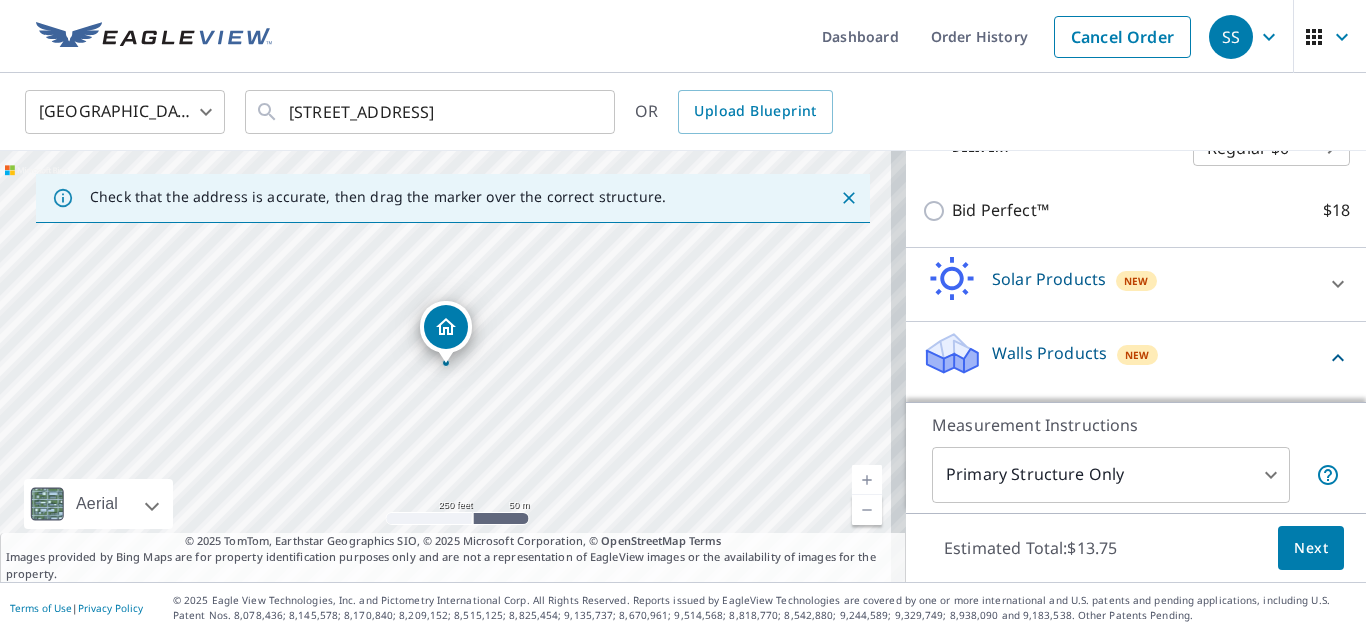 scroll, scrollTop: 657, scrollLeft: 0, axis: vertical 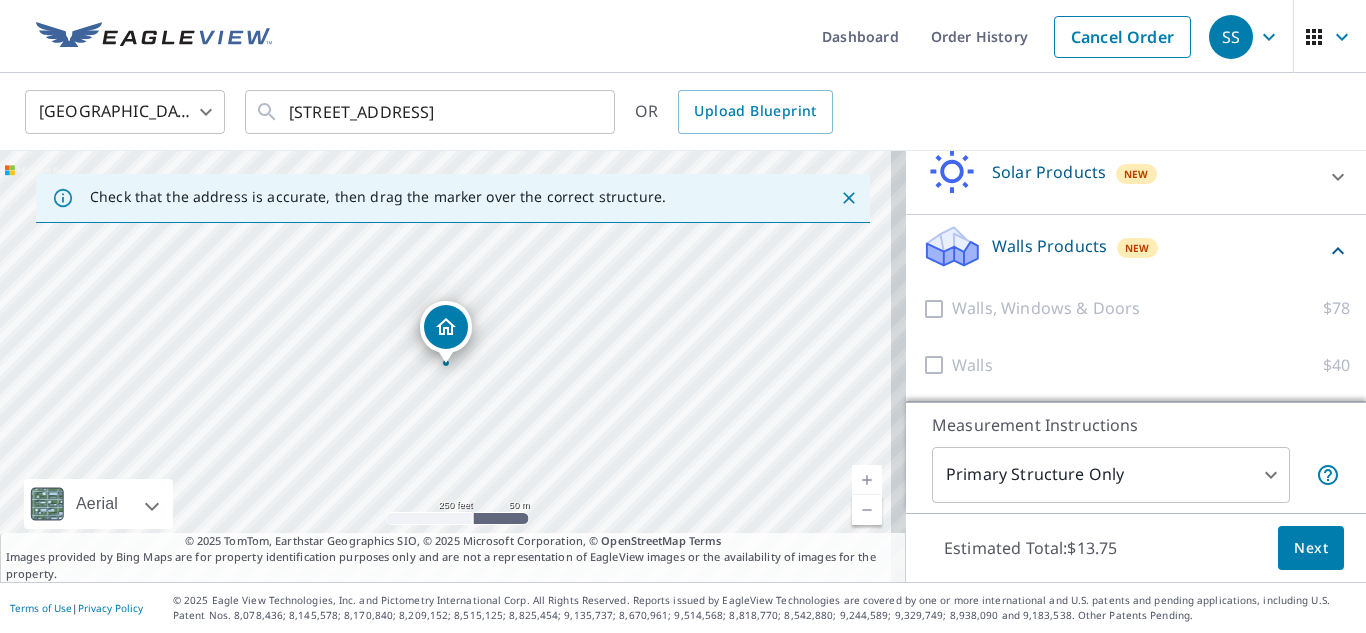 click on "Walls Products" at bounding box center [1049, 246] 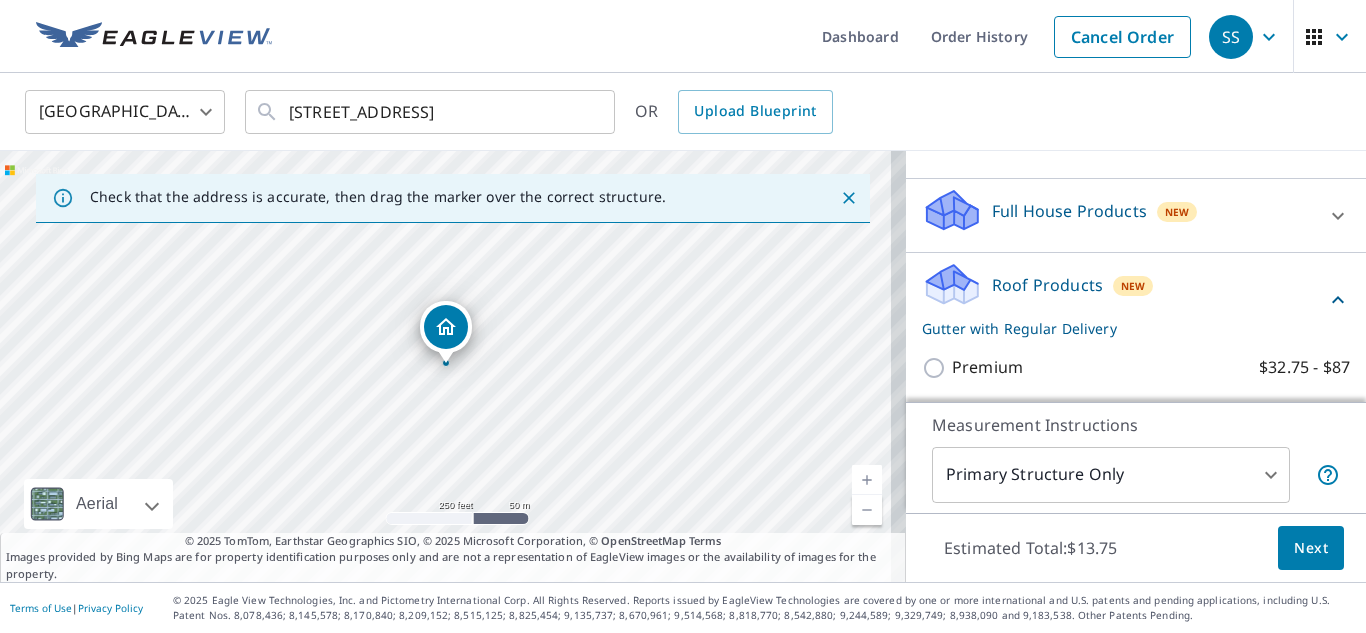 scroll, scrollTop: 144, scrollLeft: 0, axis: vertical 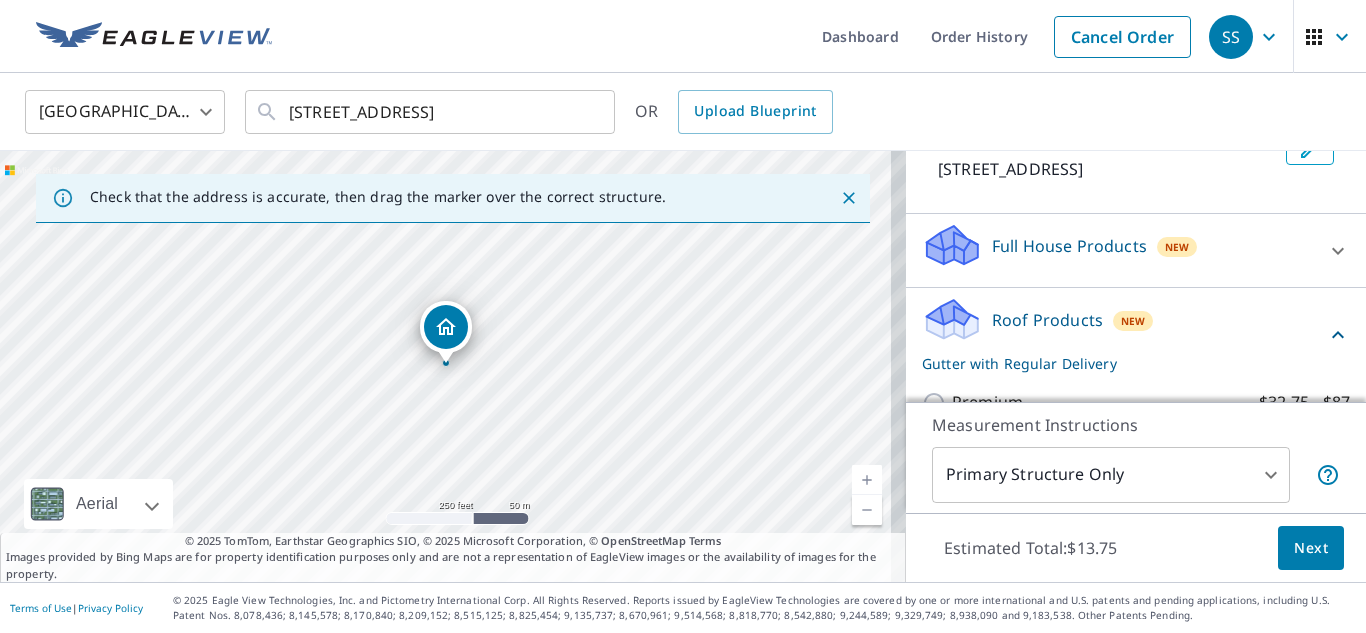 click on "Full House Products" at bounding box center [1069, 246] 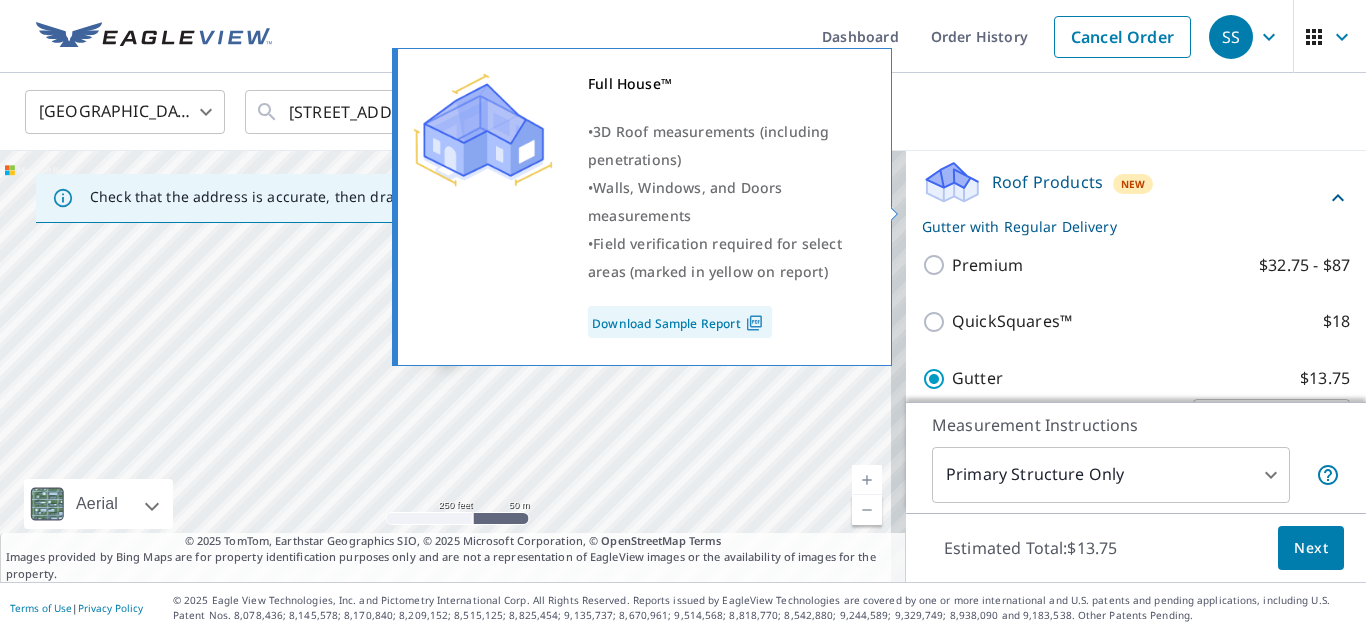 scroll, scrollTop: 444, scrollLeft: 0, axis: vertical 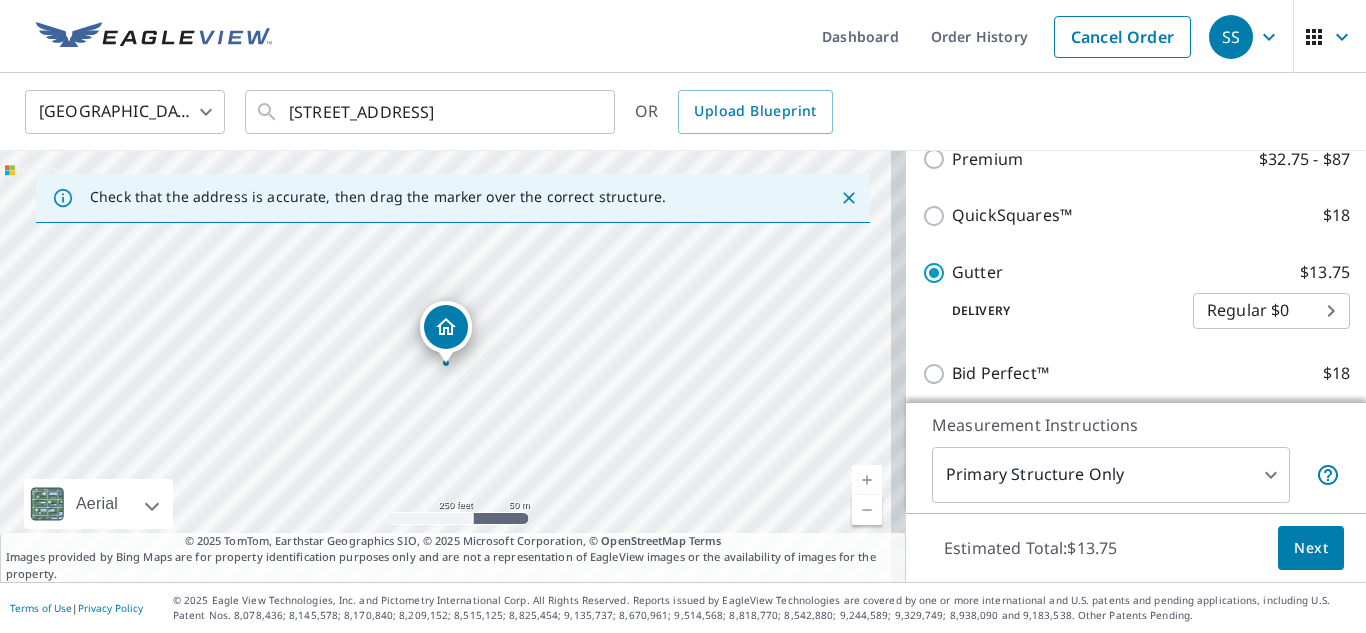 click on "Next" at bounding box center (1311, 548) 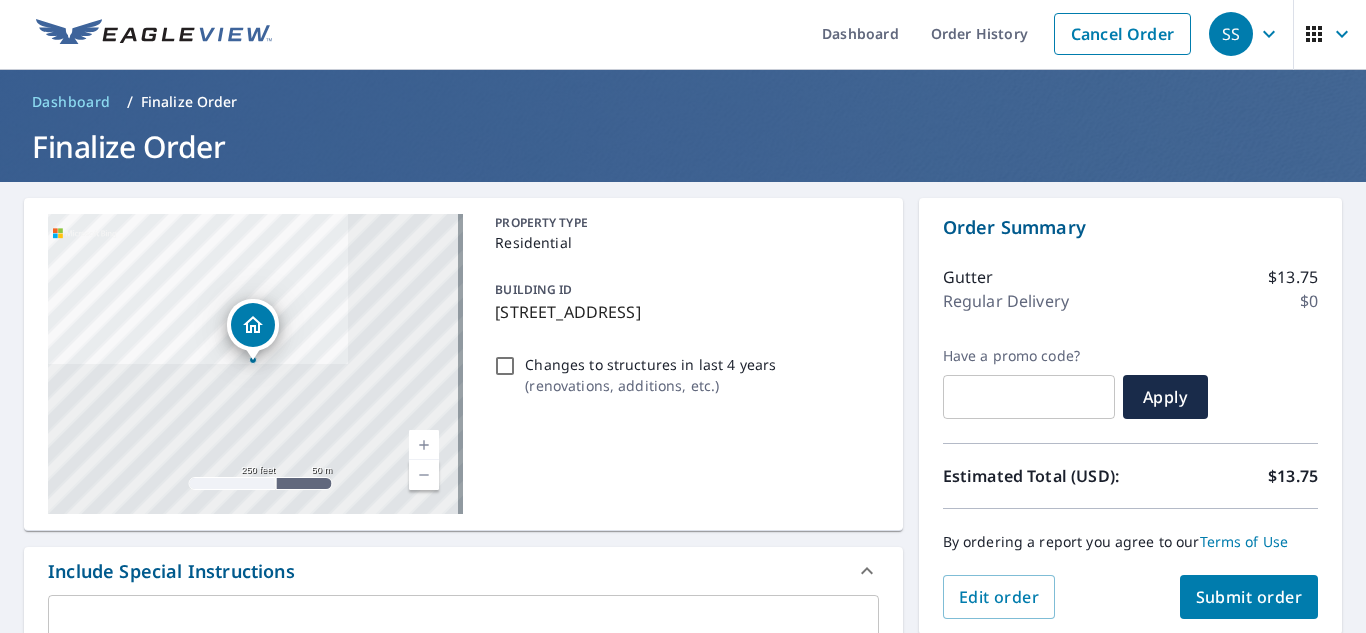 scroll, scrollTop: 0, scrollLeft: 0, axis: both 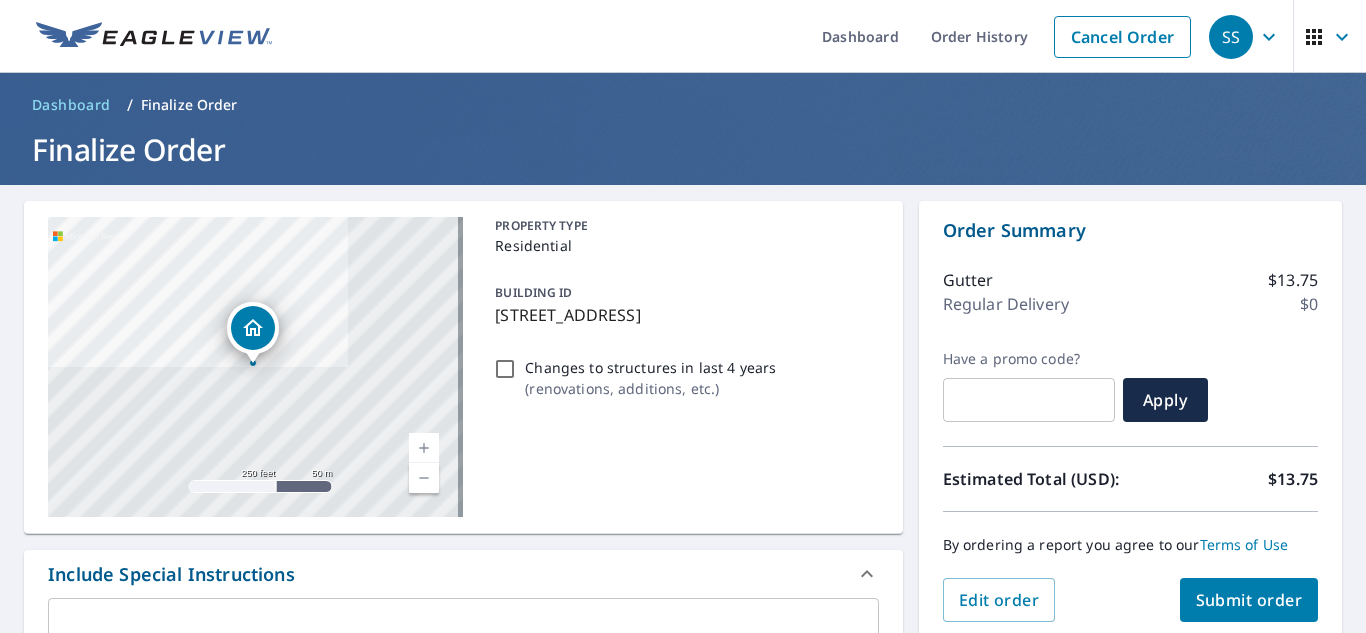 click on "Dashboard" at bounding box center (71, 105) 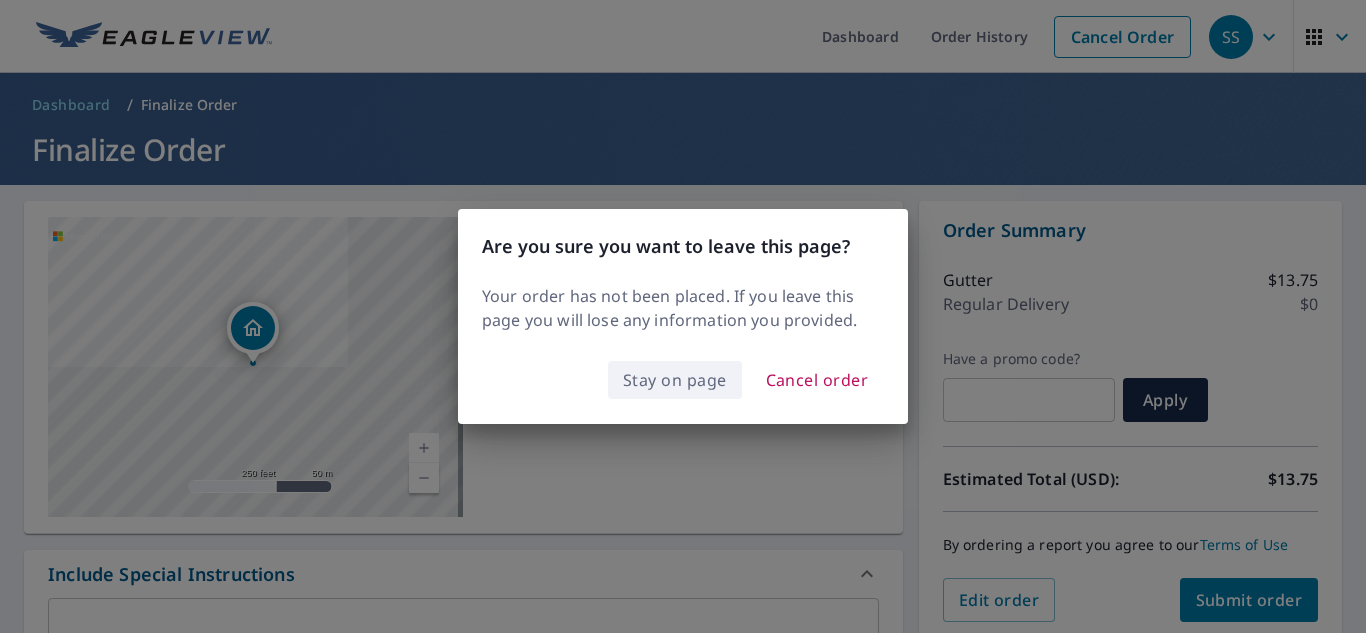 drag, startPoint x: 822, startPoint y: 379, endPoint x: 682, endPoint y: 386, distance: 140.1749 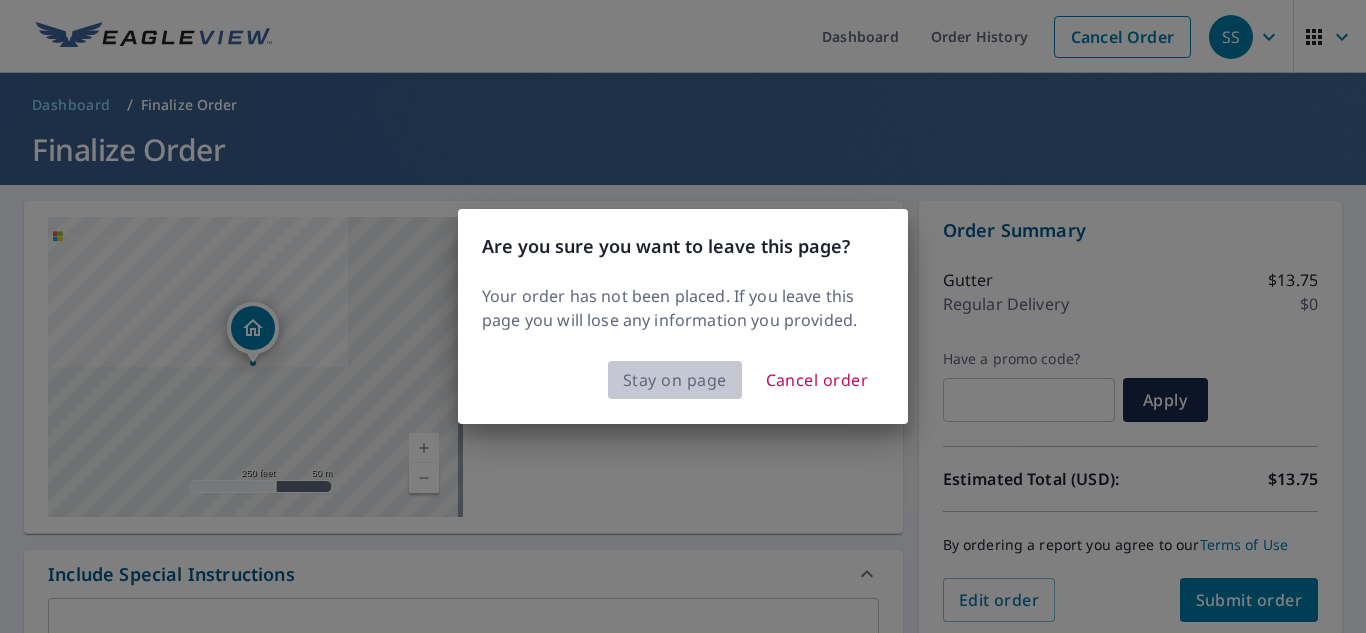click on "Stay on page" at bounding box center (675, 380) 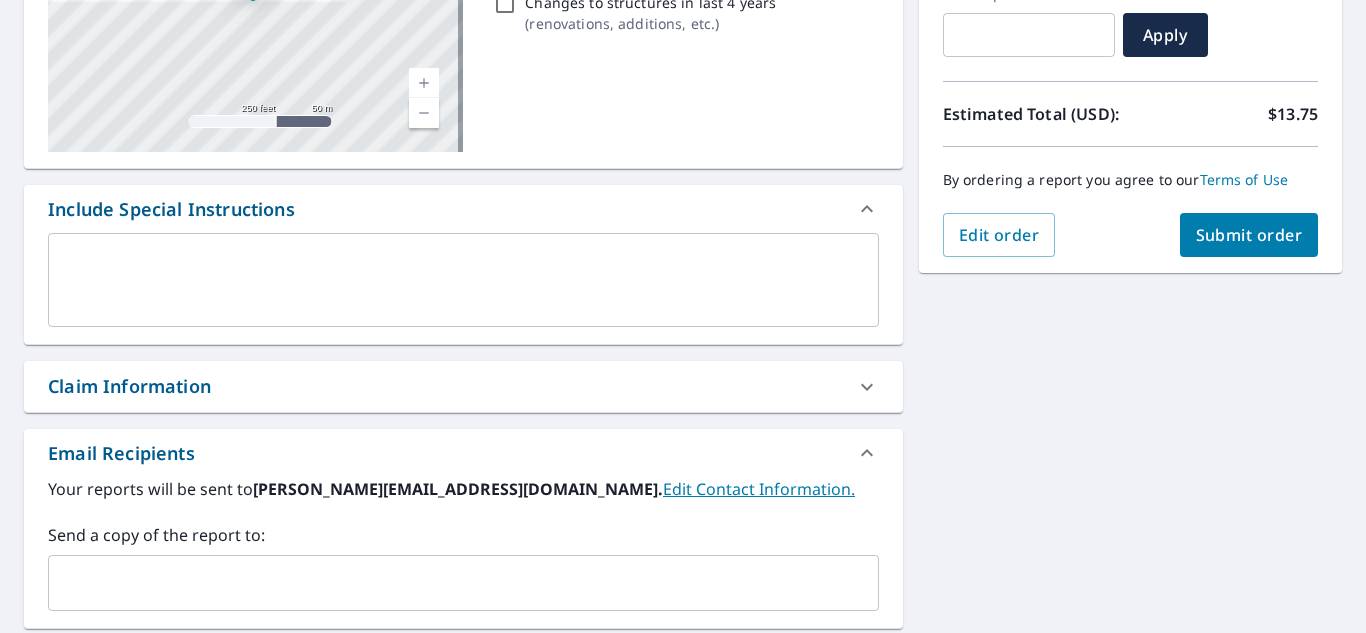 scroll, scrollTop: 400, scrollLeft: 0, axis: vertical 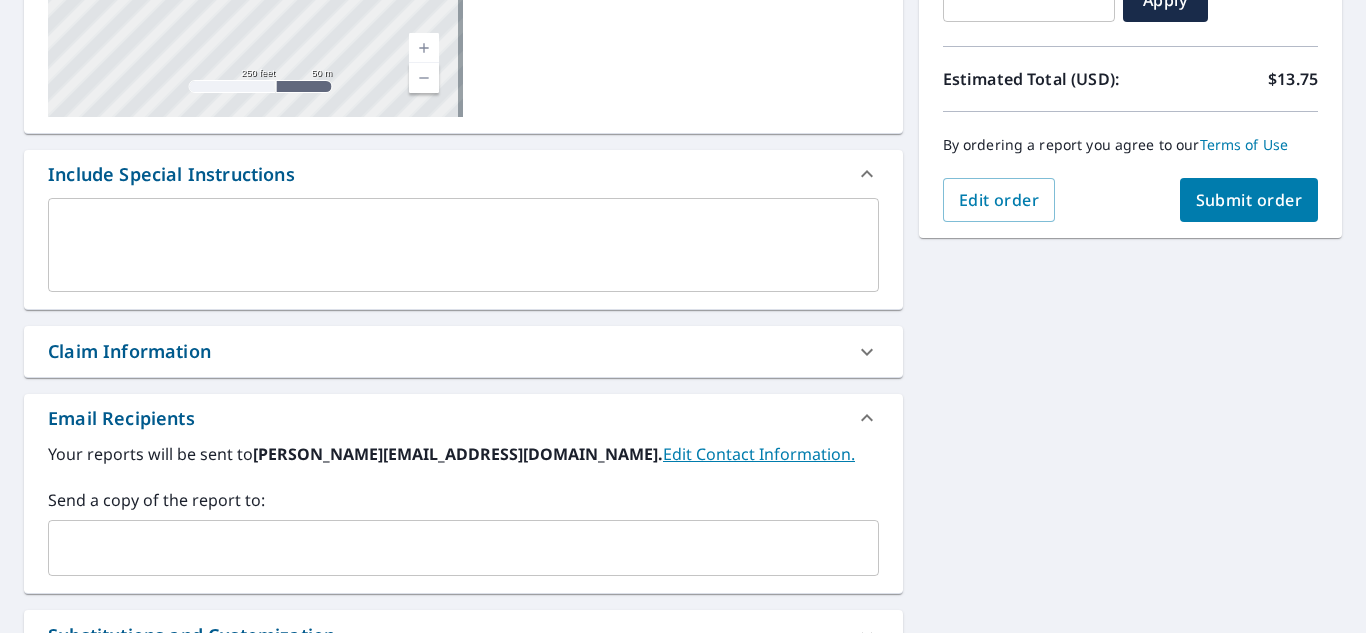 click on "Edit Contact Information." at bounding box center [759, 454] 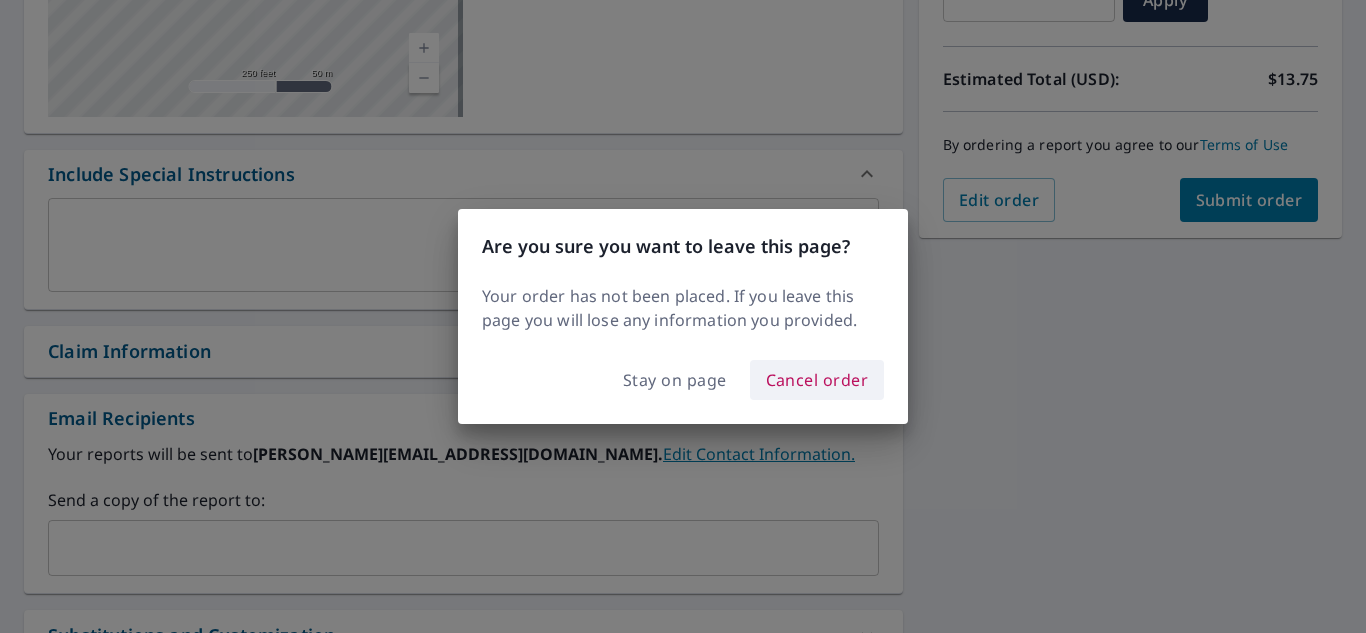 click on "Cancel order" at bounding box center (817, 380) 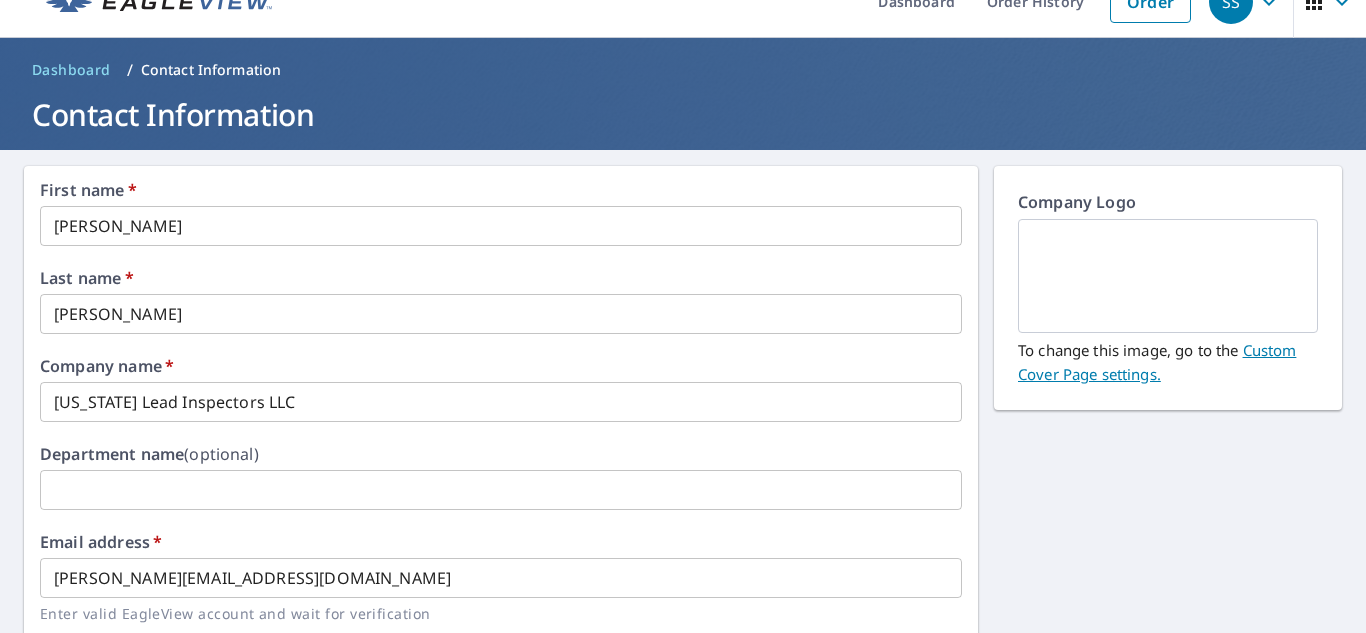 scroll, scrollTop: 0, scrollLeft: 0, axis: both 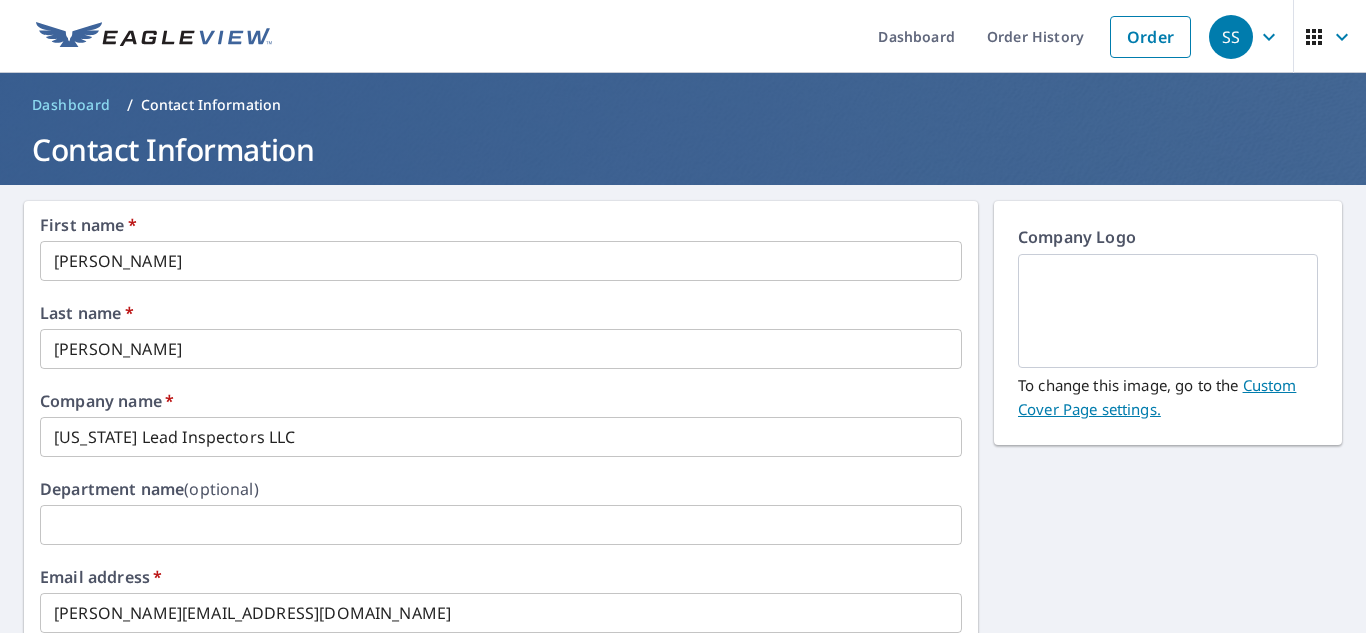 click on "Dashboard" at bounding box center [71, 105] 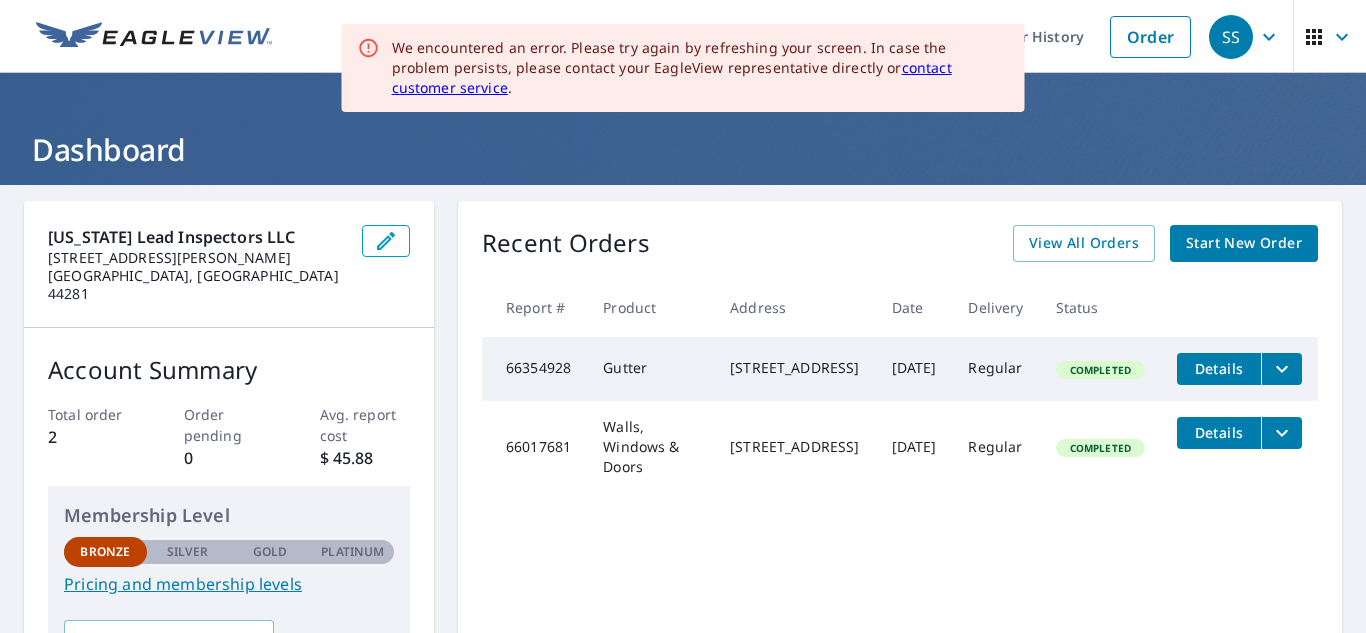 click on "Start New Order" at bounding box center [1244, 243] 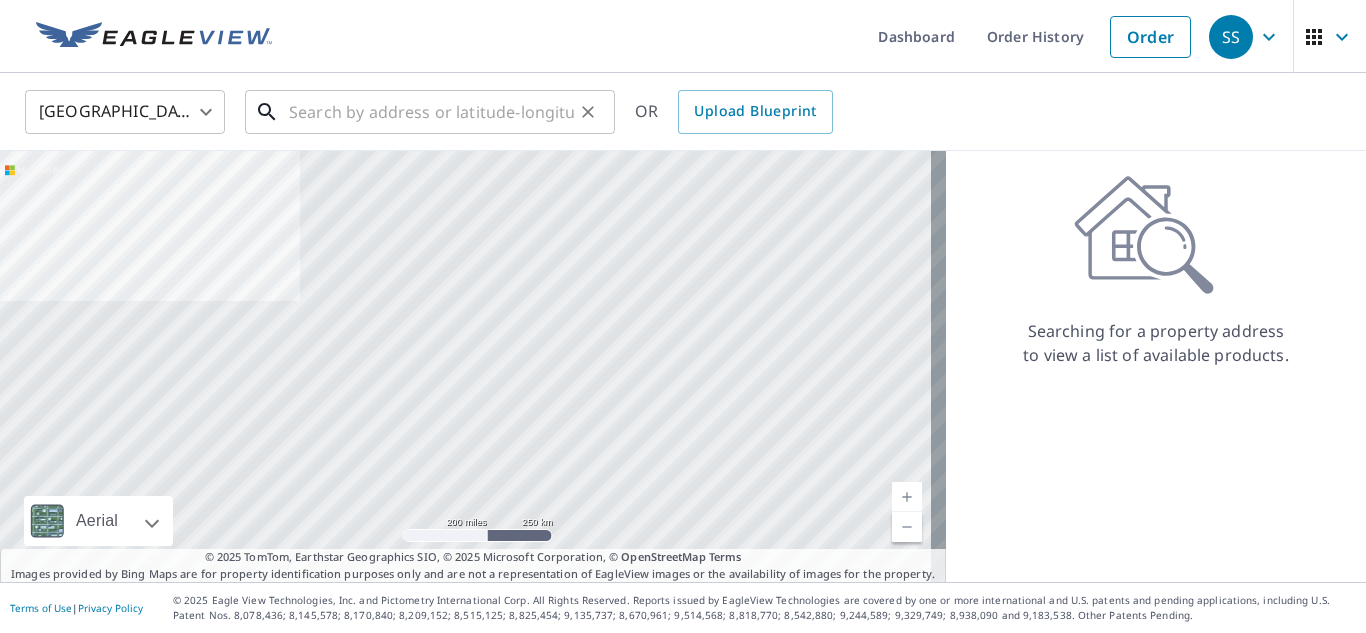 click at bounding box center [431, 112] 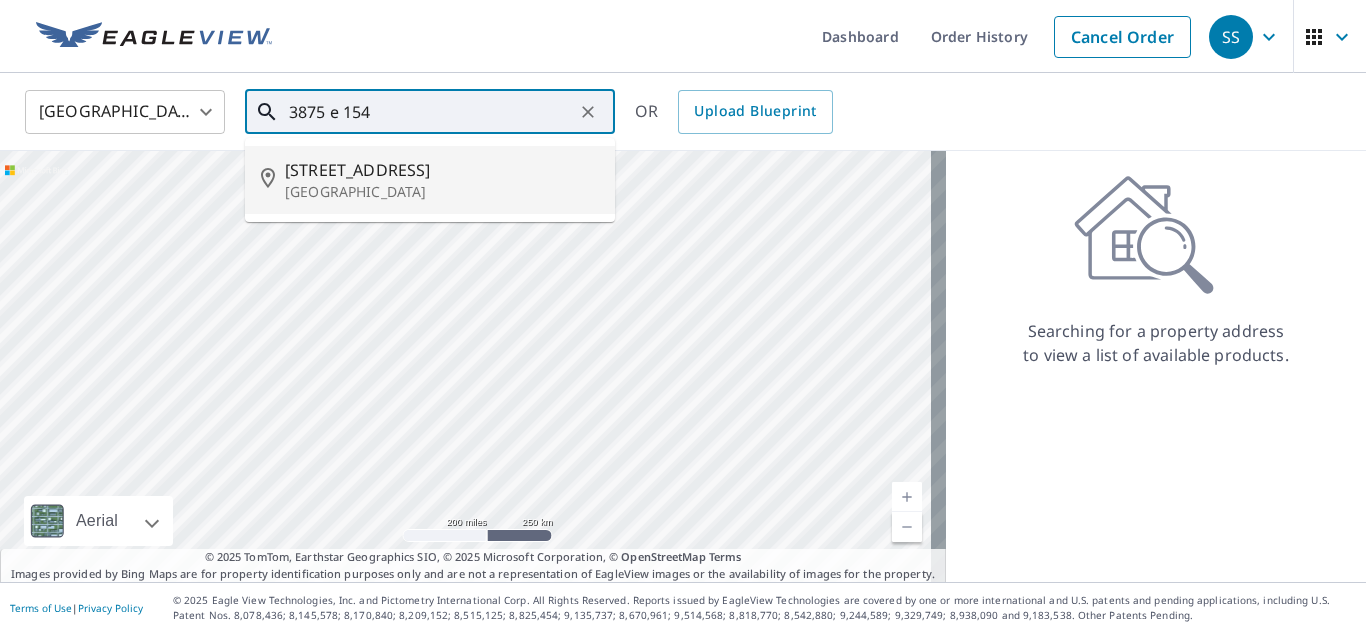 click on "[STREET_ADDRESS]" at bounding box center (442, 170) 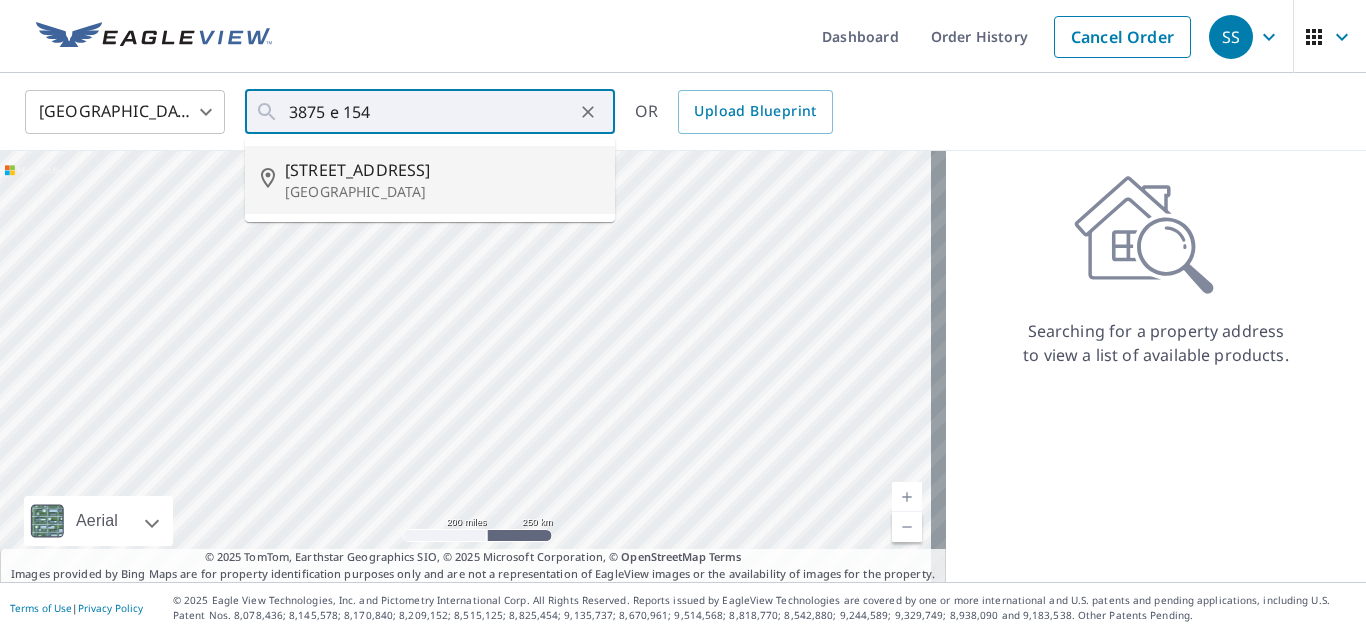 type on "[STREET_ADDRESS]" 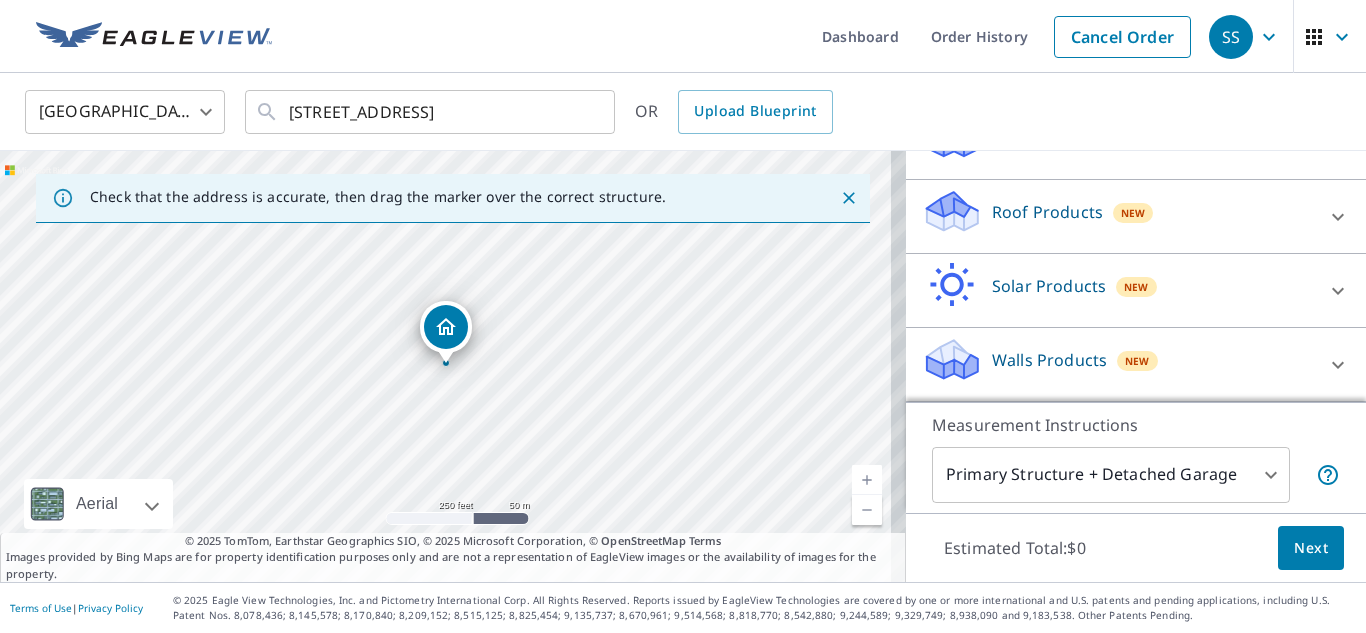 scroll, scrollTop: 252, scrollLeft: 0, axis: vertical 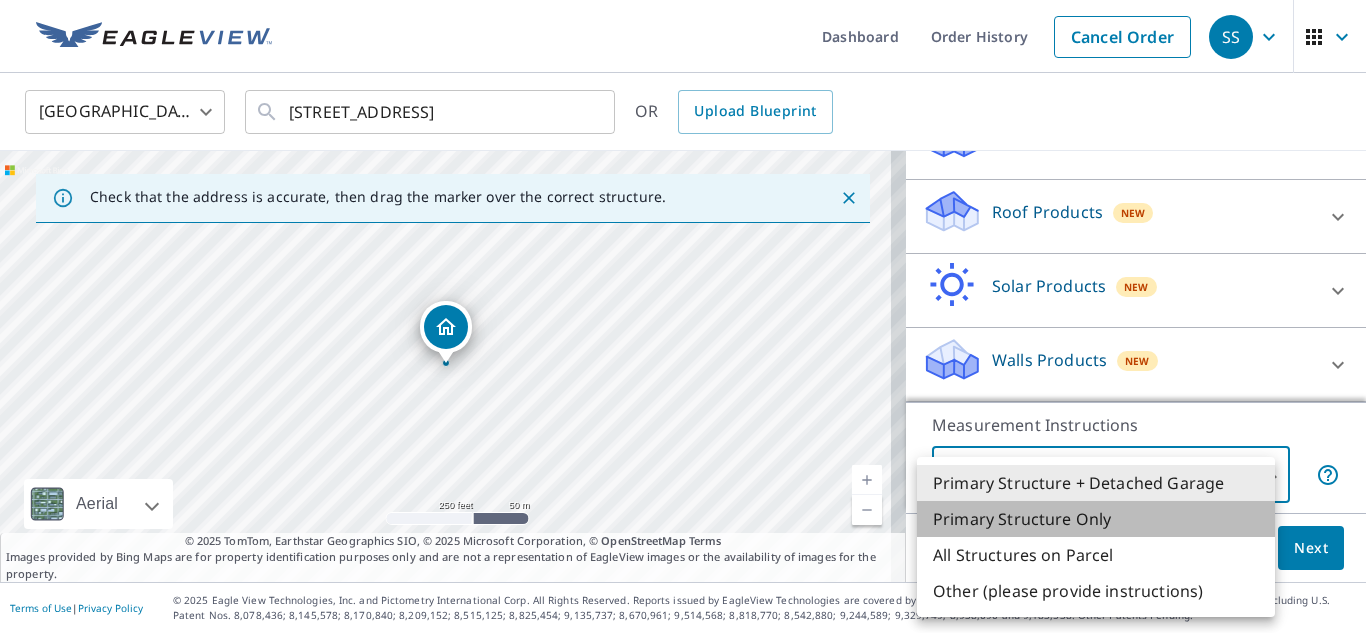 click on "Primary Structure Only" at bounding box center (1096, 519) 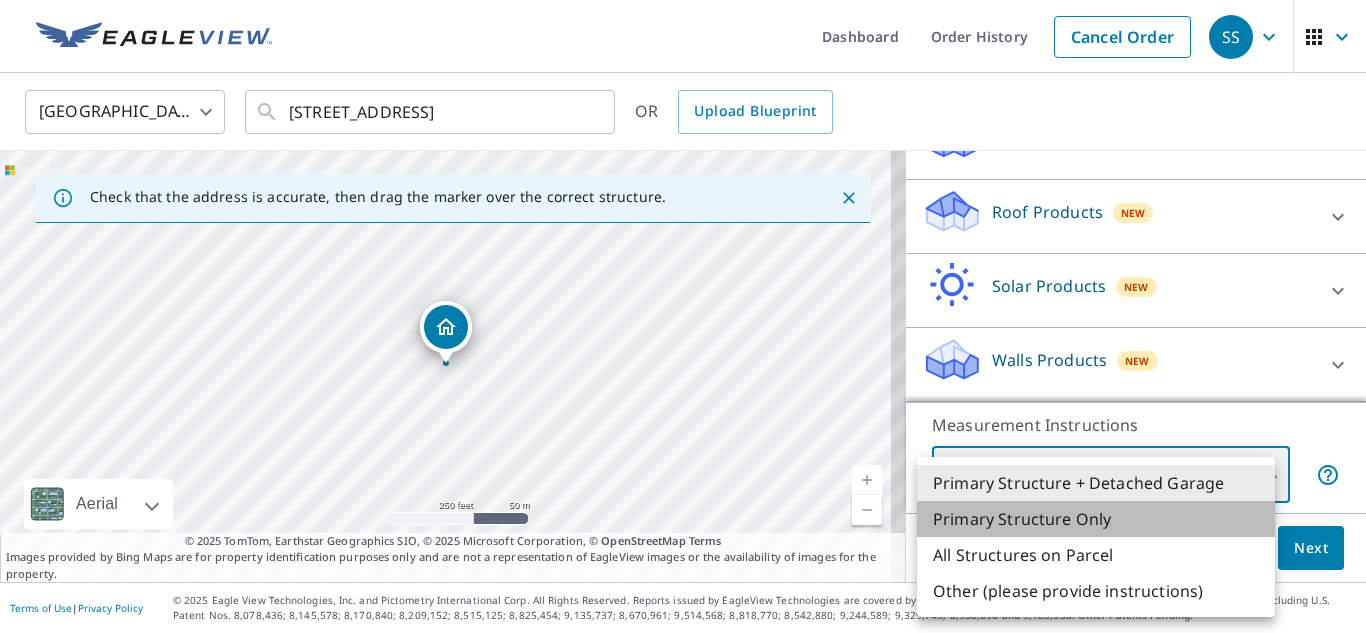 type on "2" 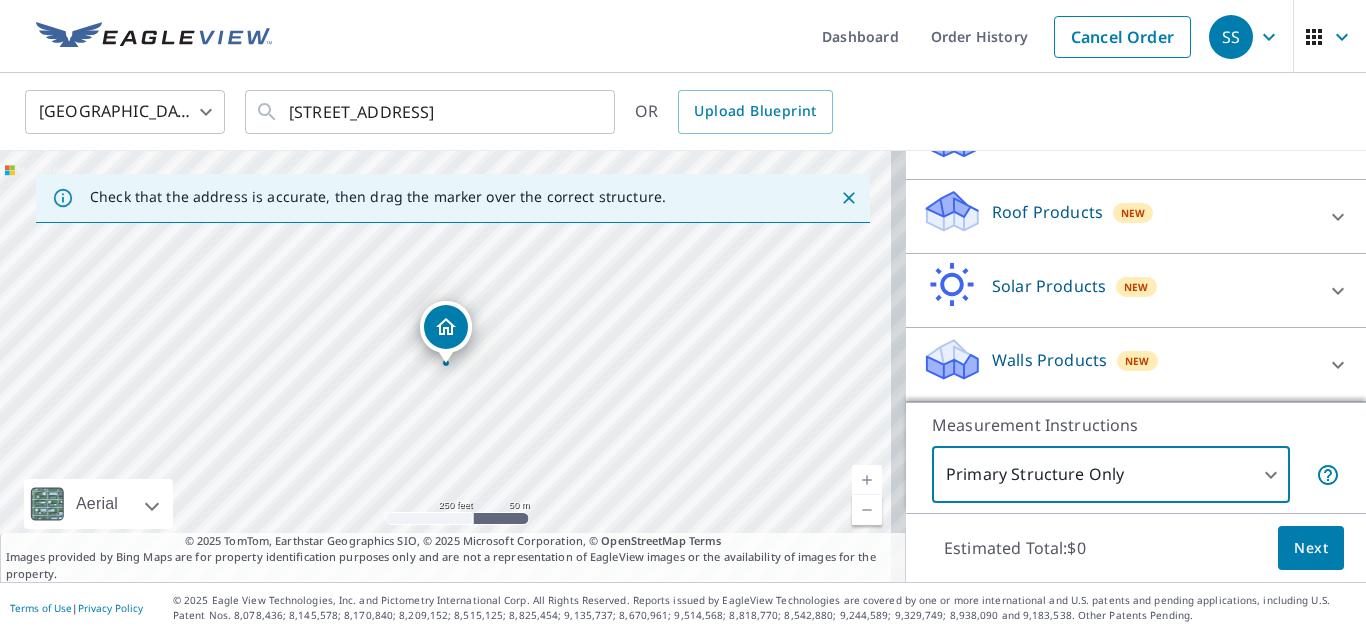 click on "Walls Products" at bounding box center [1049, 360] 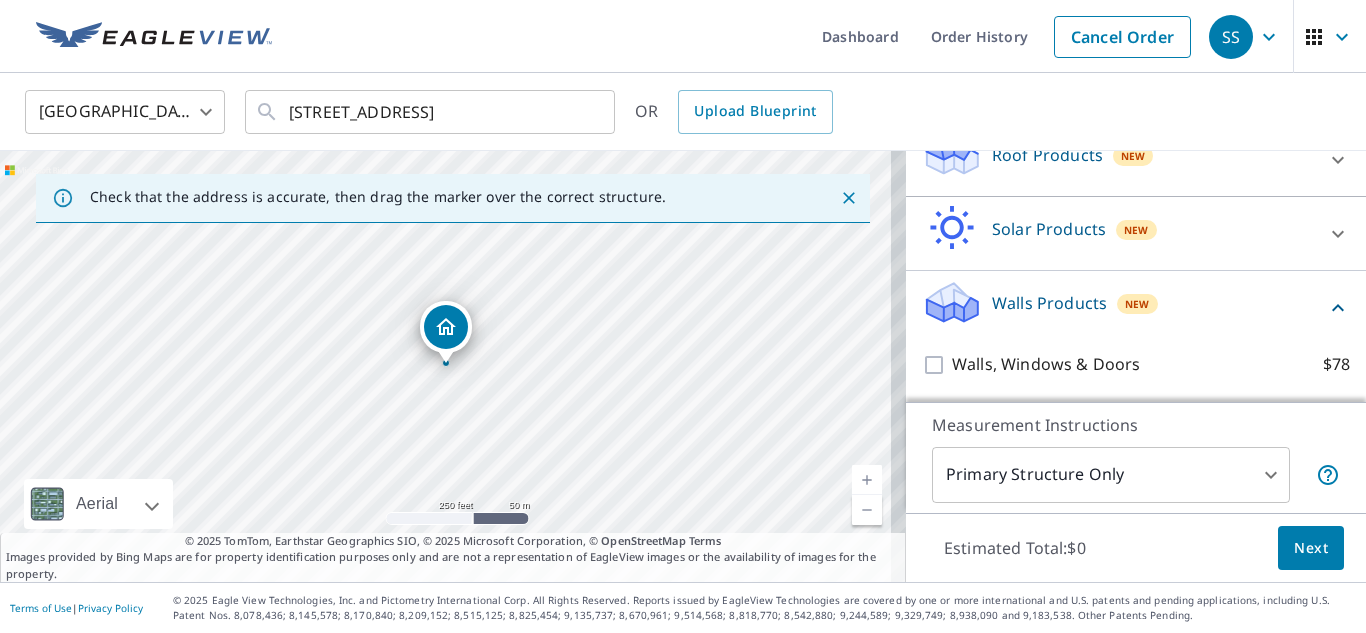 scroll, scrollTop: 365, scrollLeft: 0, axis: vertical 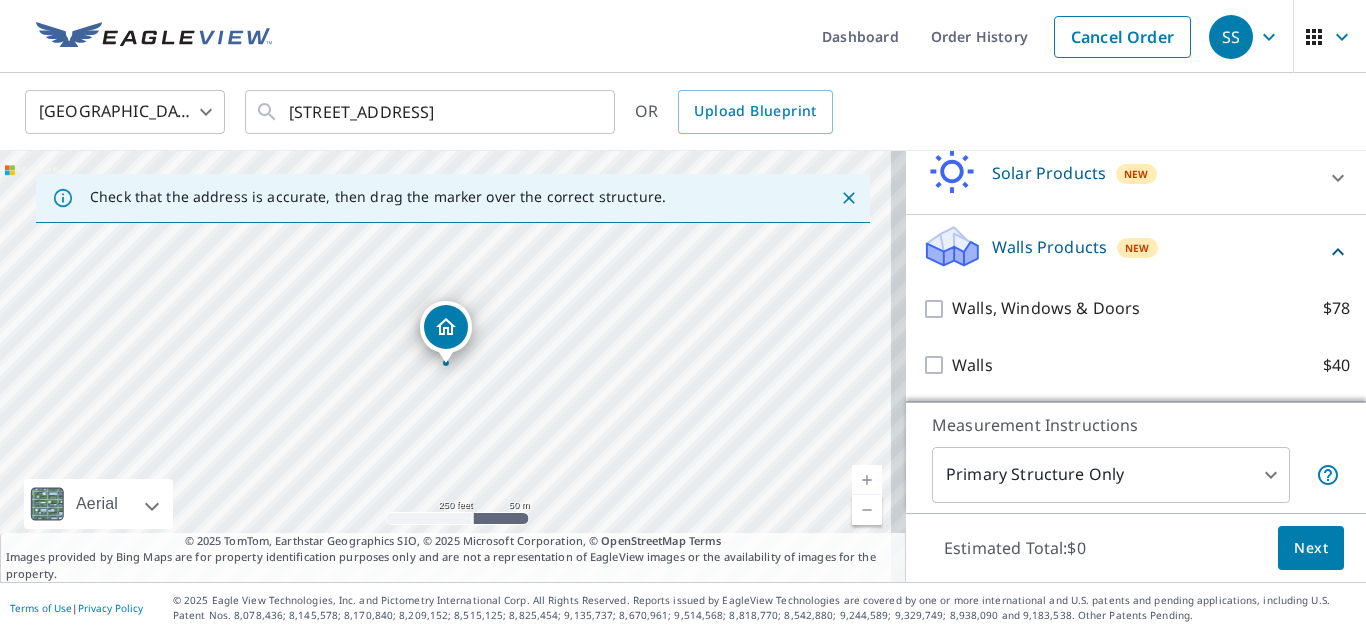 click on "SS" at bounding box center [1231, 37] 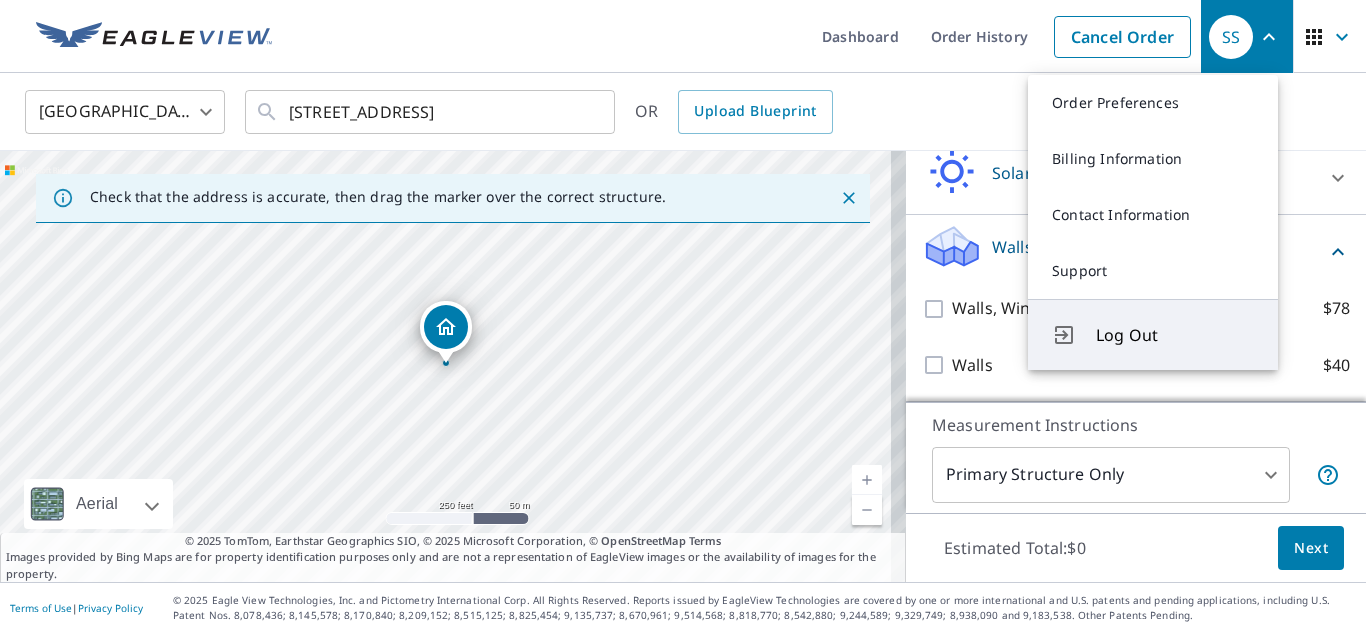 click on "Log Out" at bounding box center (1175, 335) 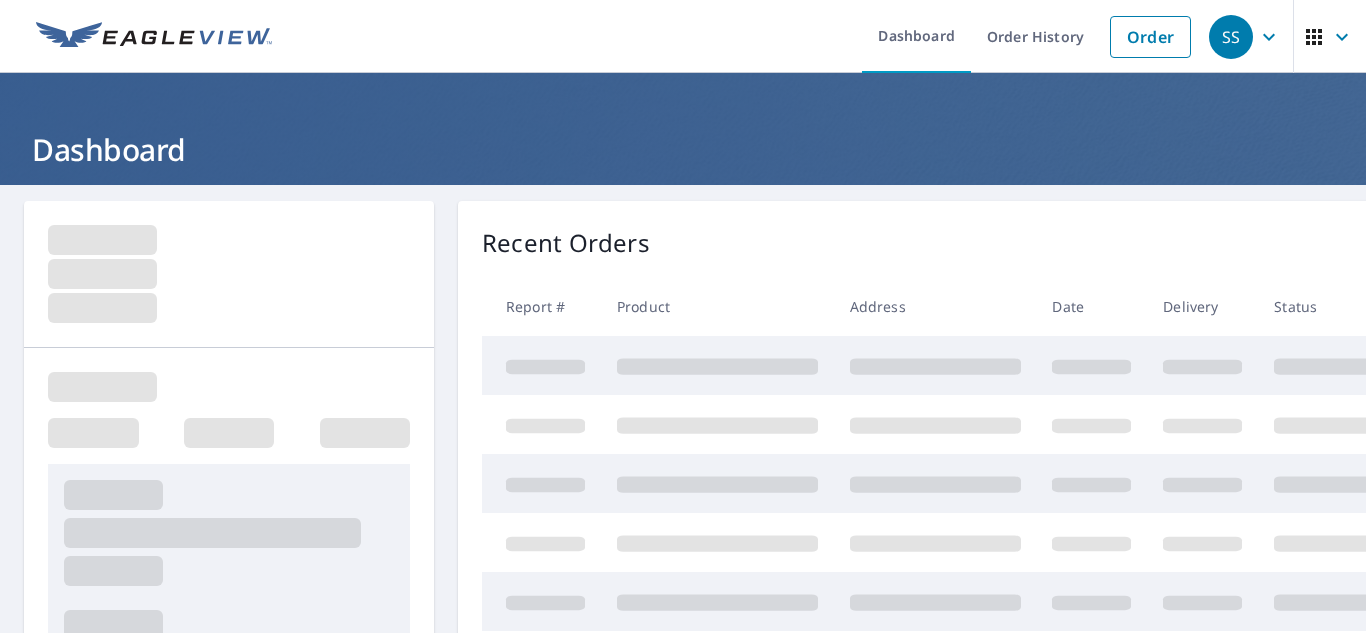 scroll, scrollTop: 0, scrollLeft: 0, axis: both 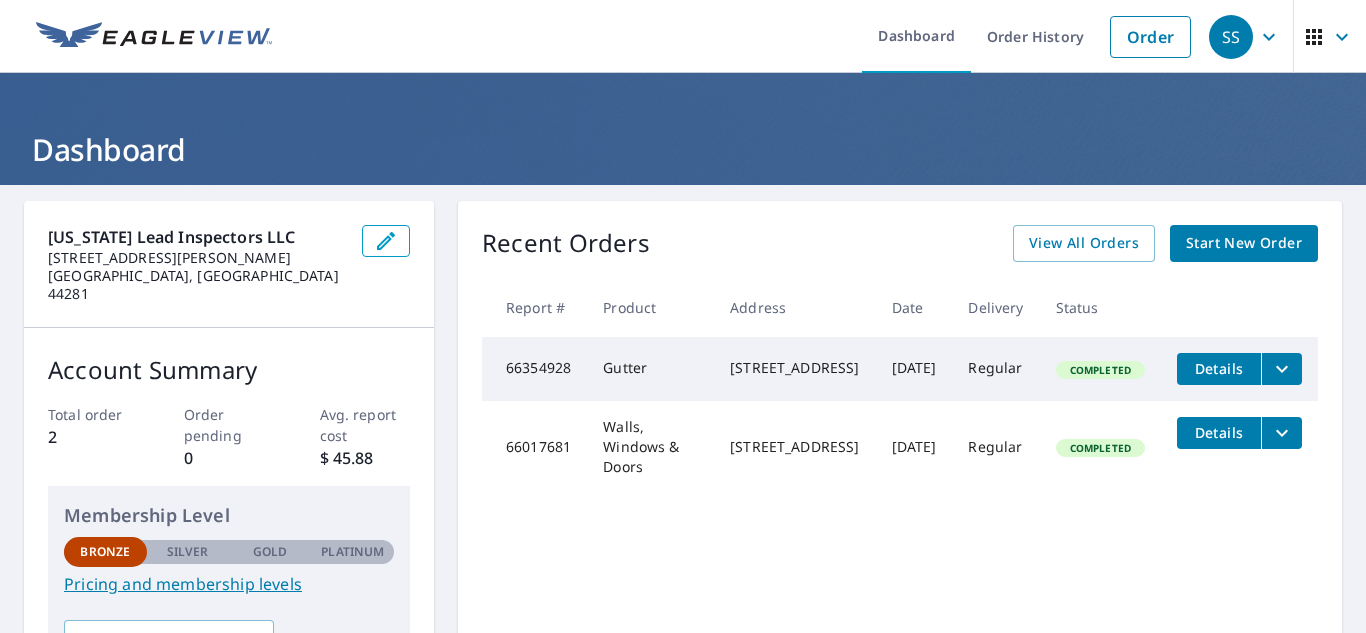 click on "Start New Order" at bounding box center [1244, 243] 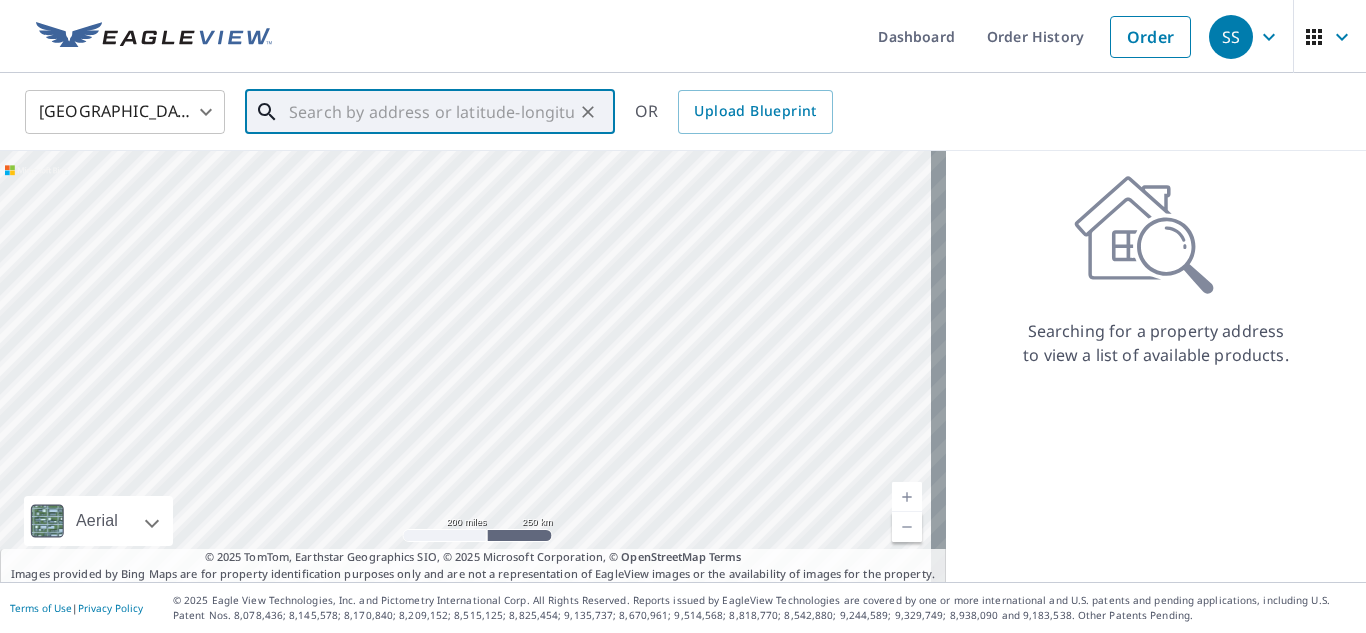 click at bounding box center (431, 112) 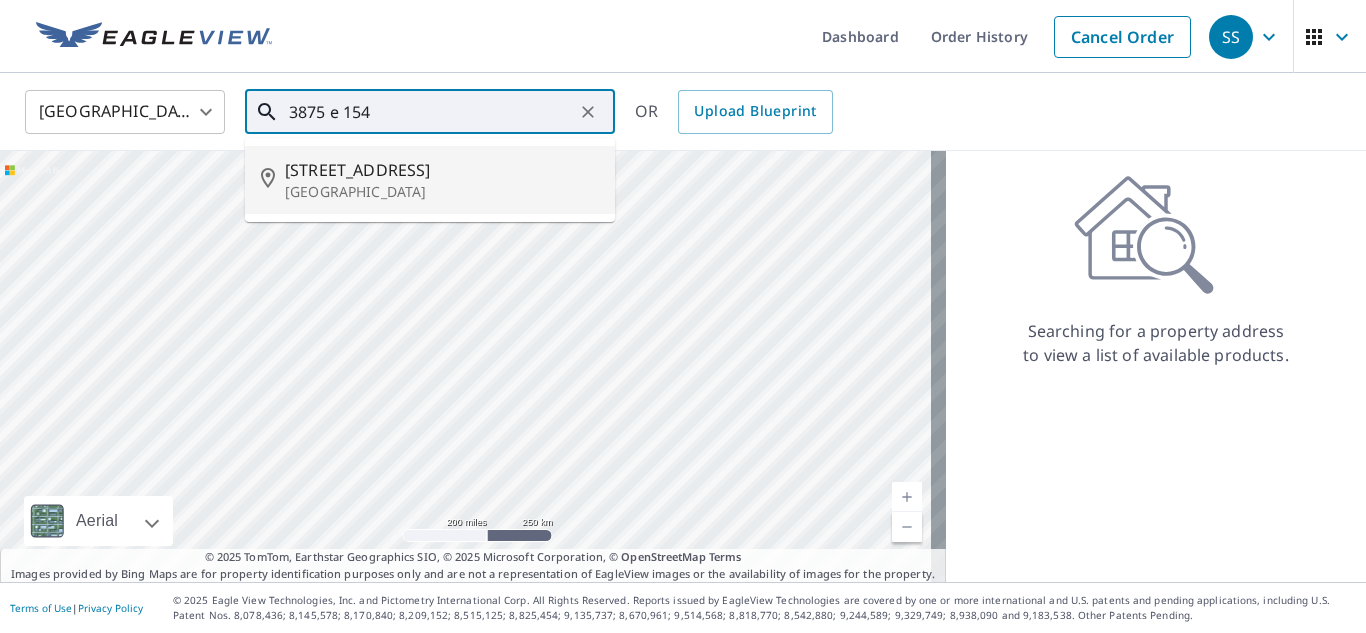 click on "[STREET_ADDRESS]" at bounding box center [442, 170] 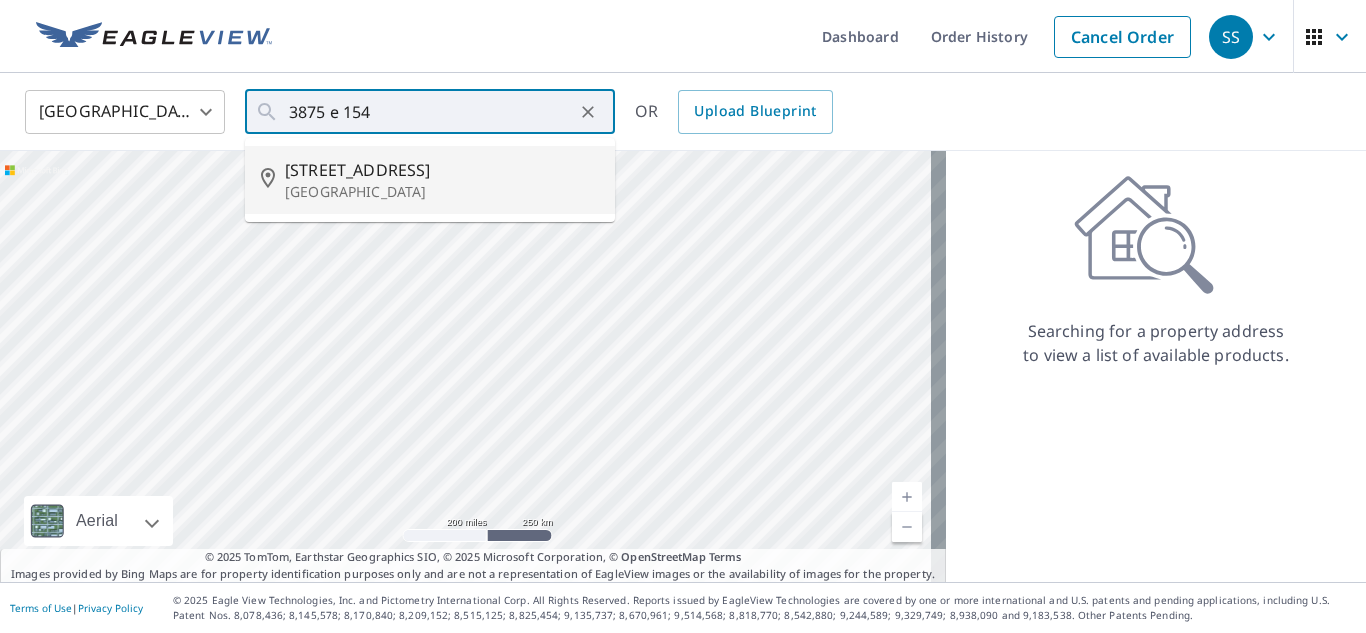 type on "[STREET_ADDRESS]" 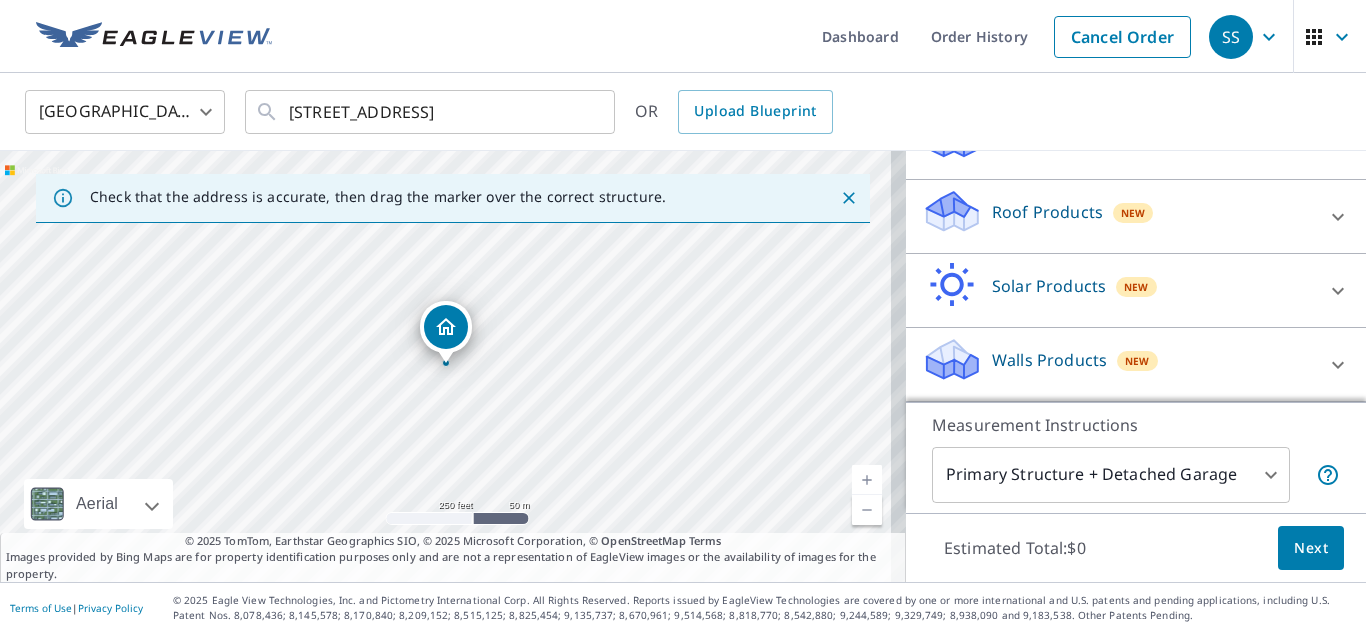 scroll, scrollTop: 252, scrollLeft: 0, axis: vertical 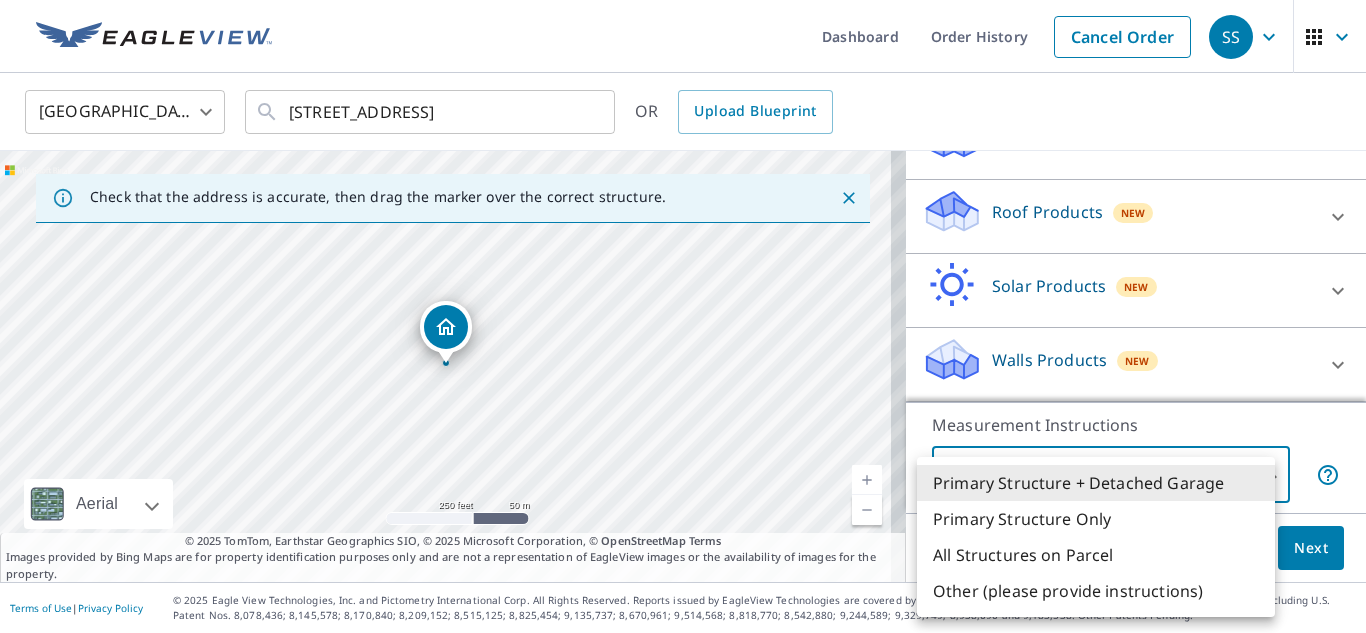 click on "SS SS
Dashboard Order History Cancel Order SS United States [GEOGRAPHIC_DATA] ​ [STREET_ADDRESS] ​ OR Upload Blueprint Check that the address is accurate, then drag the marker over the correct structure. [STREET_ADDRESS] Road A standard road map Aerial A detailed look from above Labels Labels 250 feet 50 m © 2025 TomTom, © Vexcel Imaging, © 2025 Microsoft Corporation,  © OpenStreetMap Terms © 2025 TomTom, Earthstar Geographics SIO, © 2025 Microsoft Corporation, ©   OpenStreetMap   Terms Images provided by Bing Maps are for property identification purposes only and are not a representation of EagleView images or the availability of images for the property. PROPERTY TYPE Residential Commercial Multi-Family This is a complex BUILDING ID [STREET_ADDRESS] Full House Products New Full House™ $105 Roof Products New Premium $32.75 - $87 QuickSquares™ $18 Gutter $13.75 Bid Perfect™ $18 Solar Products New Inform Essentials+ $63.25 Inform Advanced" at bounding box center (683, 316) 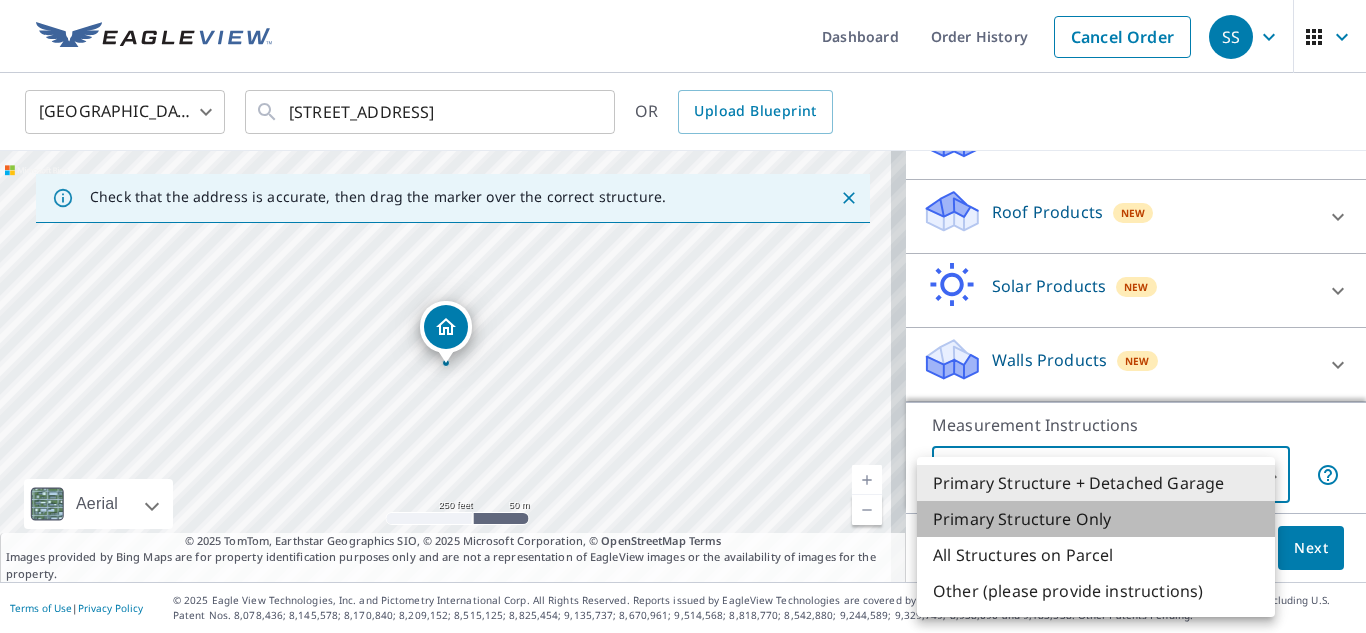 click on "Primary Structure Only" at bounding box center [1096, 519] 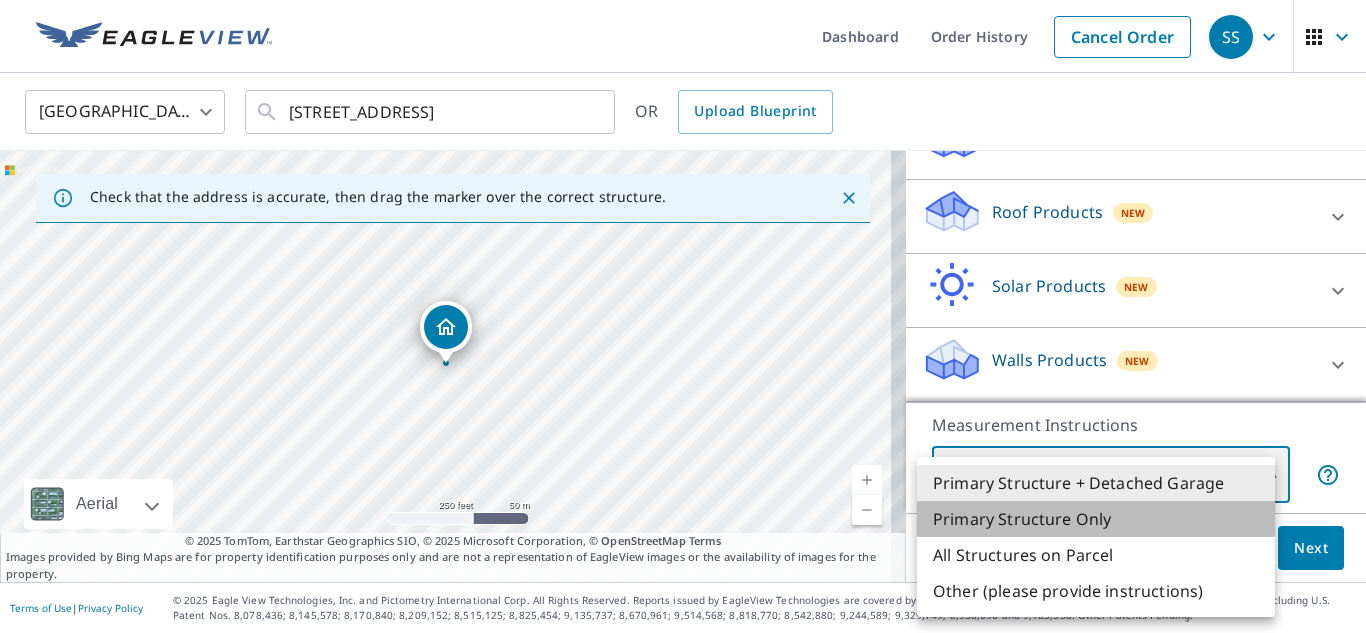 type on "2" 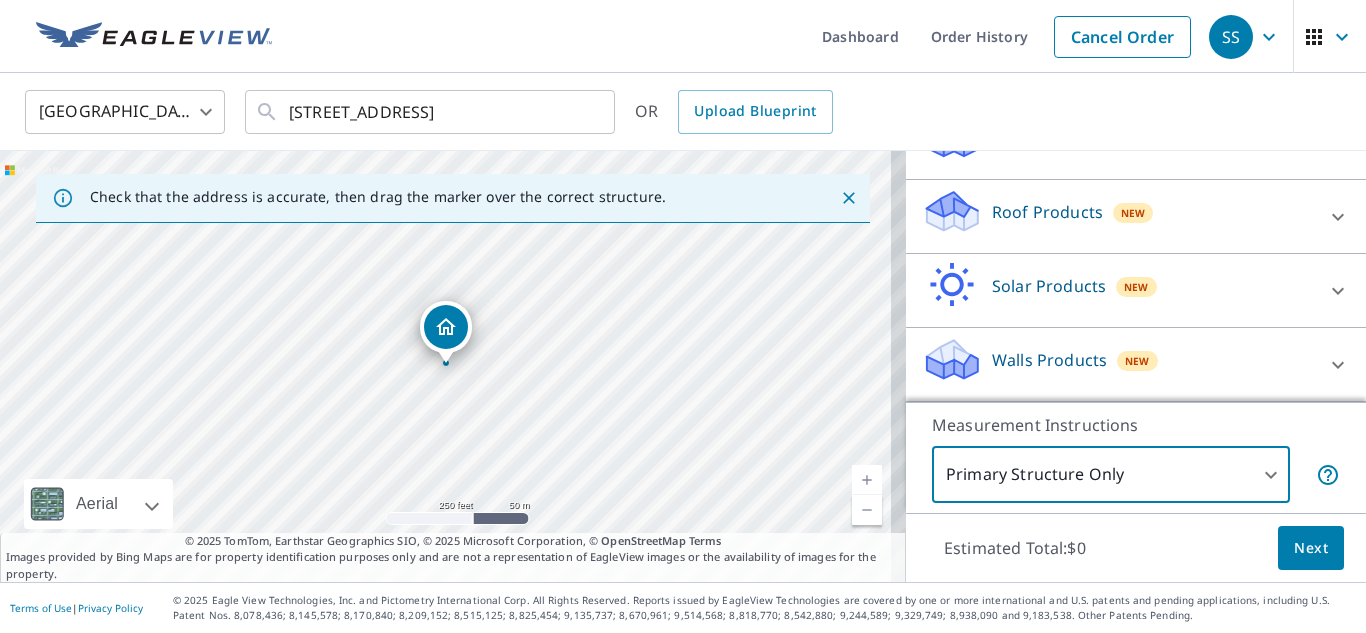 click on "Roof Products" at bounding box center [1047, 212] 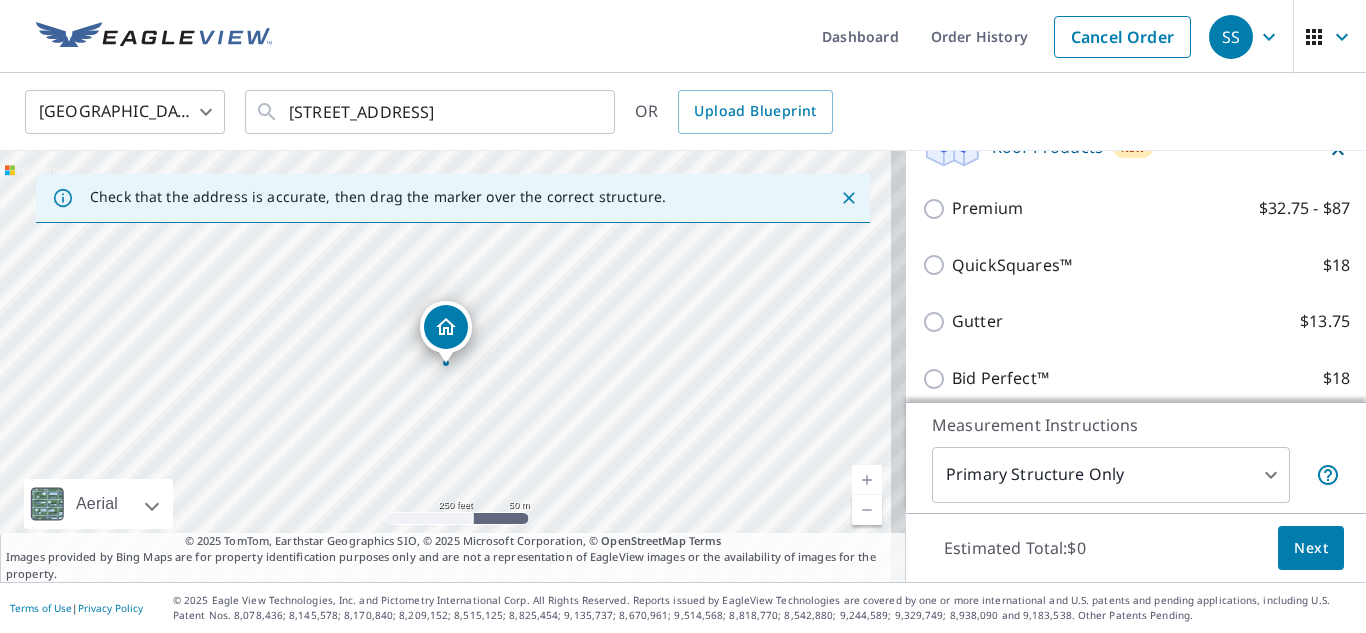 scroll, scrollTop: 352, scrollLeft: 0, axis: vertical 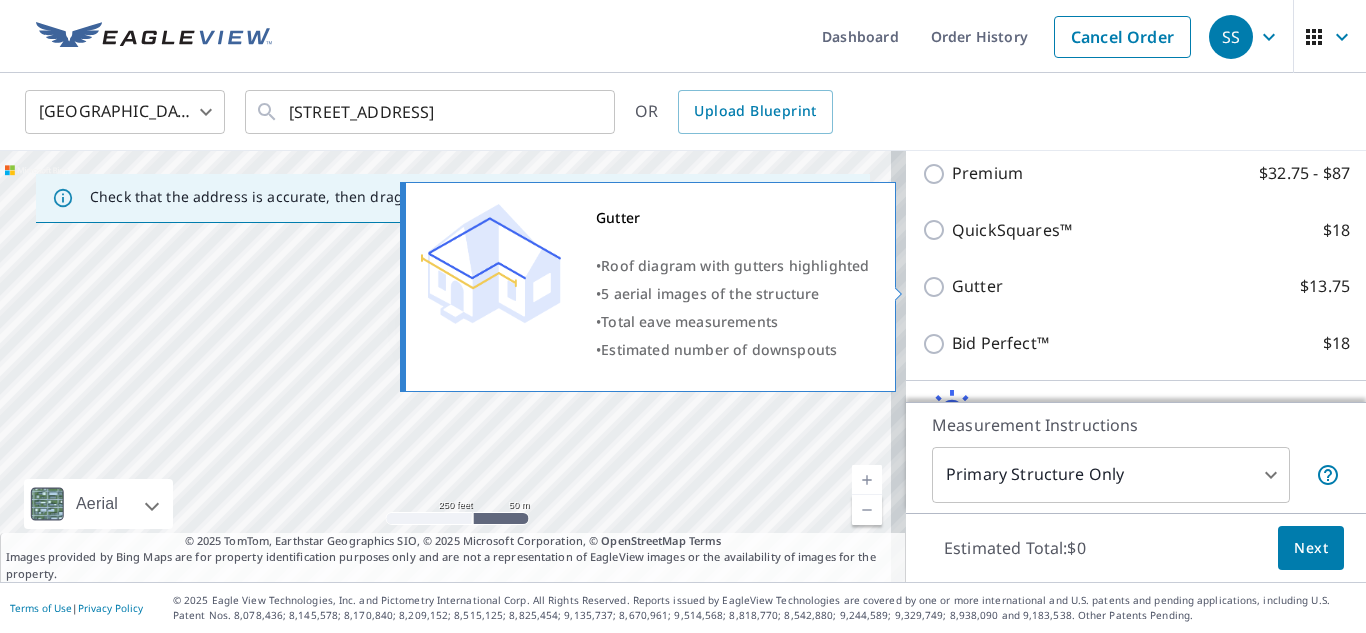 click on "Gutter $13.75" at bounding box center [937, 287] 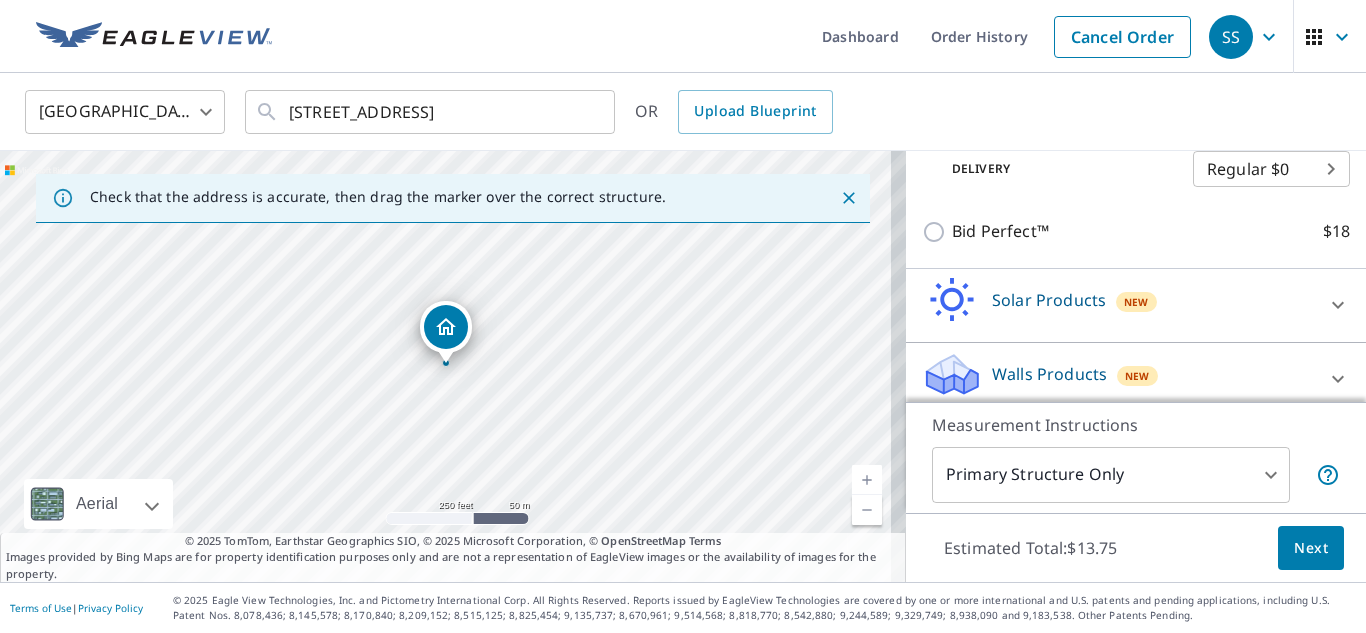 scroll, scrollTop: 544, scrollLeft: 0, axis: vertical 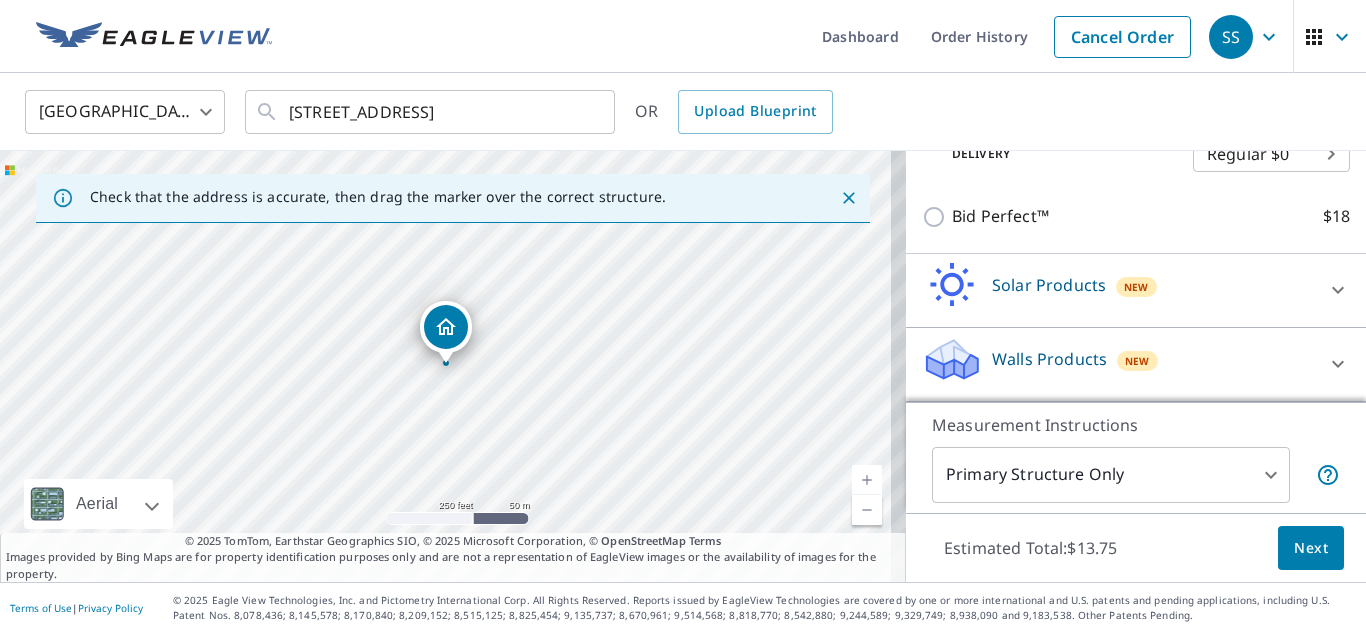 click on "Walls Products New" at bounding box center (1118, 364) 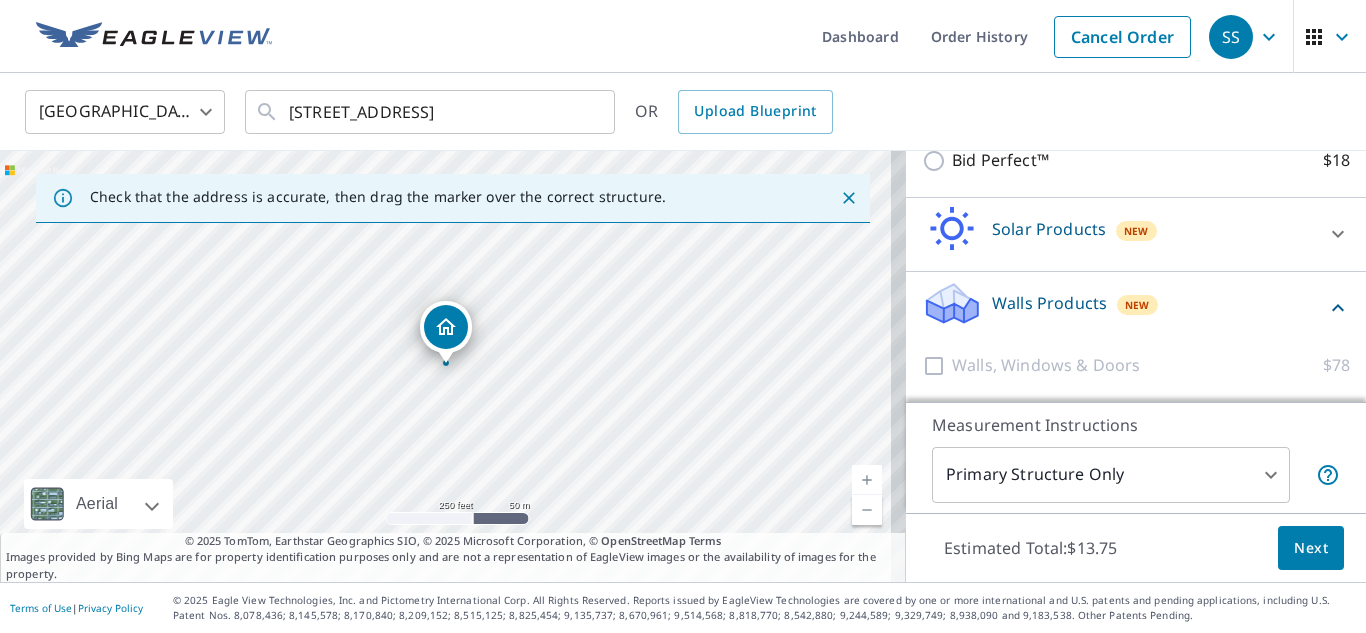 scroll, scrollTop: 657, scrollLeft: 0, axis: vertical 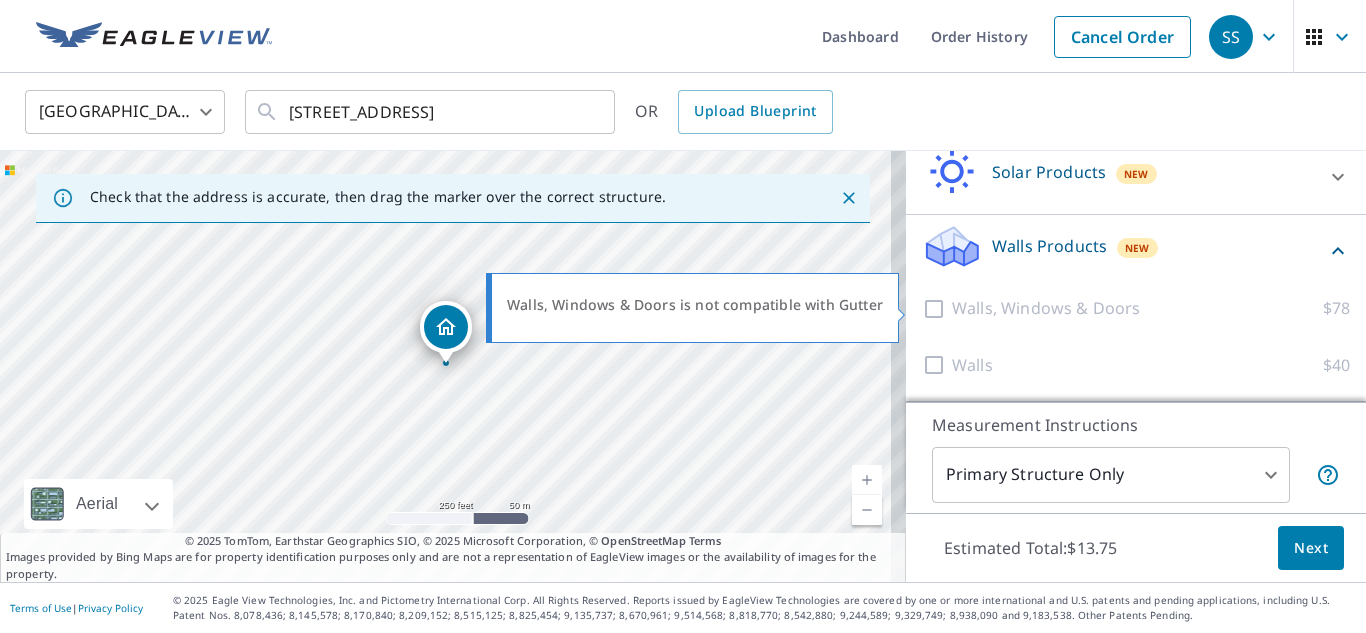 click at bounding box center (937, 308) 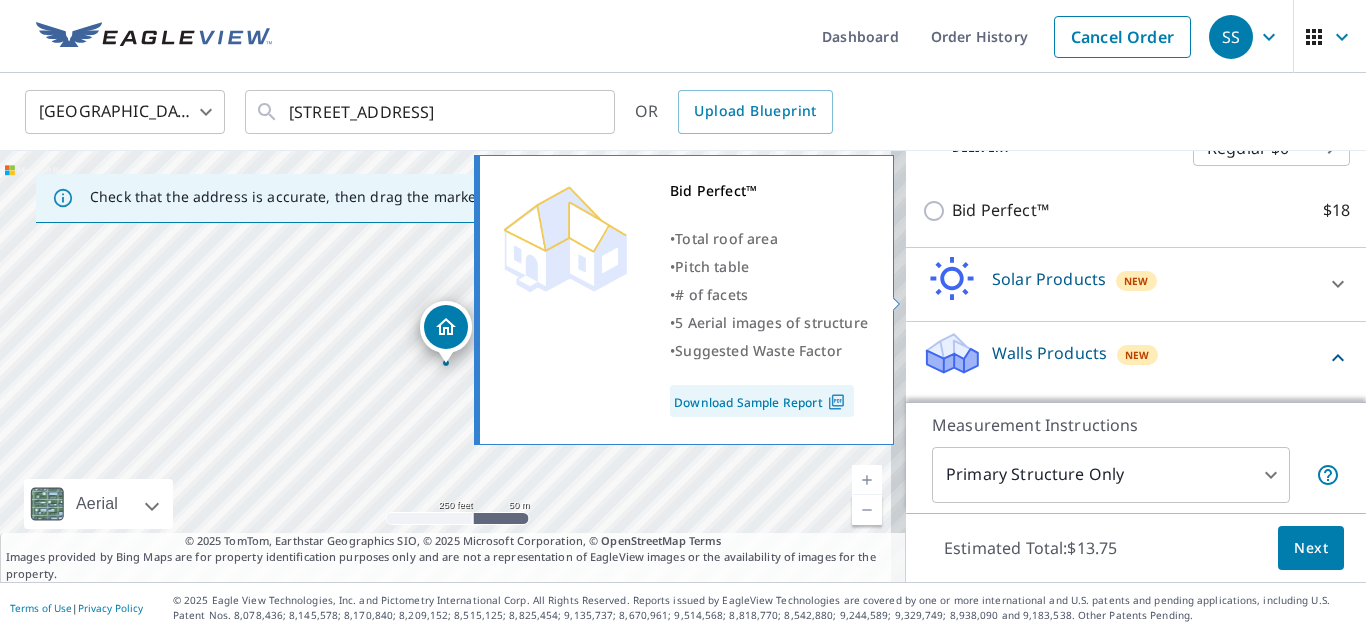 scroll, scrollTop: 457, scrollLeft: 0, axis: vertical 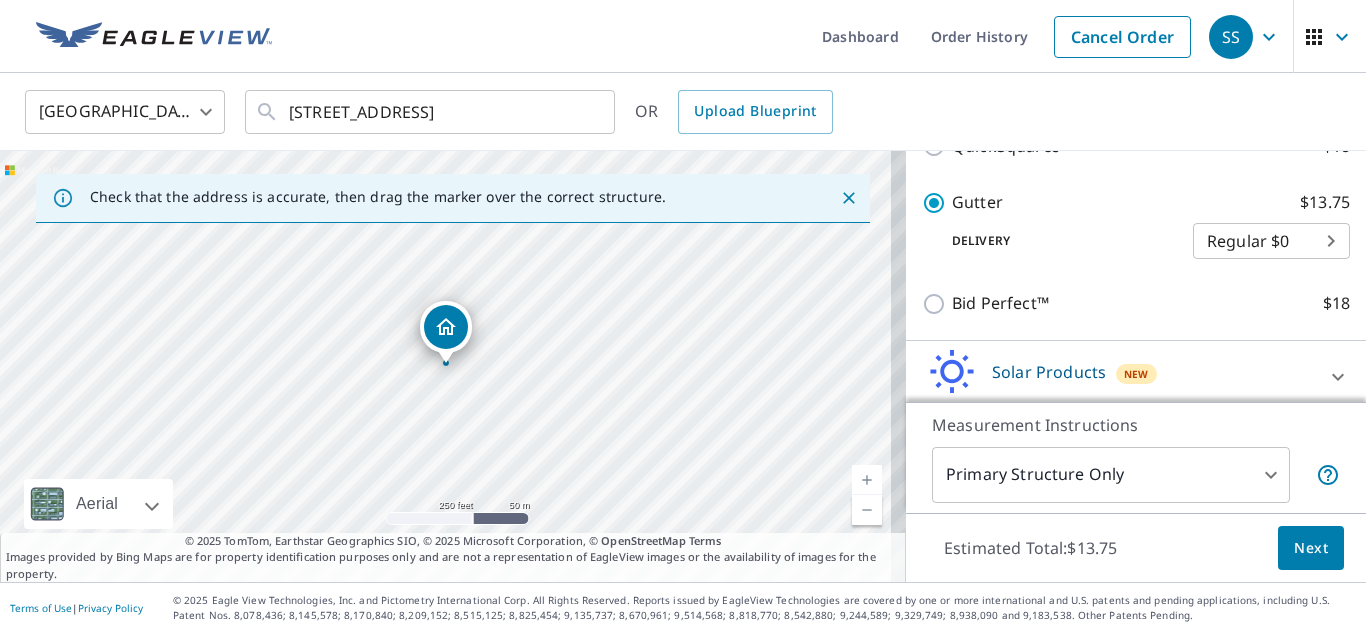 click on "Next" at bounding box center [1311, 548] 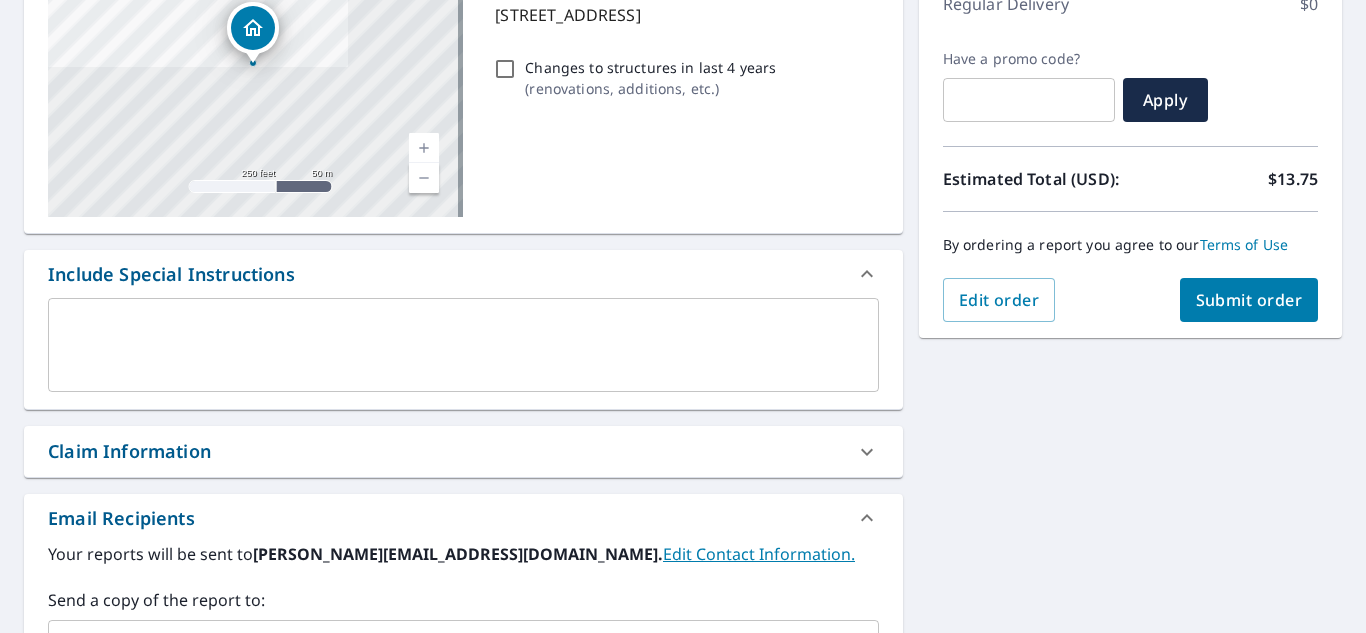 scroll, scrollTop: 400, scrollLeft: 0, axis: vertical 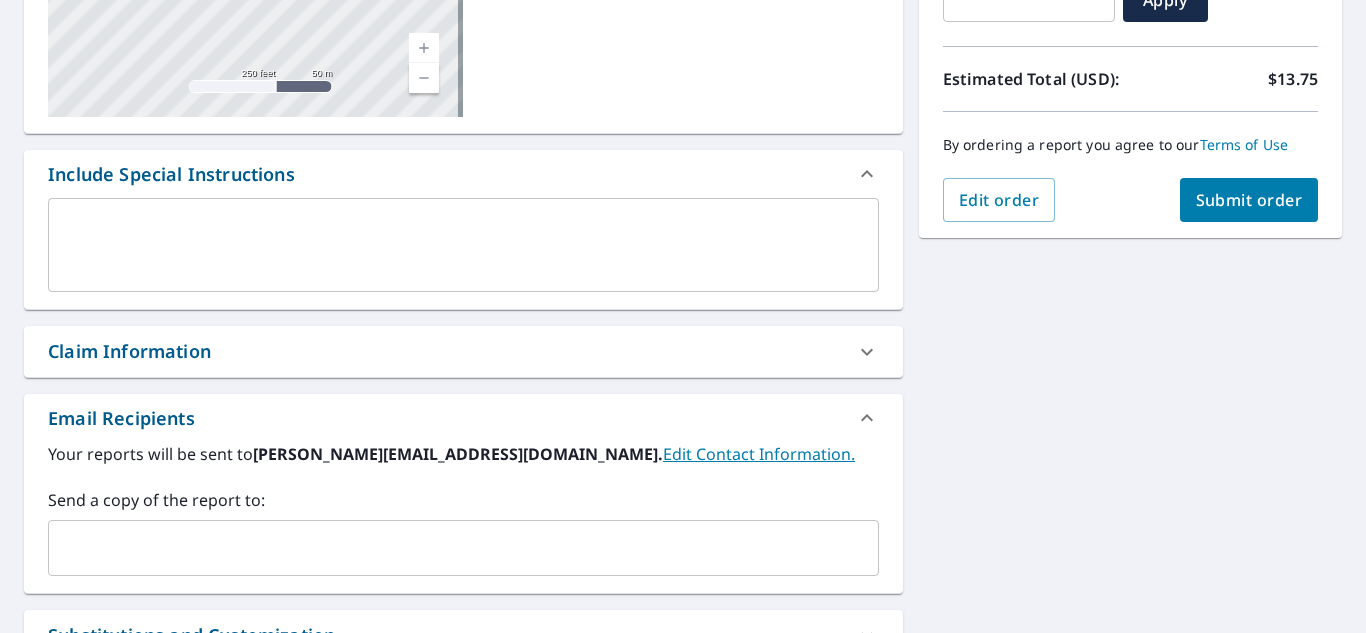 click on "​" at bounding box center (463, 548) 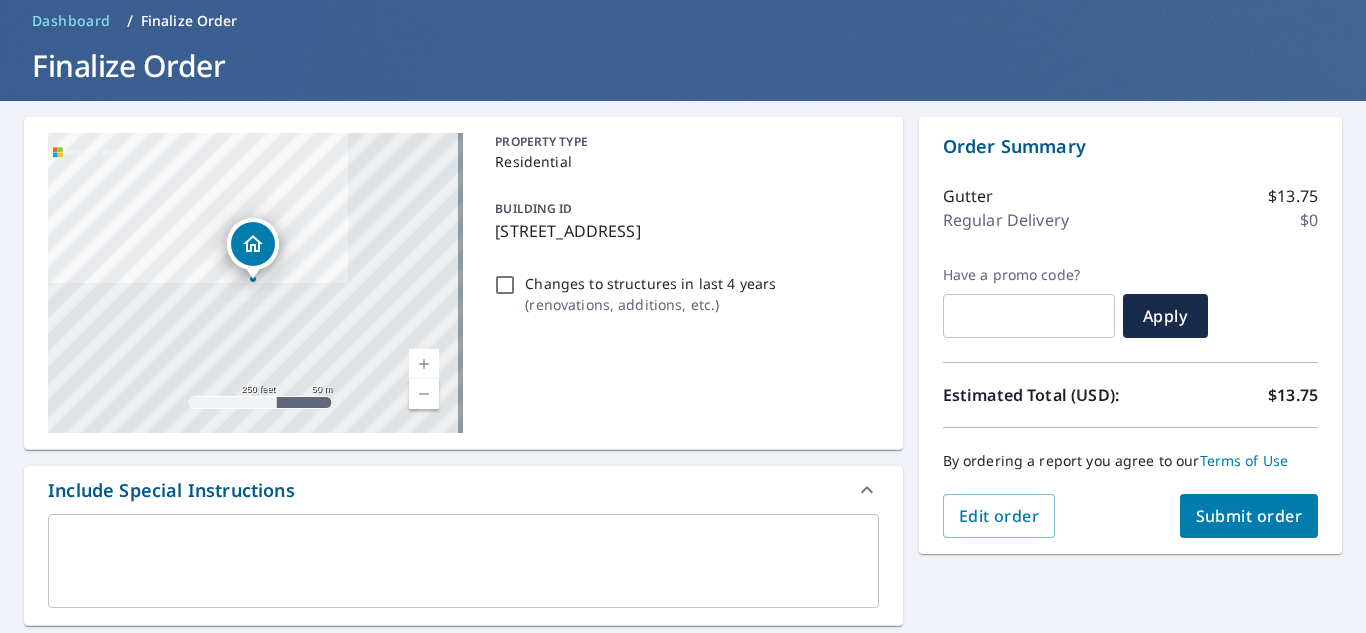 scroll, scrollTop: 49, scrollLeft: 0, axis: vertical 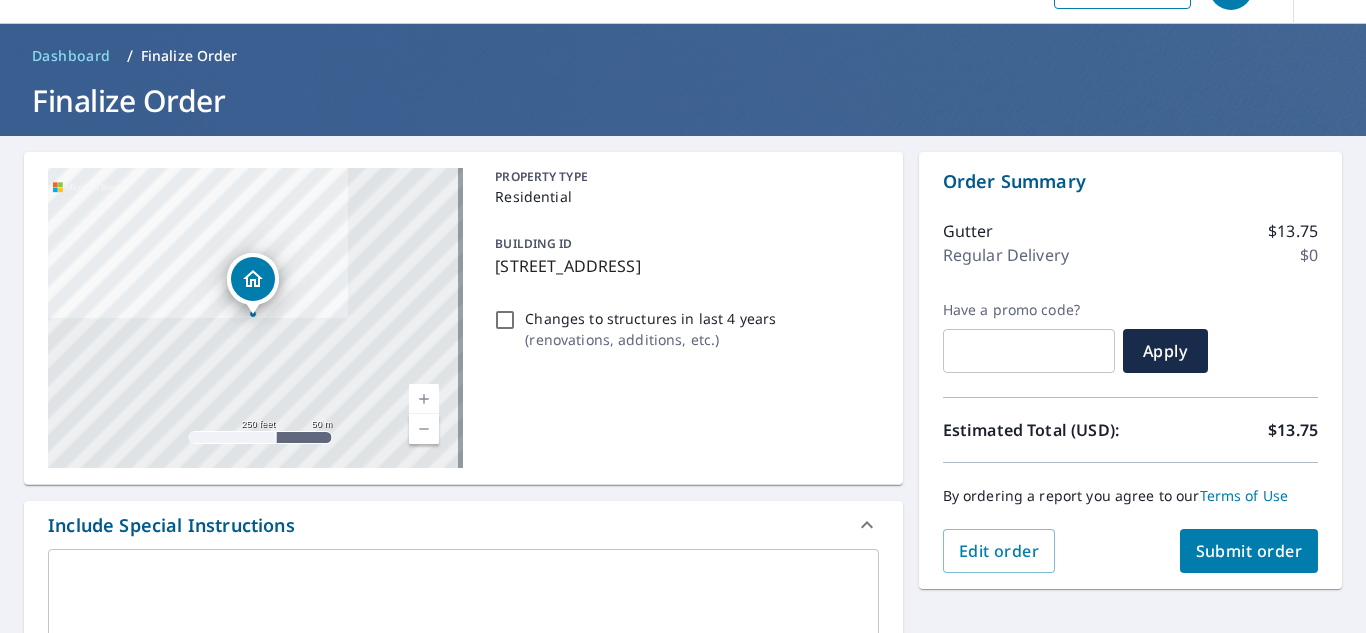type on "[PERSON_NAME][EMAIL_ADDRESS][DOMAIN_NAME]" 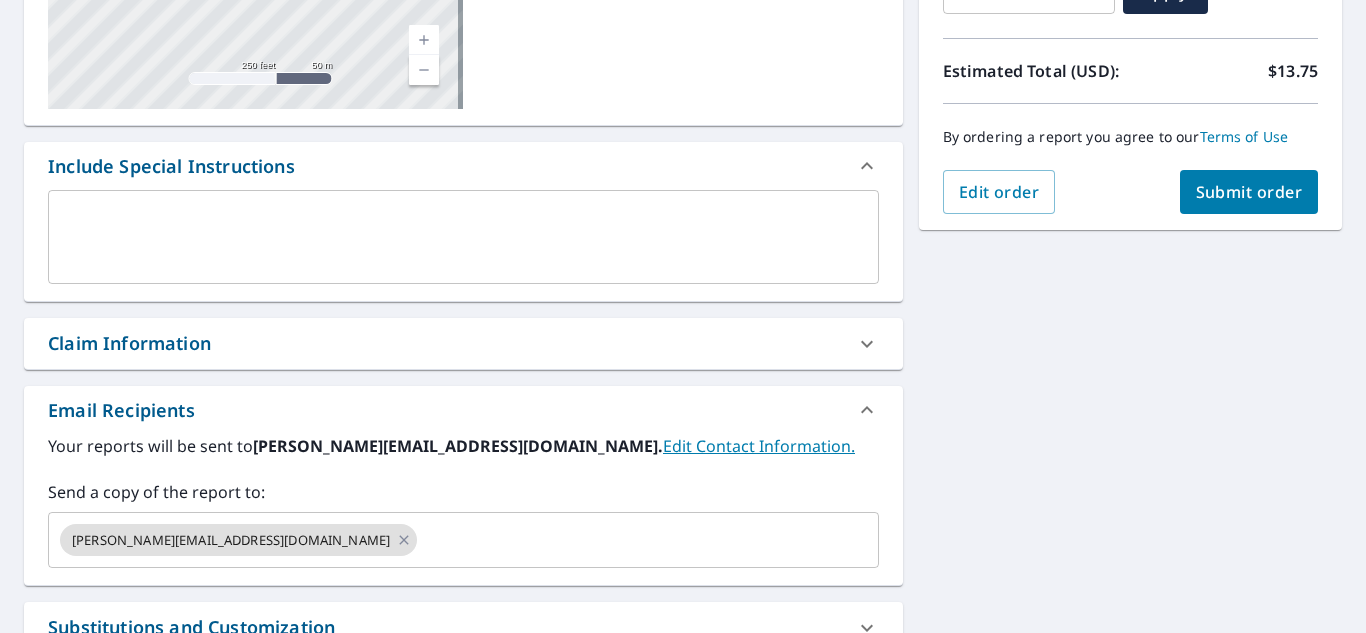scroll, scrollTop: 449, scrollLeft: 0, axis: vertical 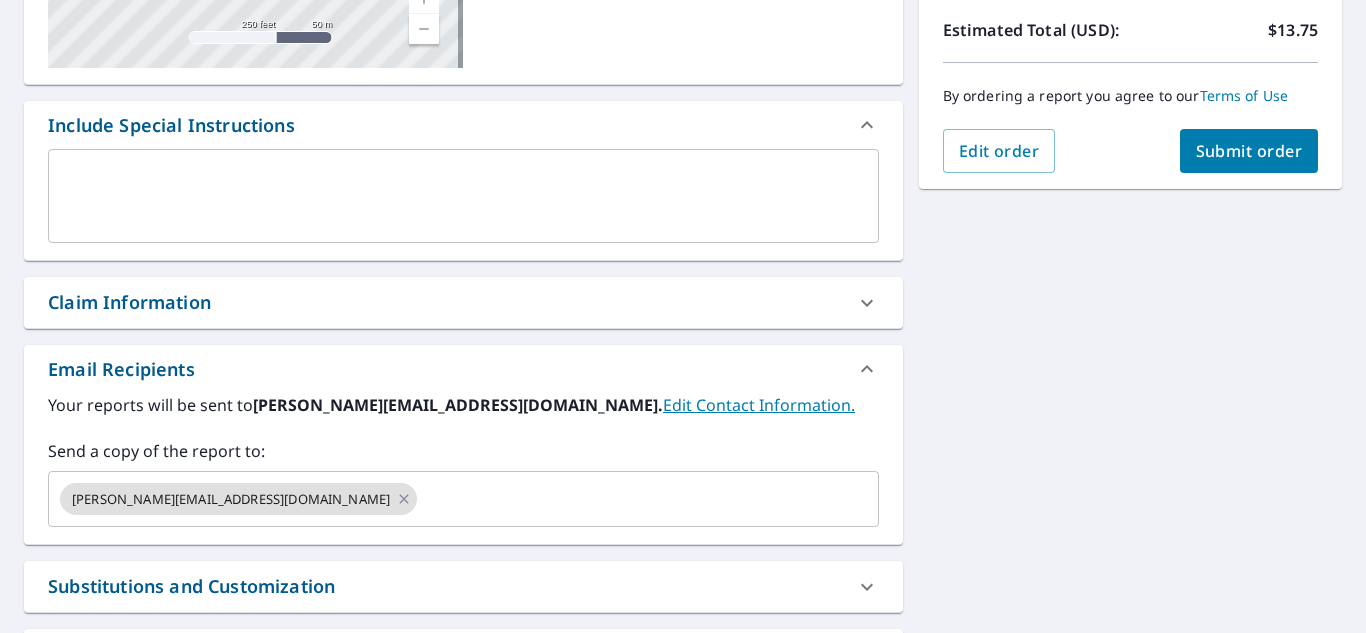 click on "Claim Information" at bounding box center [445, 302] 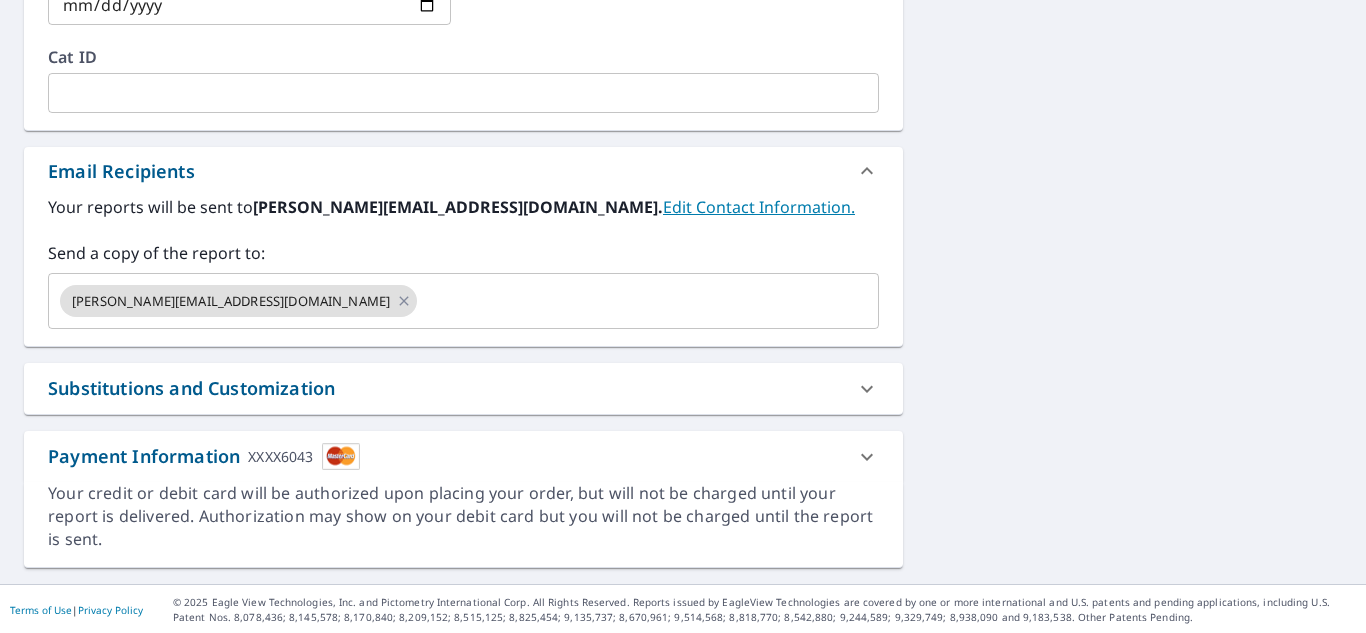 scroll, scrollTop: 1167, scrollLeft: 0, axis: vertical 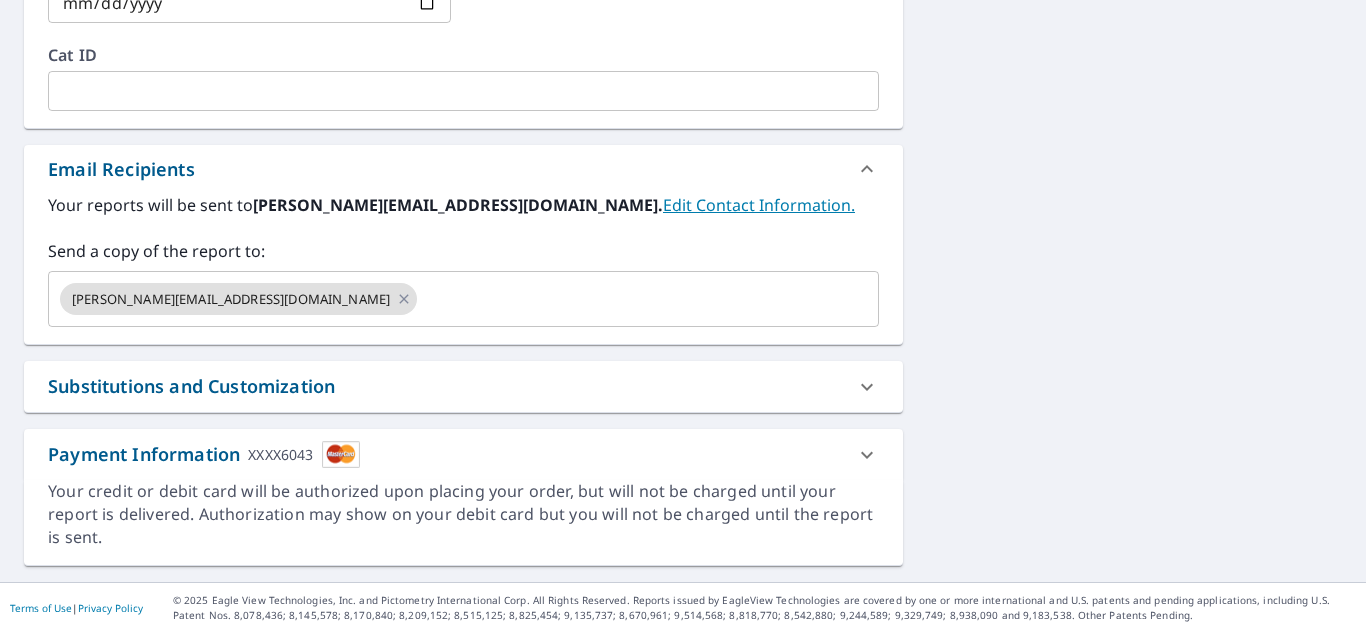 click on "Substitutions and Customization" at bounding box center [445, 386] 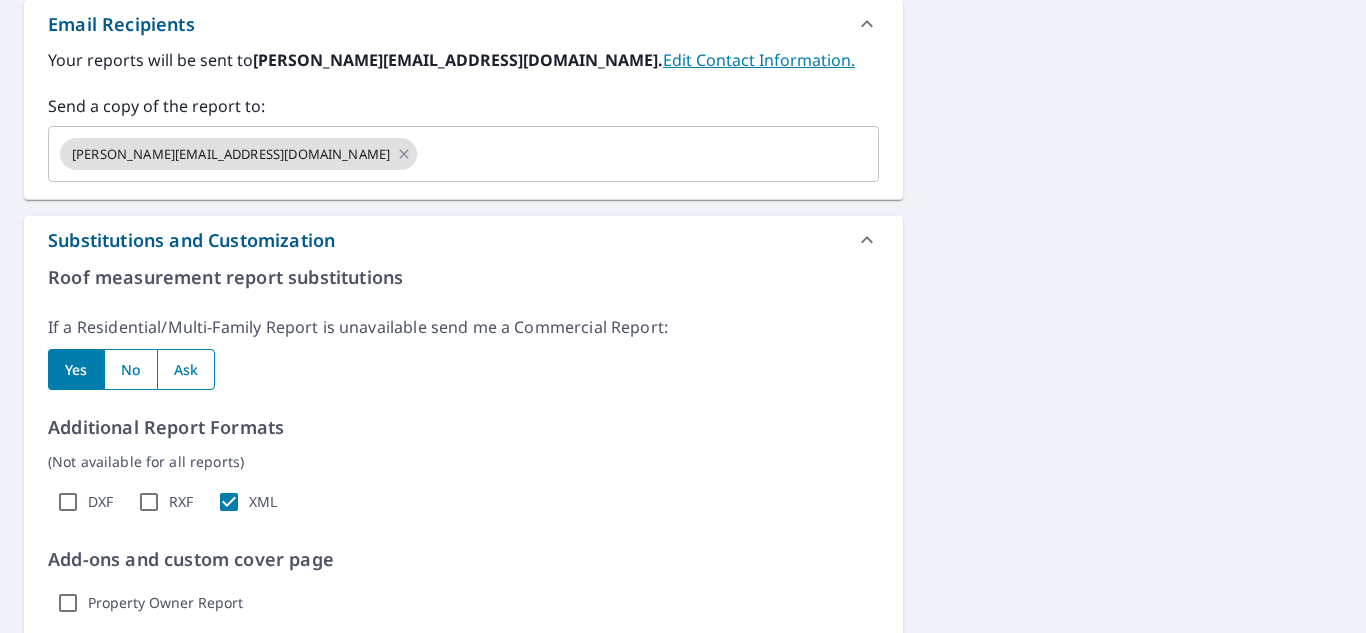 scroll, scrollTop: 367, scrollLeft: 0, axis: vertical 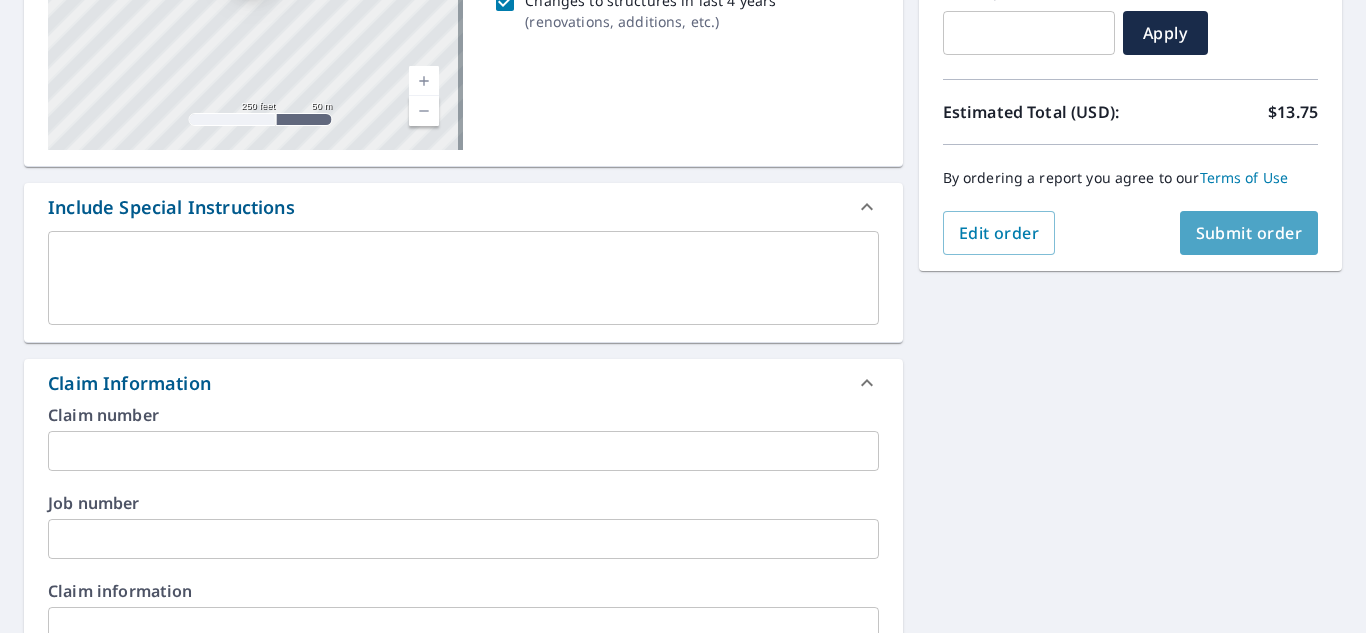 click on "Submit order" at bounding box center [1249, 233] 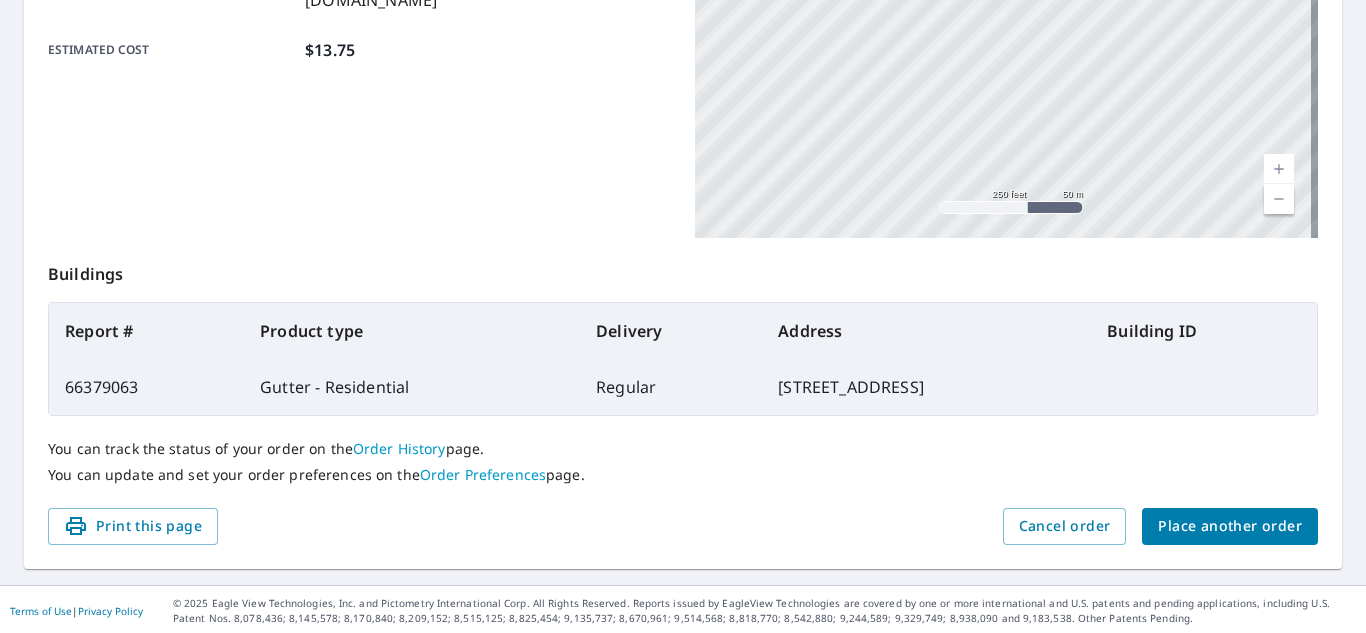 scroll, scrollTop: 544, scrollLeft: 0, axis: vertical 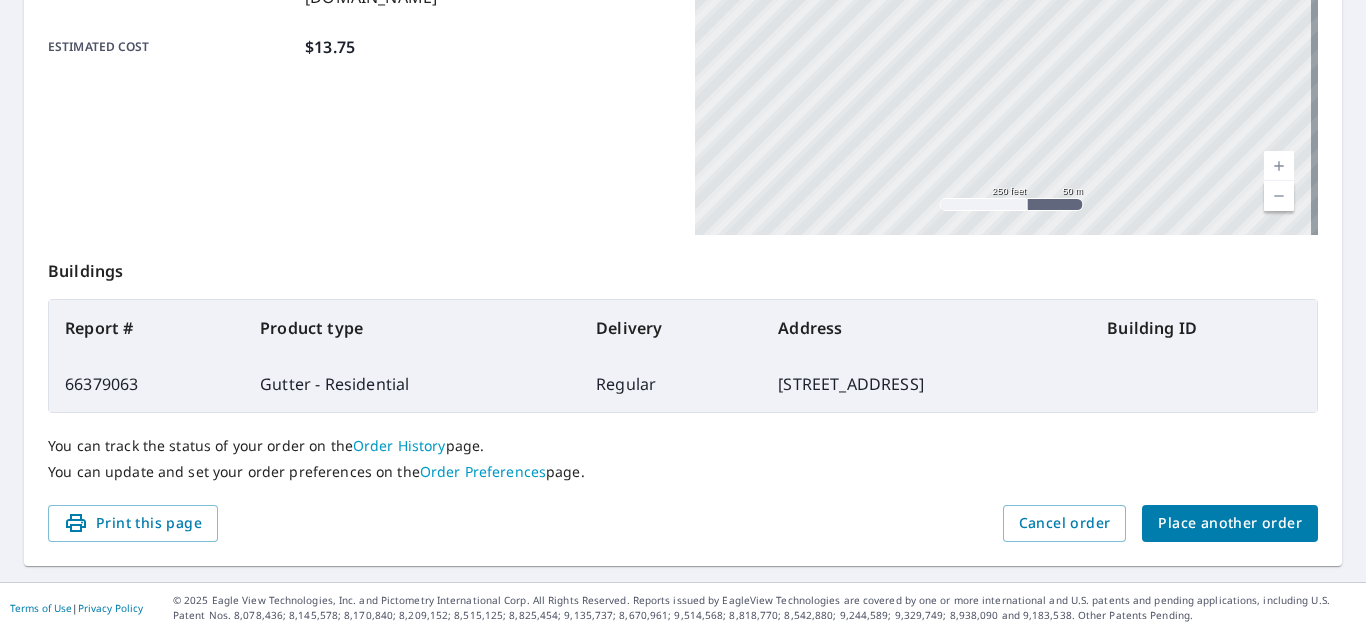 drag, startPoint x: 656, startPoint y: 390, endPoint x: 934, endPoint y: 389, distance: 278.0018 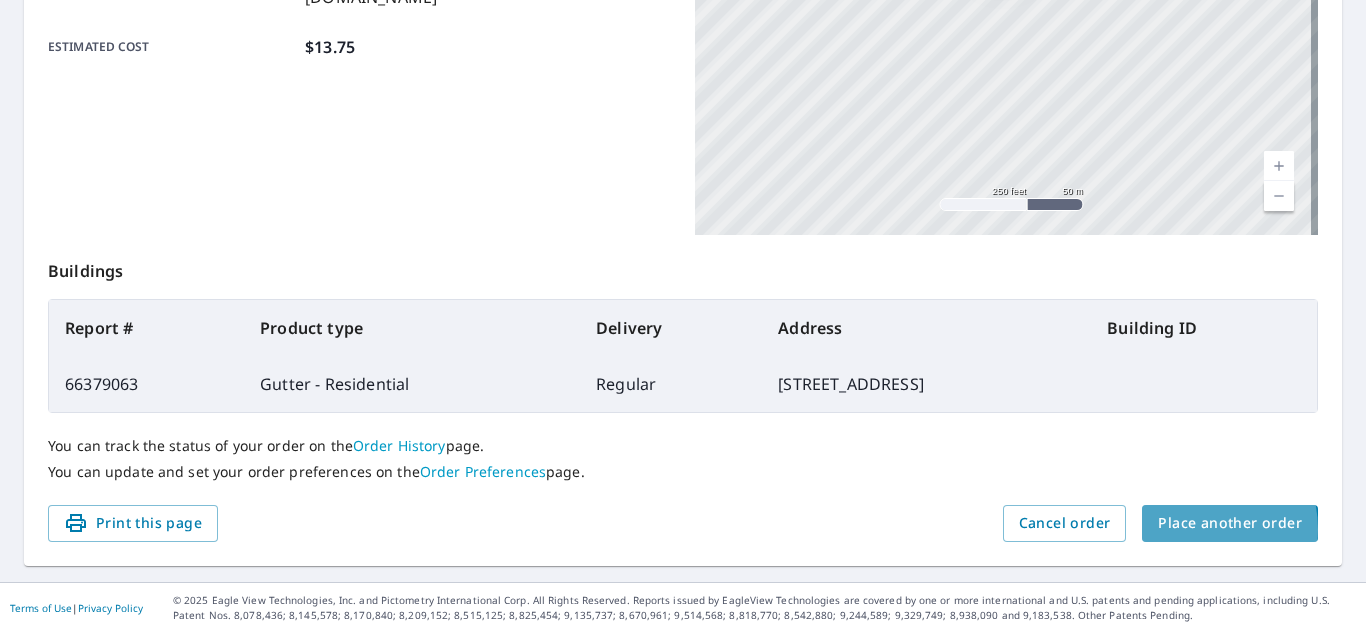 click on "Place another order" at bounding box center (1230, 523) 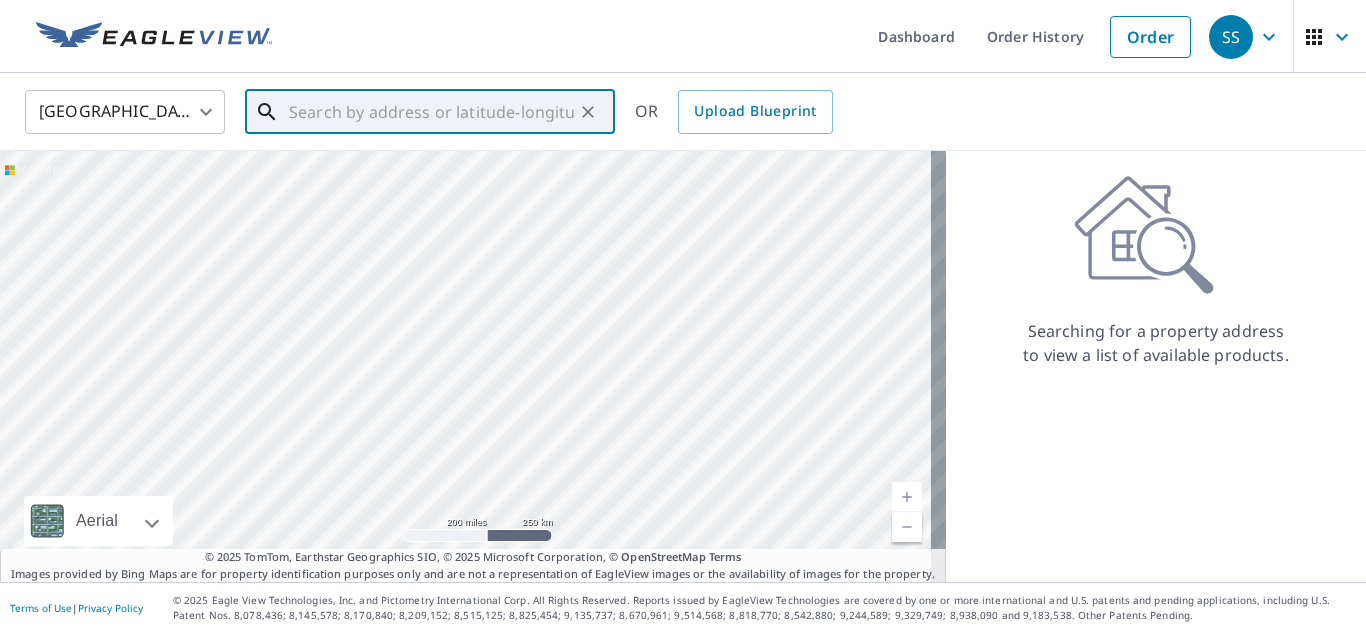 paste on "[STREET_ADDRESS]" 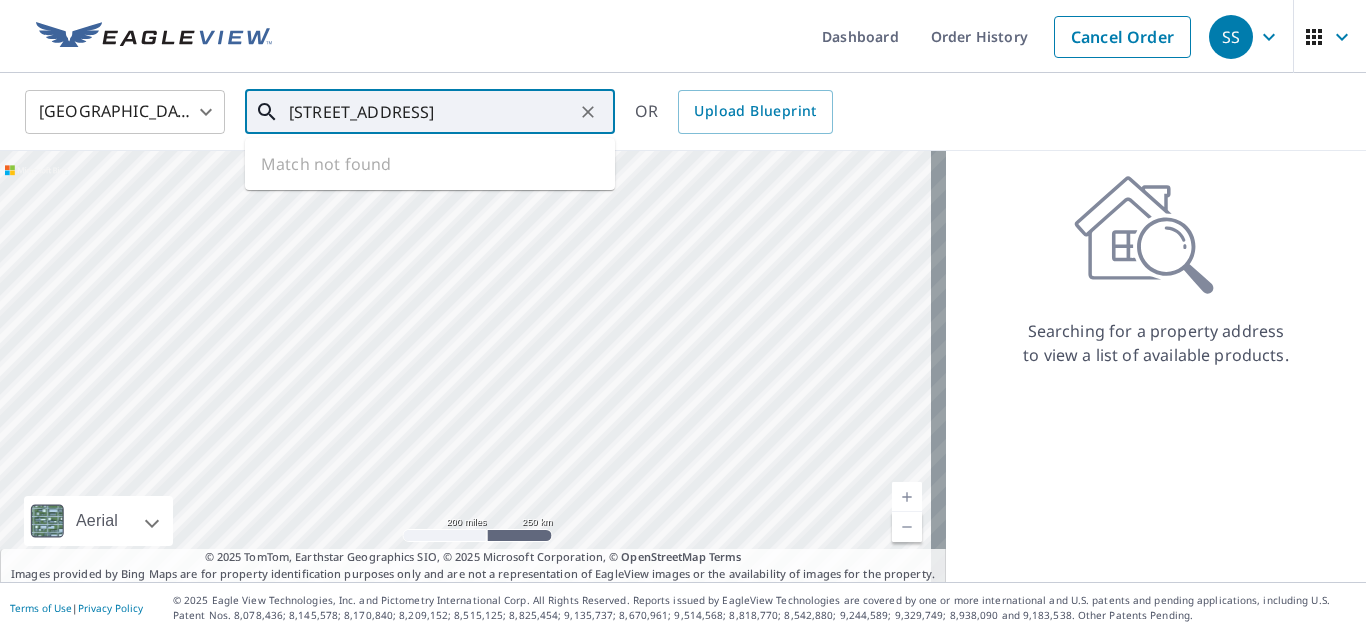 click at bounding box center (473, 366) 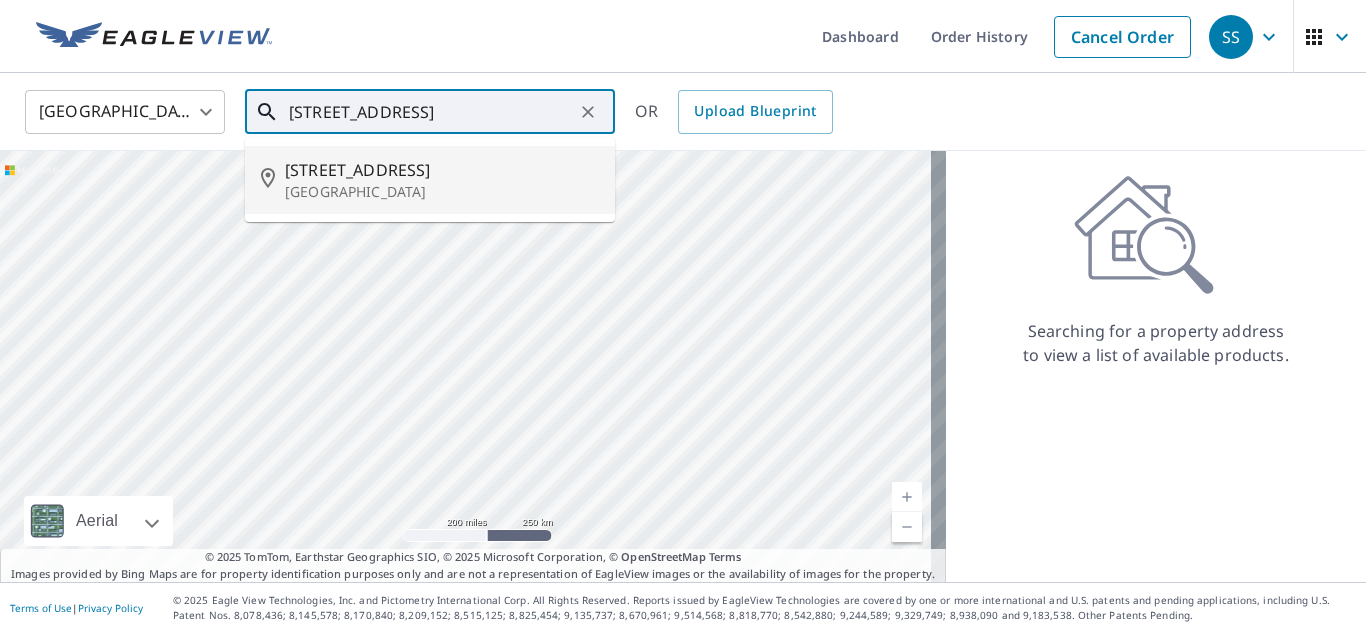 click on "[GEOGRAPHIC_DATA]" at bounding box center [442, 192] 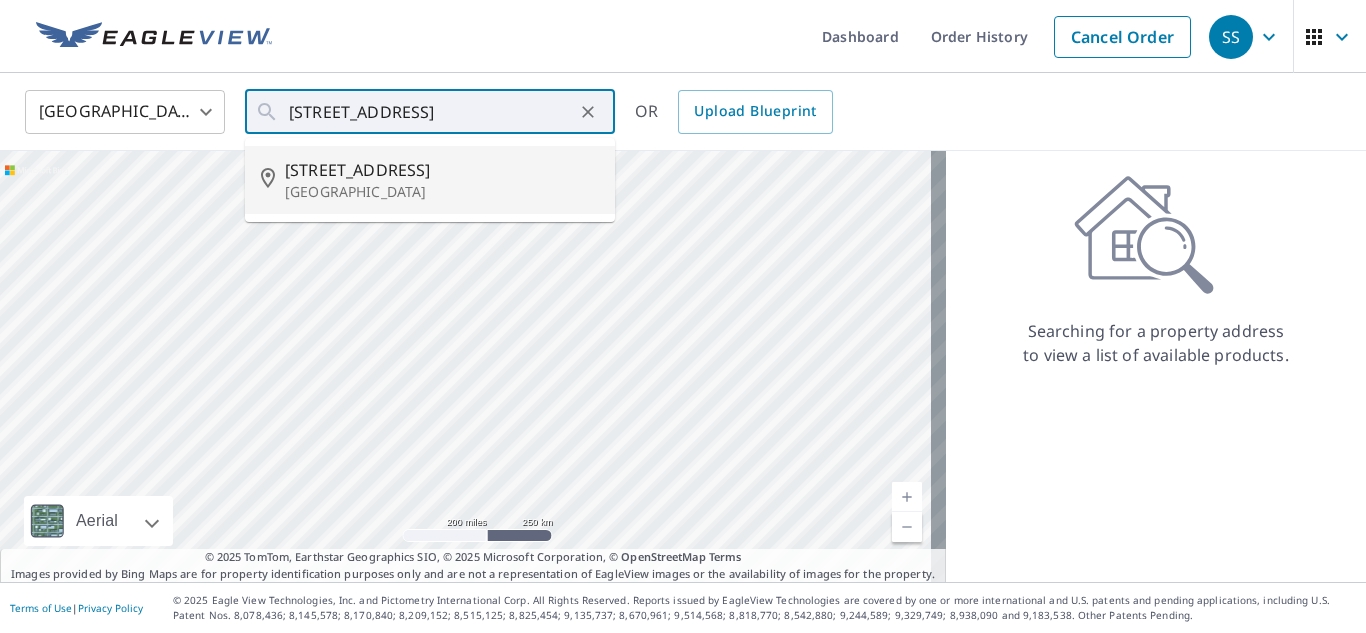 type on "[STREET_ADDRESS]" 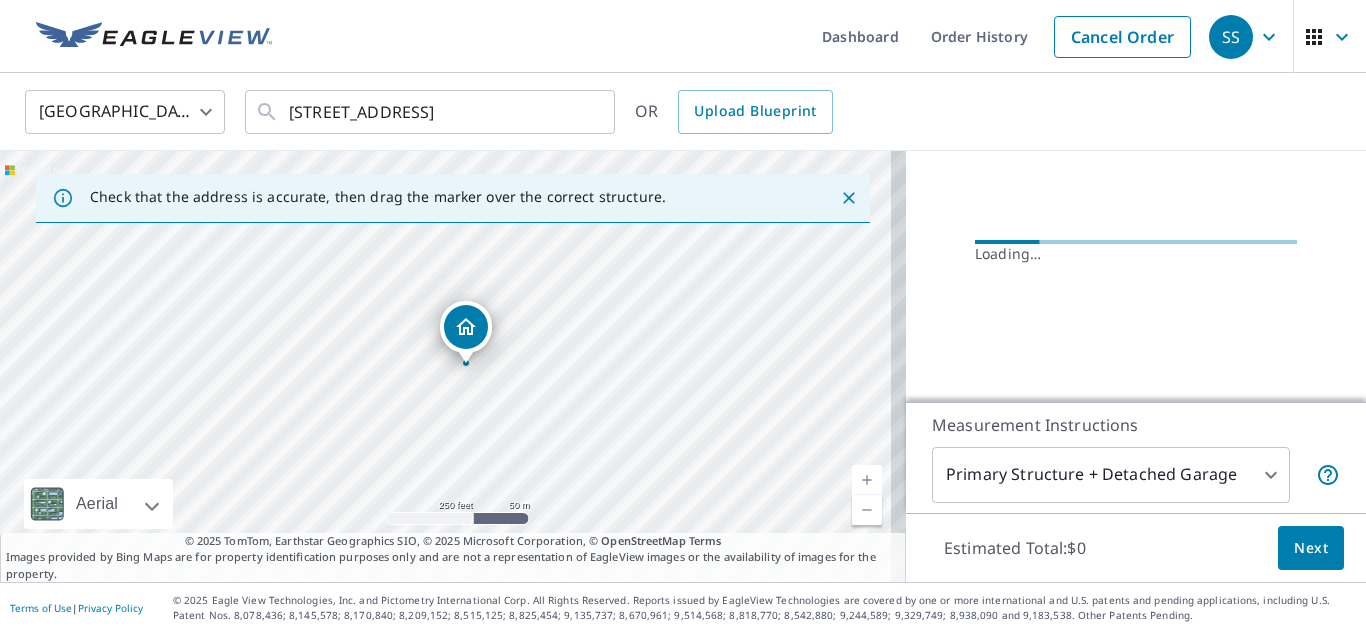 scroll, scrollTop: 252, scrollLeft: 0, axis: vertical 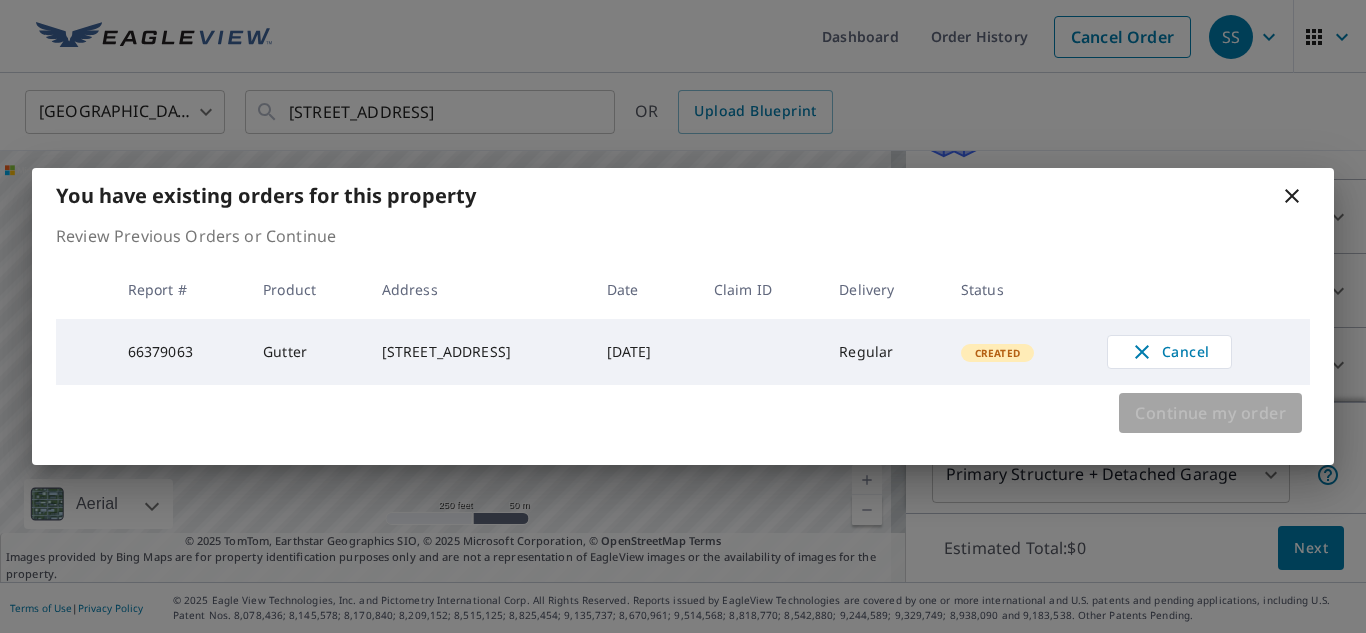 drag, startPoint x: 1254, startPoint y: 409, endPoint x: 1237, endPoint y: 402, distance: 18.384777 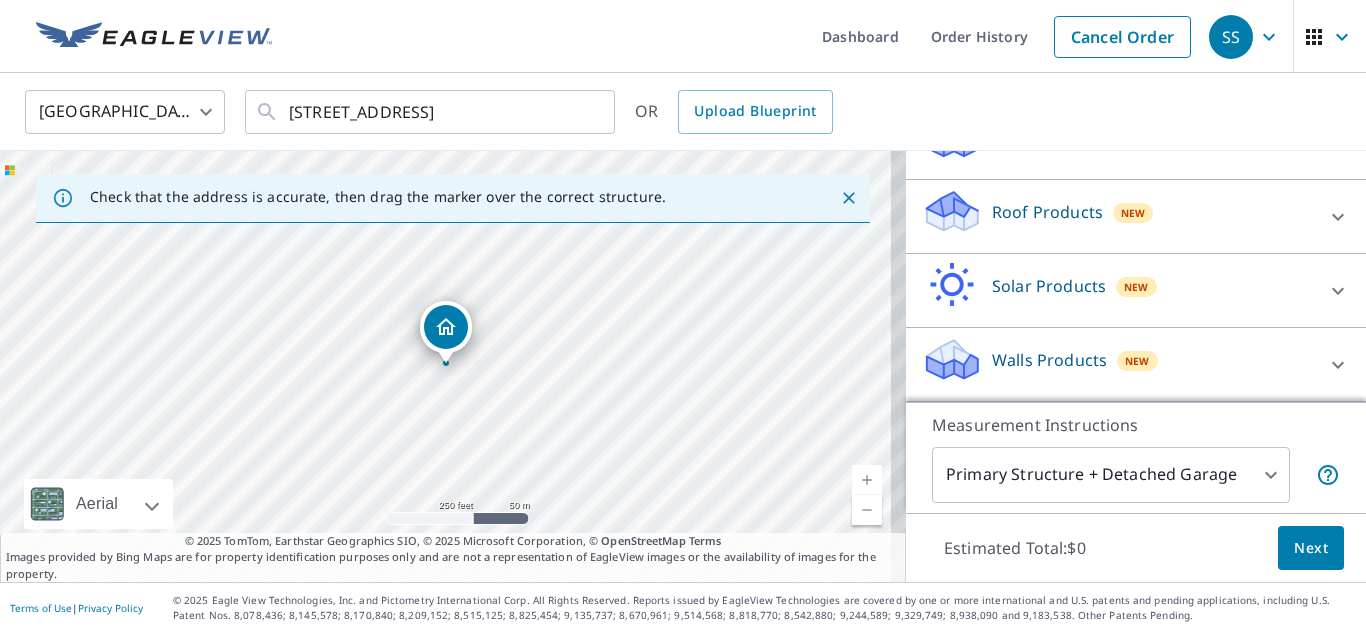 click on "SS SS
Dashboard Order History Cancel Order SS United States [GEOGRAPHIC_DATA] ​ [STREET_ADDRESS] ​ OR Upload Blueprint Check that the address is accurate, then drag the marker over the correct structure. [STREET_ADDRESS] Road A standard road map Aerial A detailed look from above Labels Labels 250 feet 50 m © 2025 TomTom, © Vexcel Imaging, © 2025 Microsoft Corporation,  © OpenStreetMap Terms © 2025 TomTom, Earthstar Geographics SIO, © 2025 Microsoft Corporation, ©   OpenStreetMap   Terms Images provided by Bing Maps are for property identification purposes only and are not a representation of EagleView images or the availability of images for the property. PROPERTY TYPE Residential Commercial Multi-Family This is a complex BUILDING ID [STREET_ADDRESS] Full House Products New Full House™ $105 Roof Products New Premium $32.75 - $87 QuickSquares™ $18 Gutter $13.75 Bid Perfect™ $18 Solar Products New Inform Essentials+ $63.25 Inform Advanced" at bounding box center (683, 316) 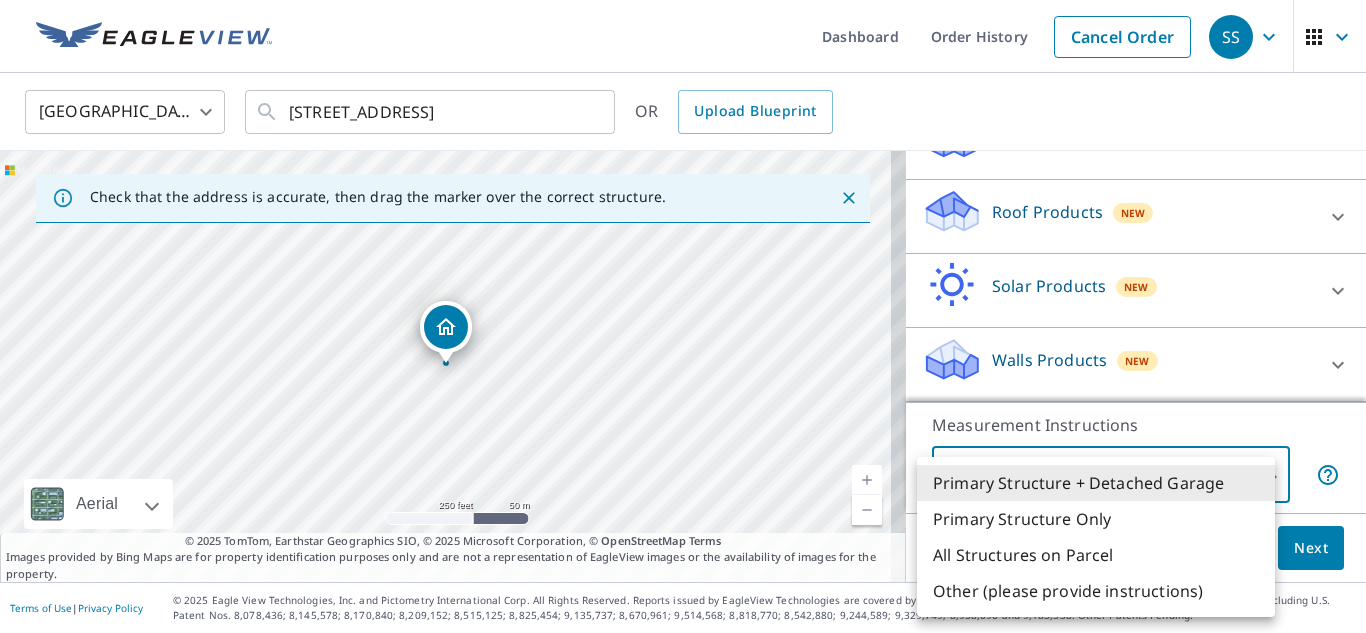 click on "Primary Structure Only" at bounding box center [1096, 519] 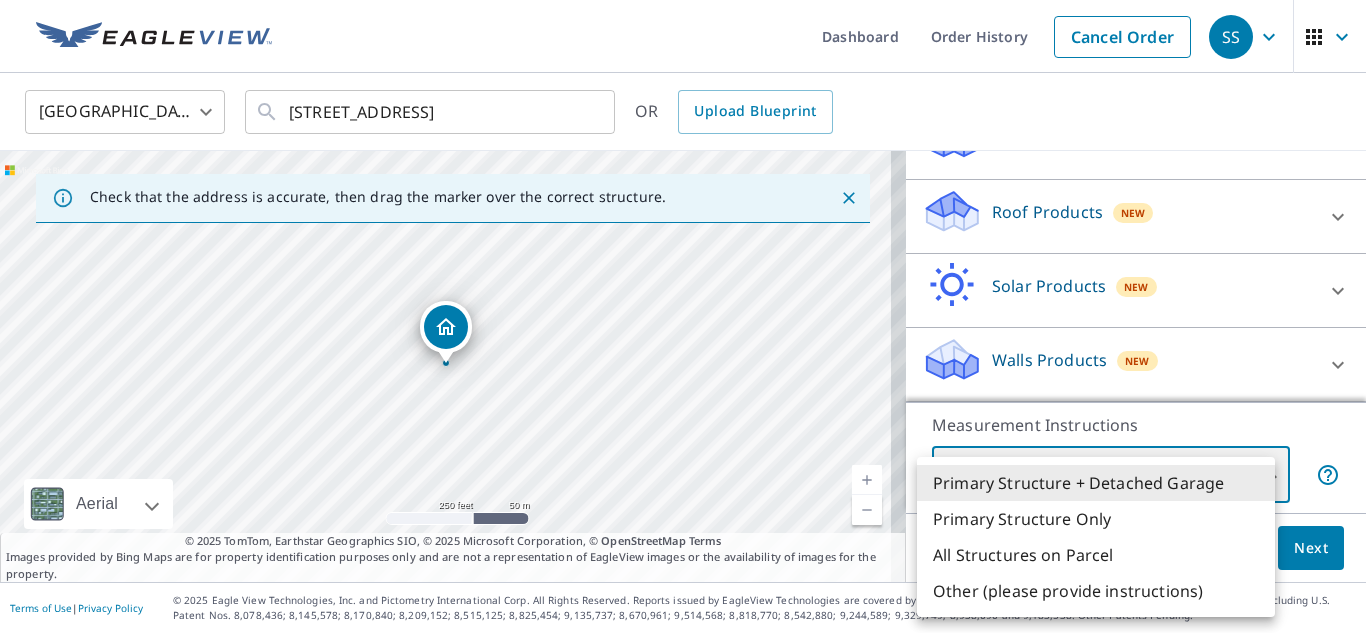 type on "2" 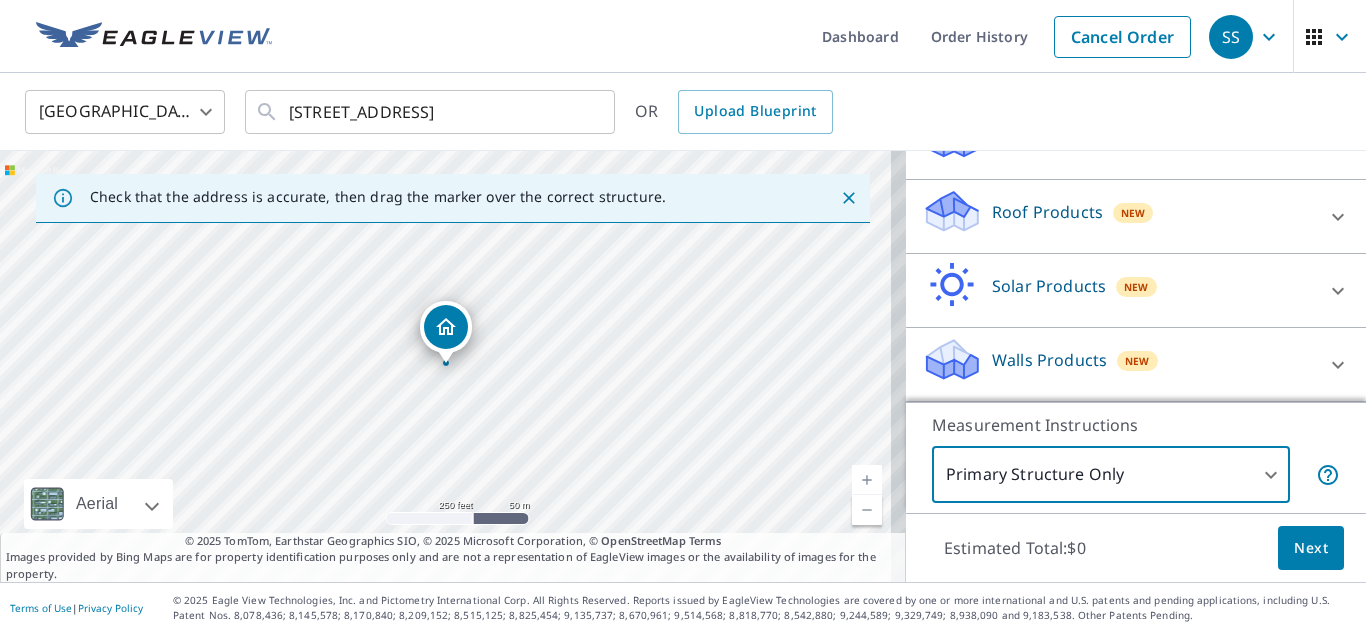 drag, startPoint x: 1005, startPoint y: 342, endPoint x: 1002, endPoint y: 321, distance: 21.213203 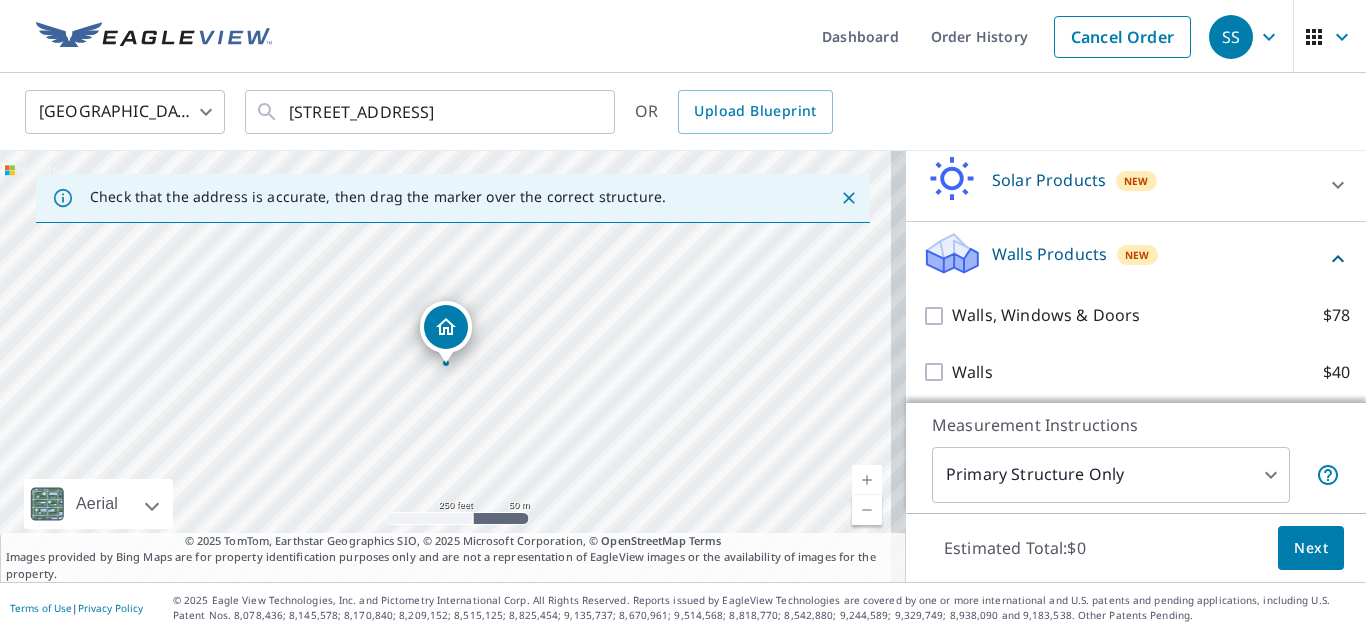 scroll, scrollTop: 365, scrollLeft: 0, axis: vertical 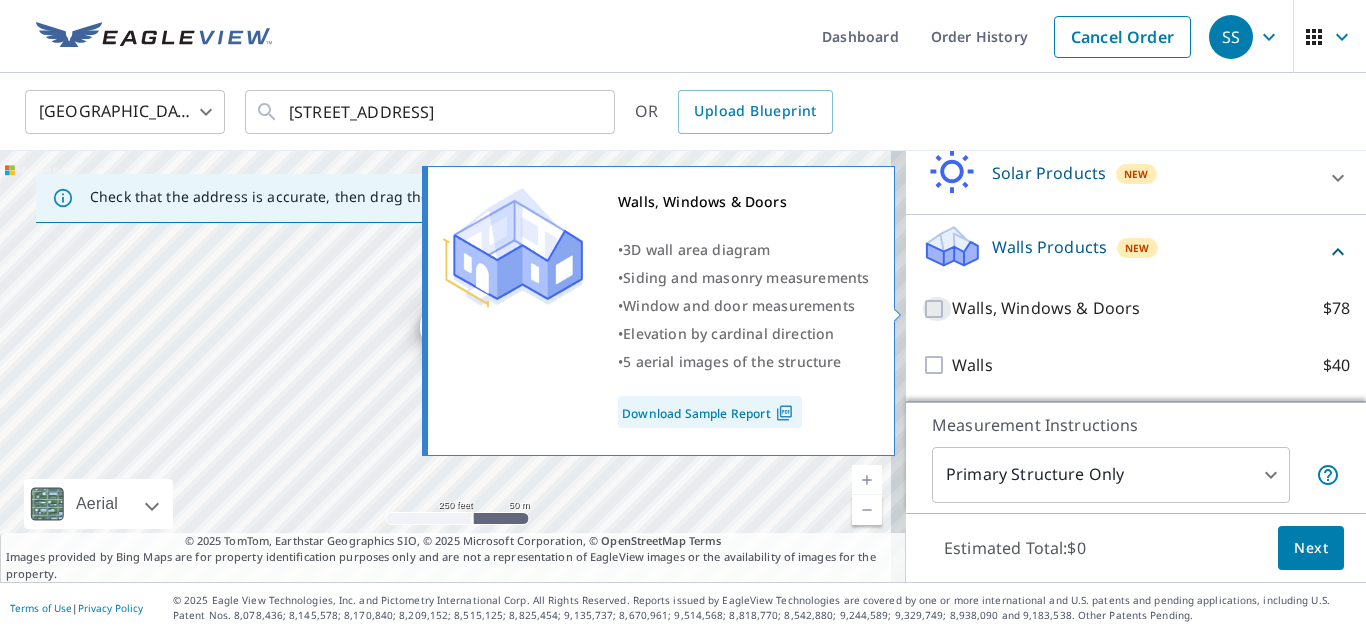 click on "Walls, Windows & Doors $78" at bounding box center (937, 309) 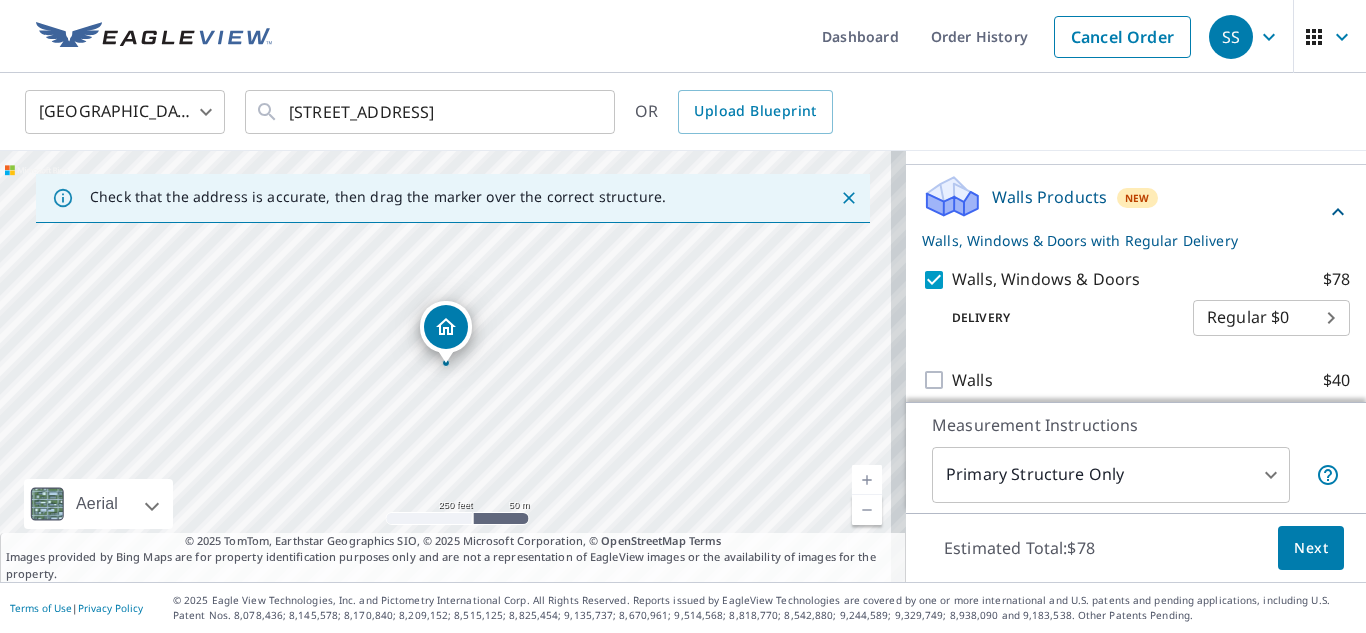 scroll, scrollTop: 430, scrollLeft: 0, axis: vertical 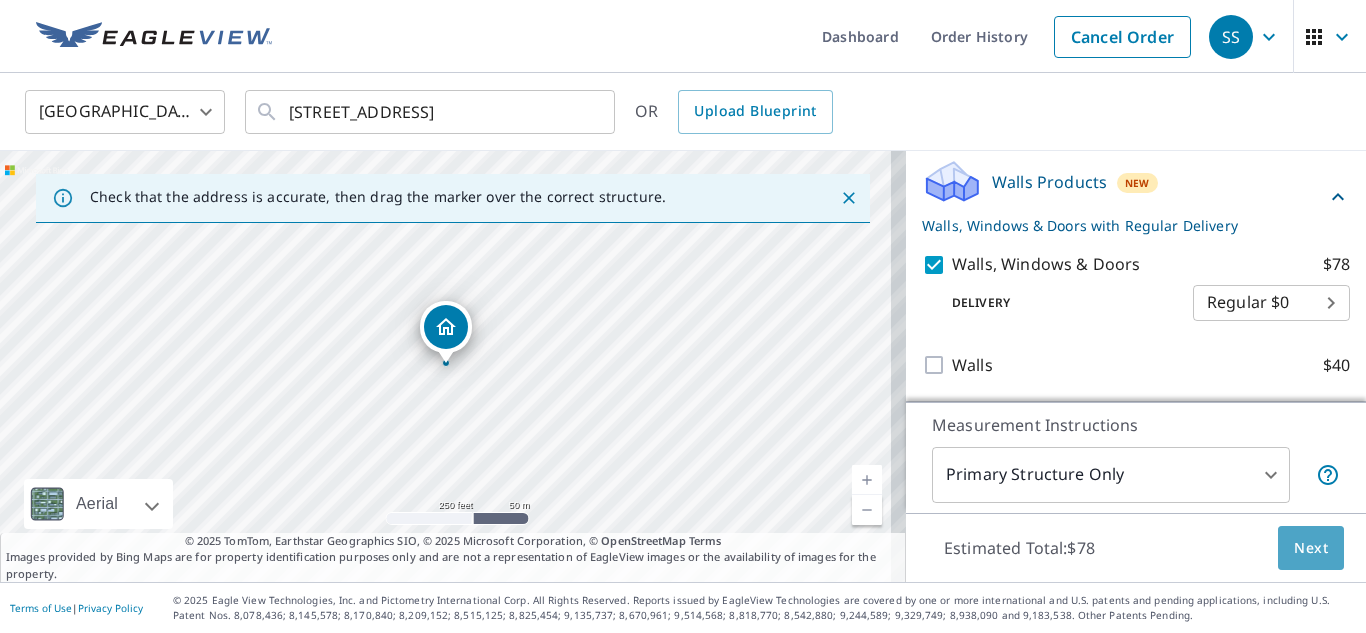 click on "Next" at bounding box center (1311, 548) 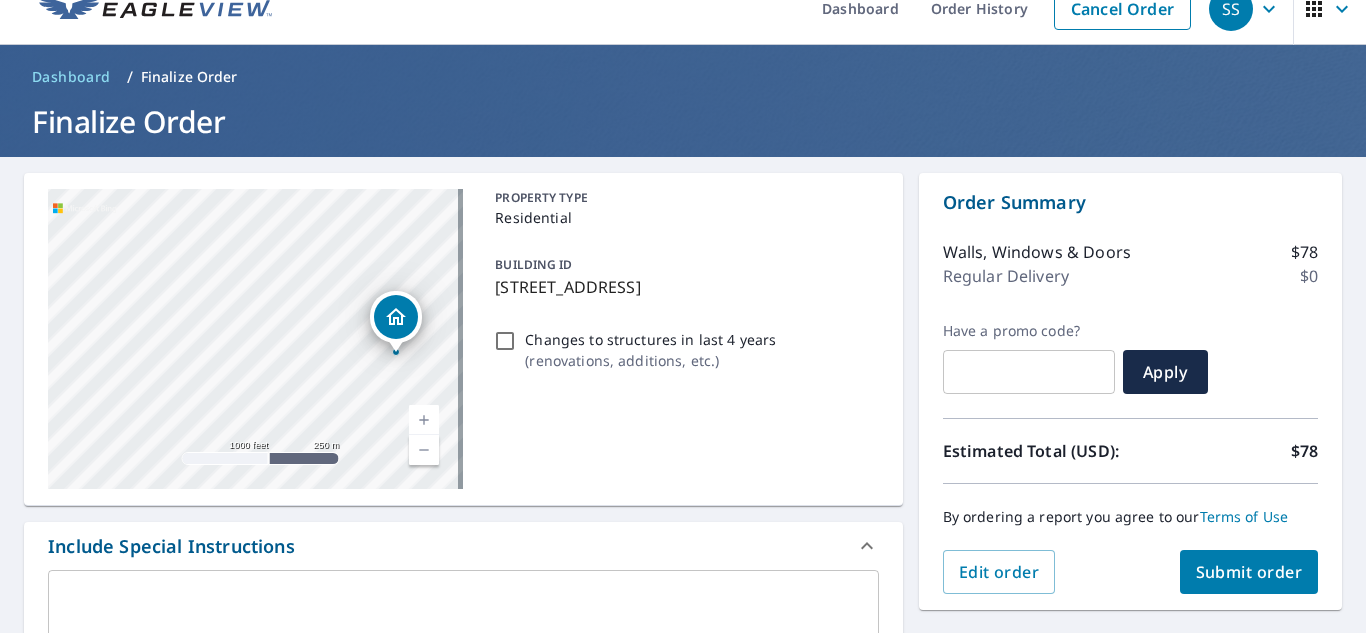 scroll, scrollTop: 0, scrollLeft: 0, axis: both 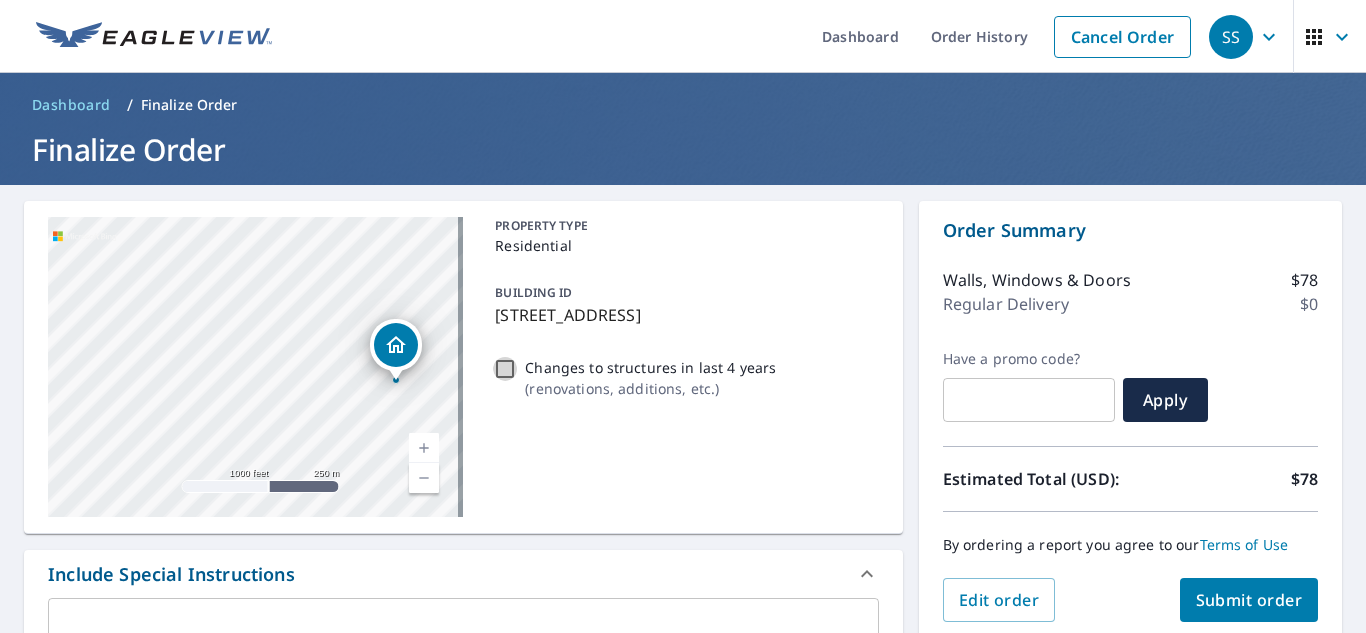 click on "Changes to structures in last 4 years ( renovations, additions, etc. )" at bounding box center (505, 369) 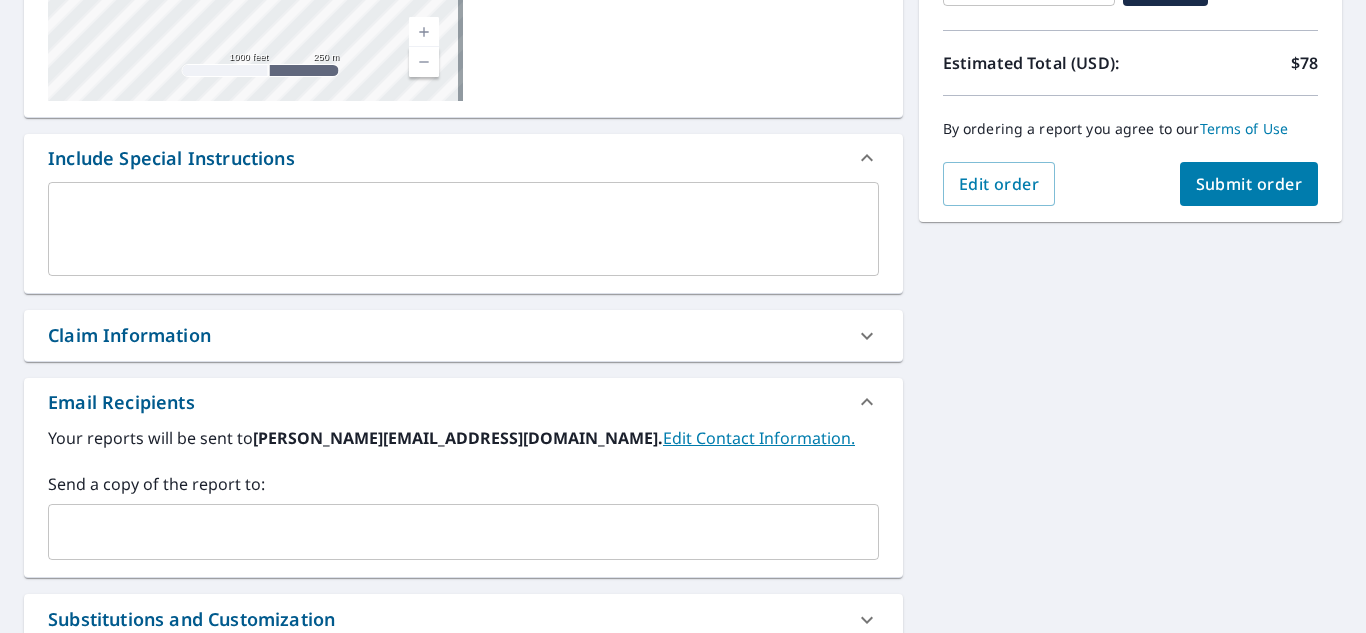 scroll, scrollTop: 600, scrollLeft: 0, axis: vertical 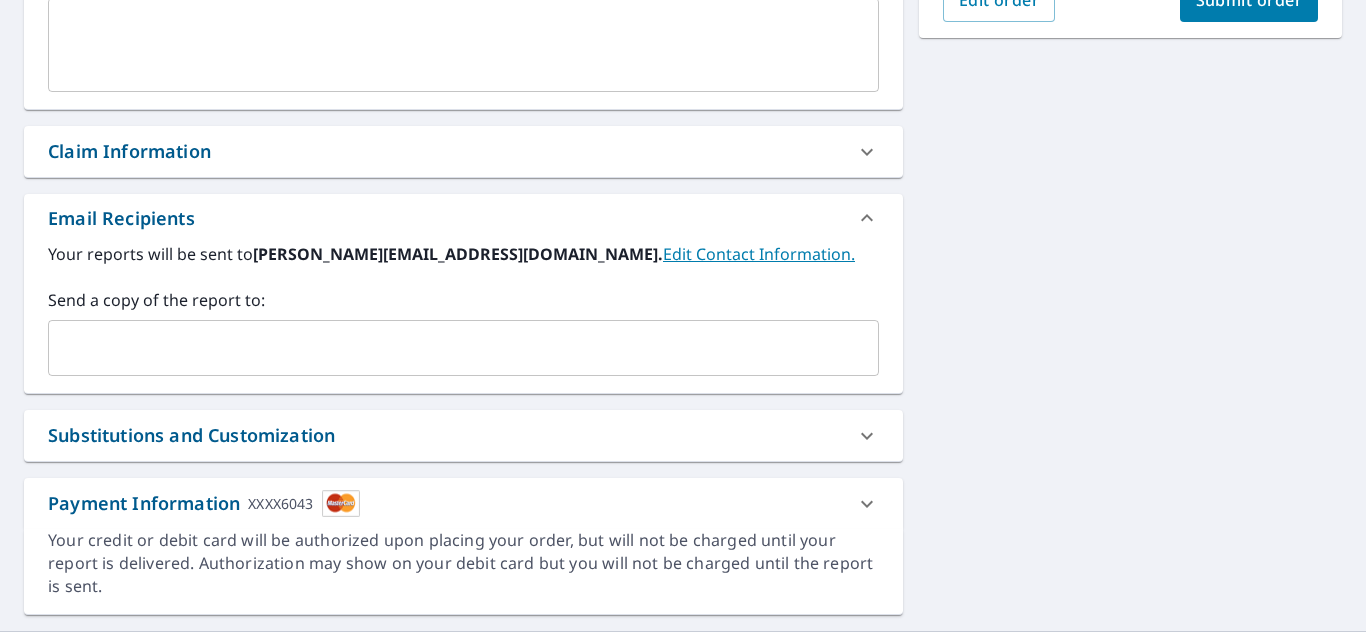 click at bounding box center [448, 348] 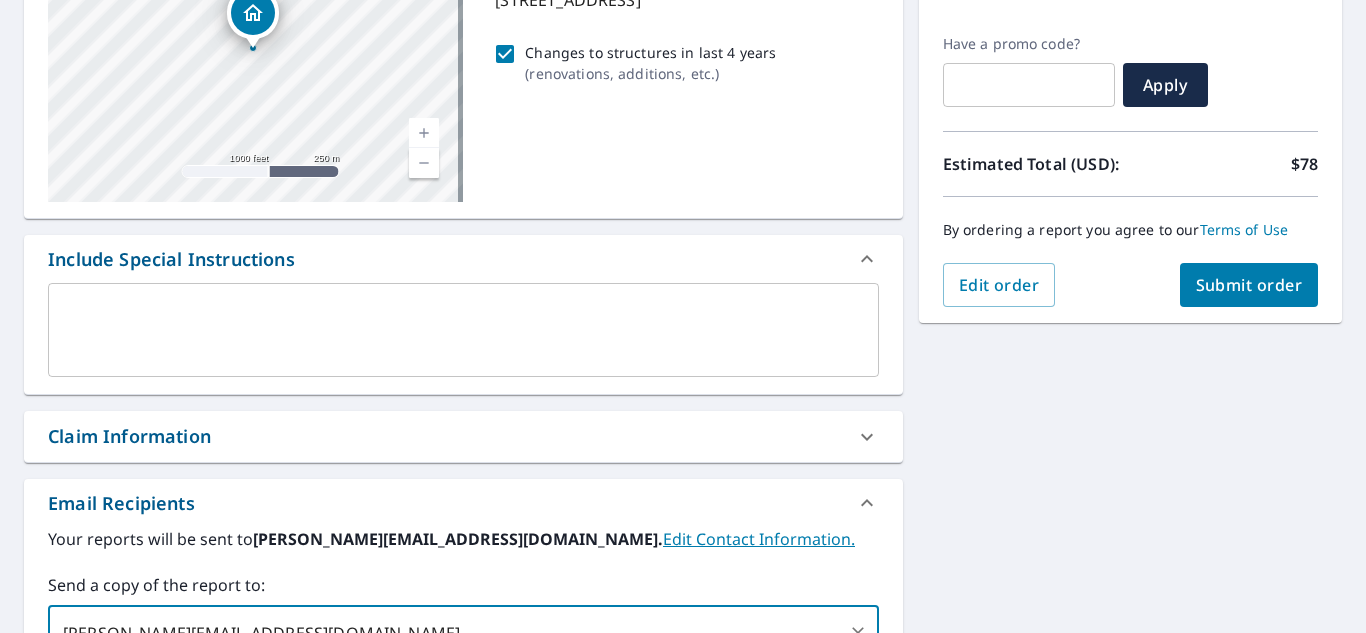 scroll, scrollTop: 249, scrollLeft: 0, axis: vertical 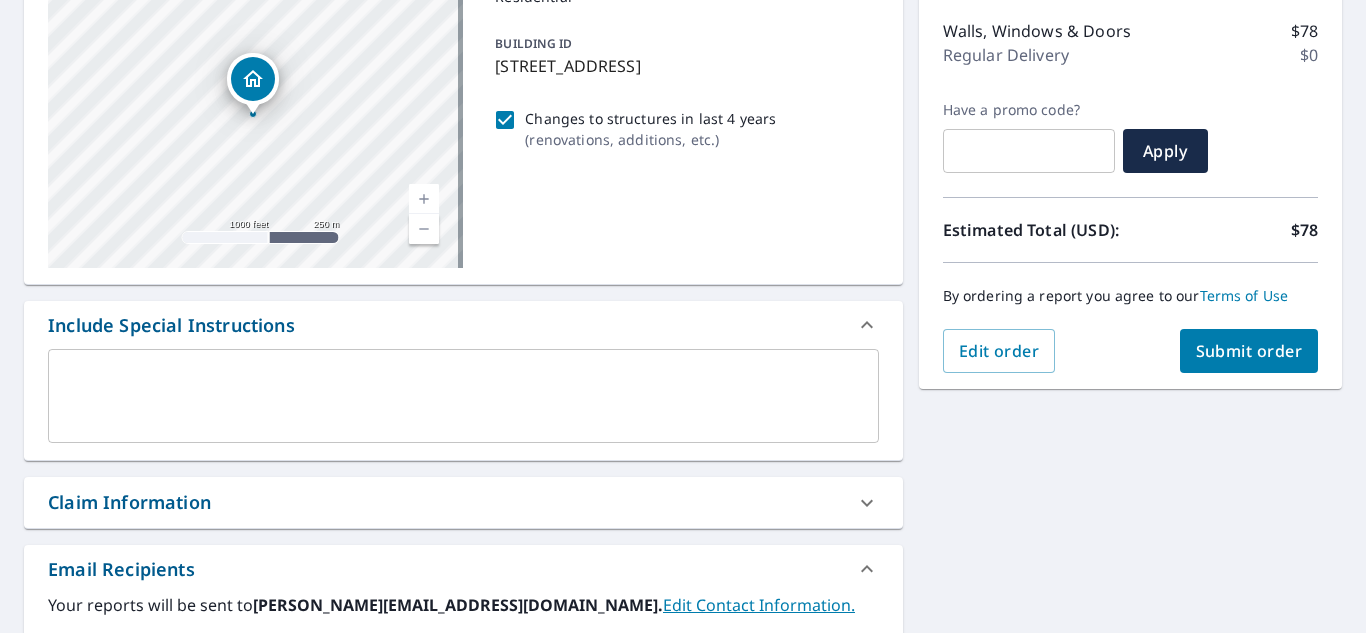 type on "[PERSON_NAME][EMAIL_ADDRESS][DOMAIN_NAME]" 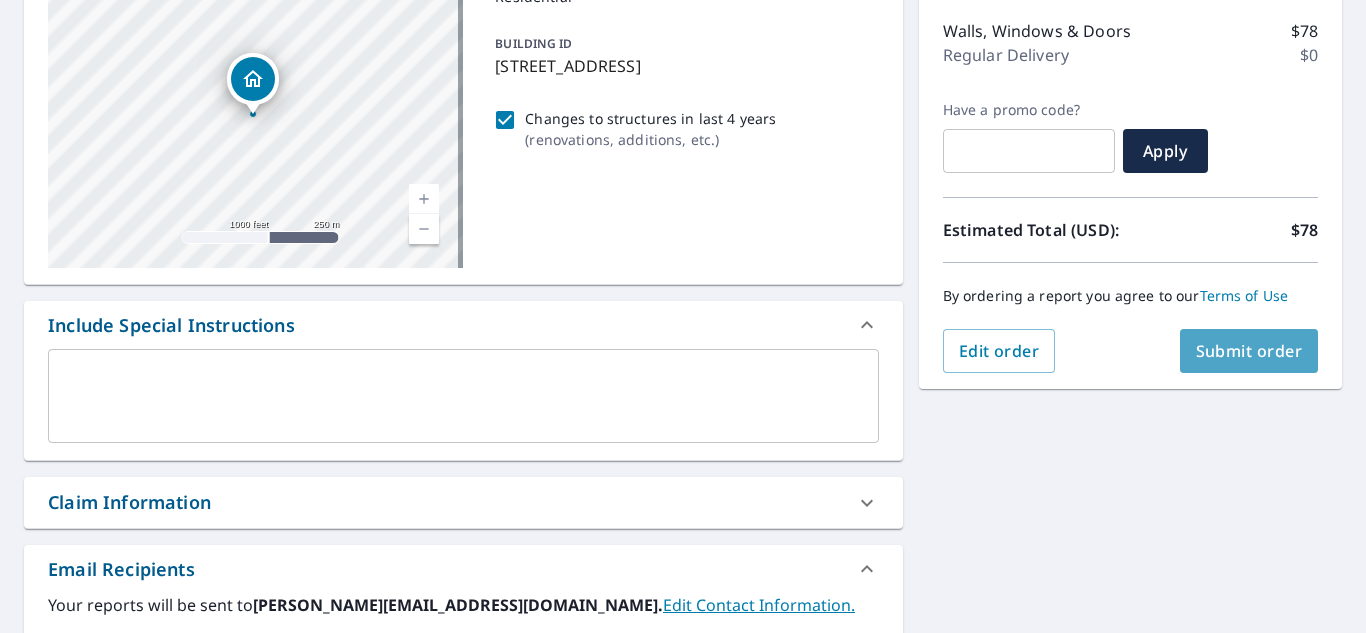 click on "Submit order" at bounding box center [1249, 351] 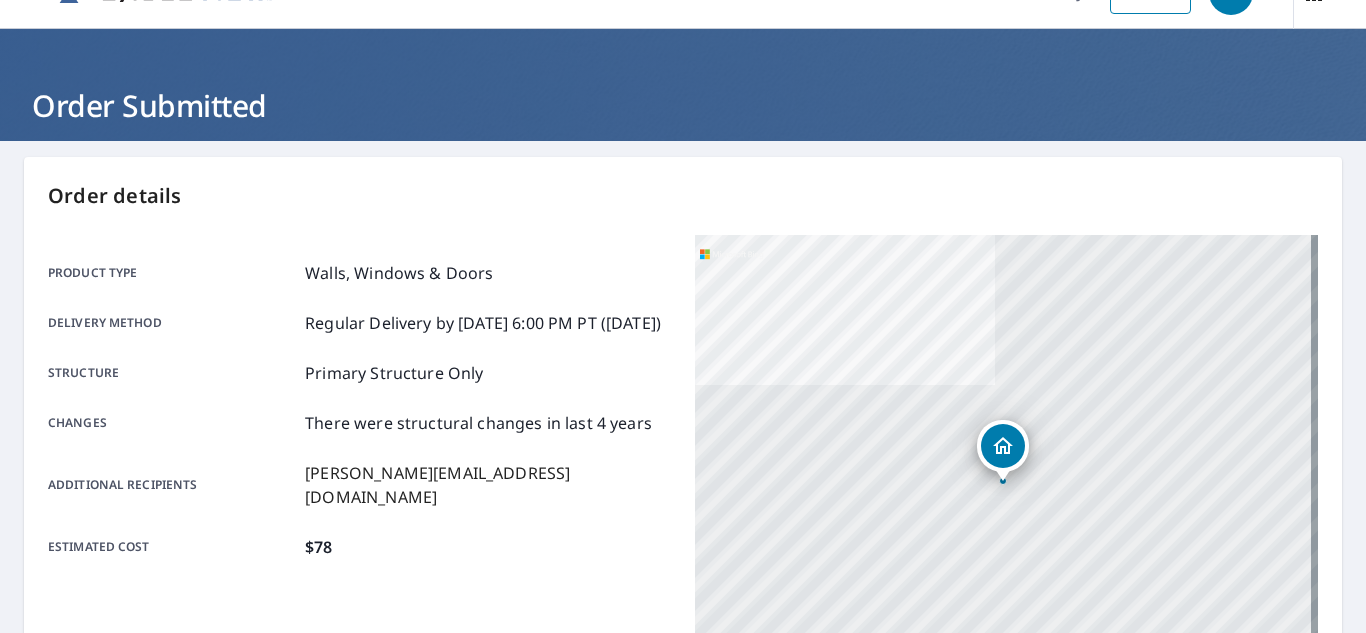 scroll, scrollTop: 0, scrollLeft: 0, axis: both 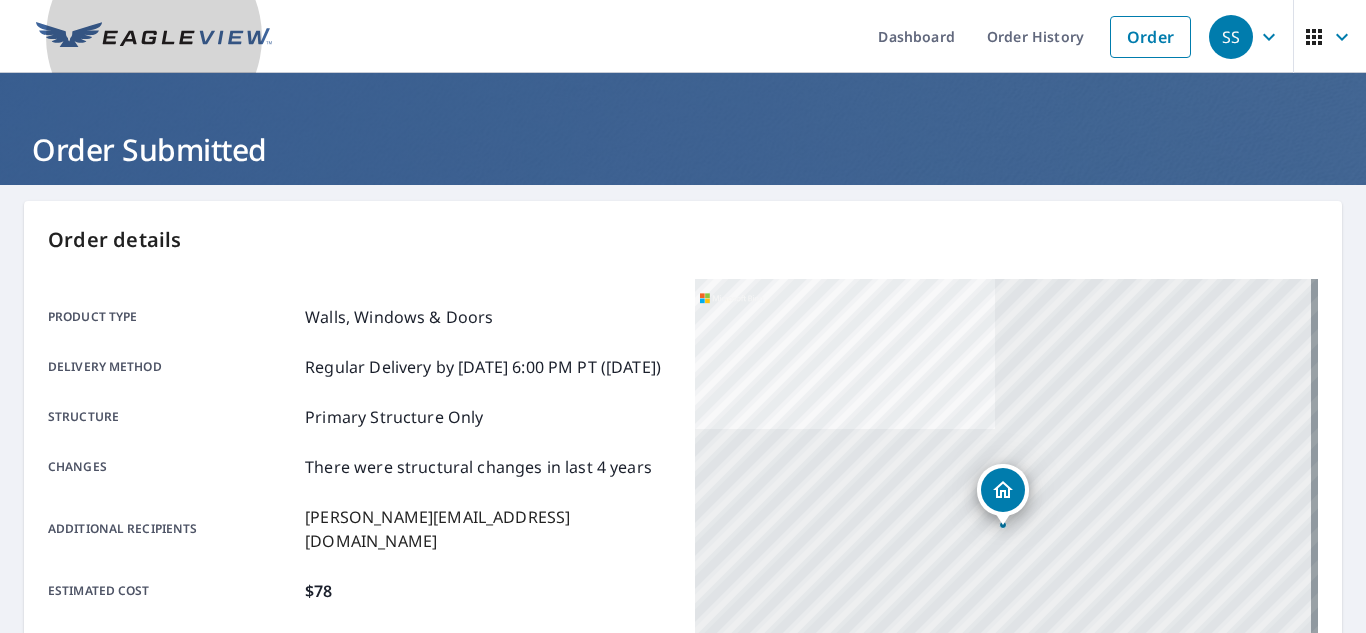 click at bounding box center [154, 37] 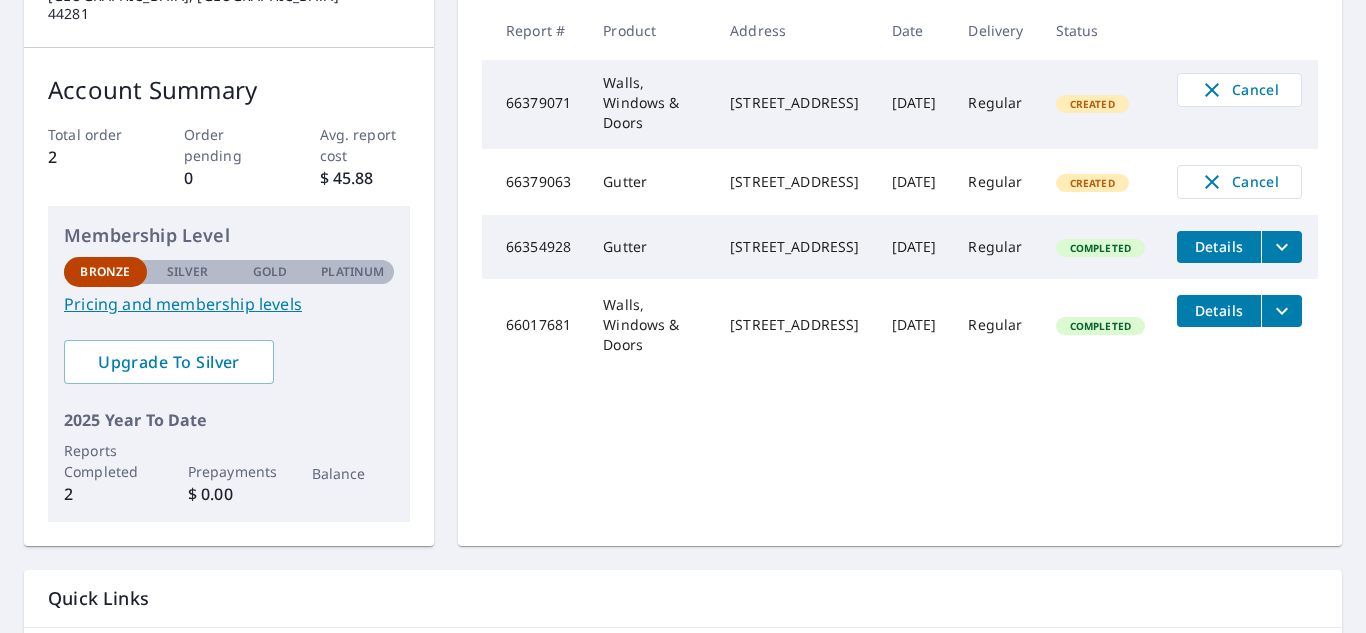 scroll, scrollTop: 300, scrollLeft: 0, axis: vertical 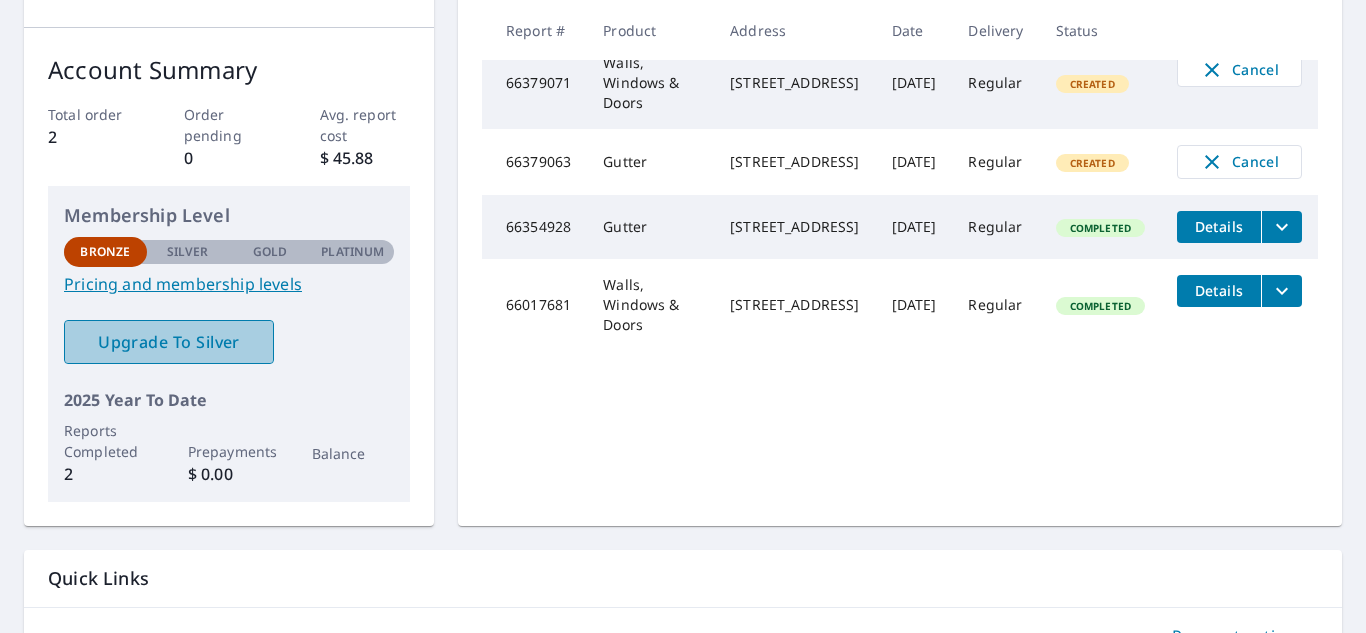 click on "Upgrade To Silver" at bounding box center (169, 342) 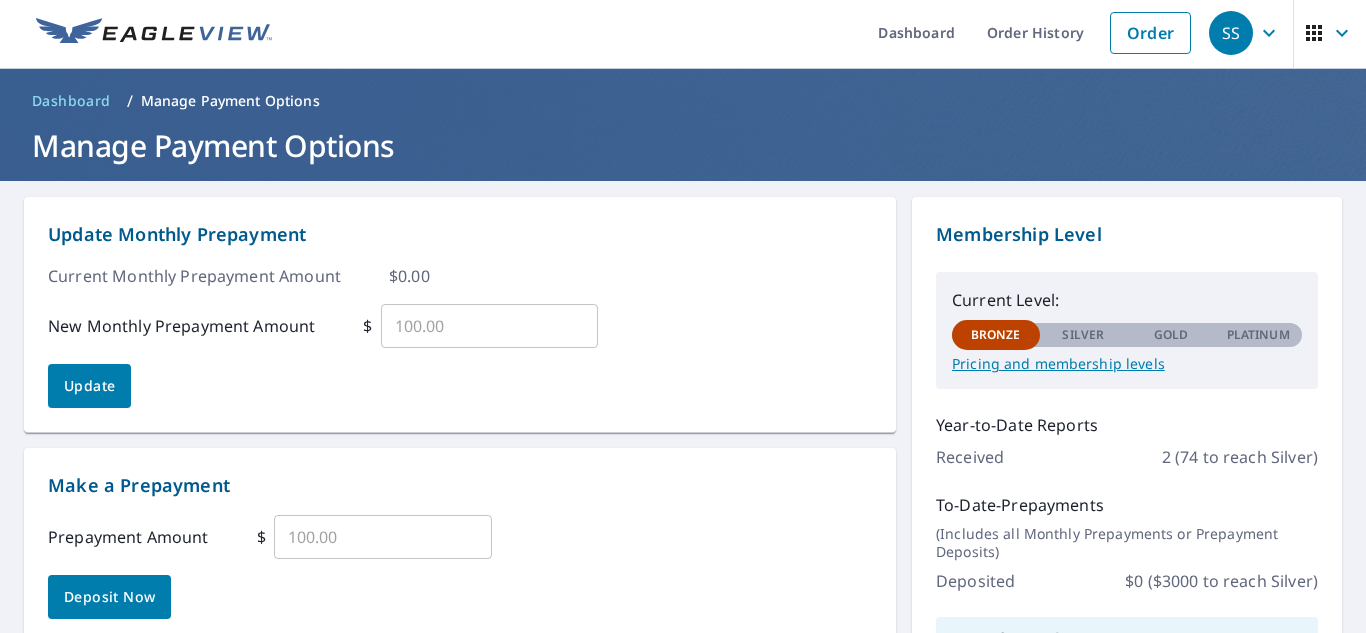 scroll, scrollTop: 0, scrollLeft: 0, axis: both 